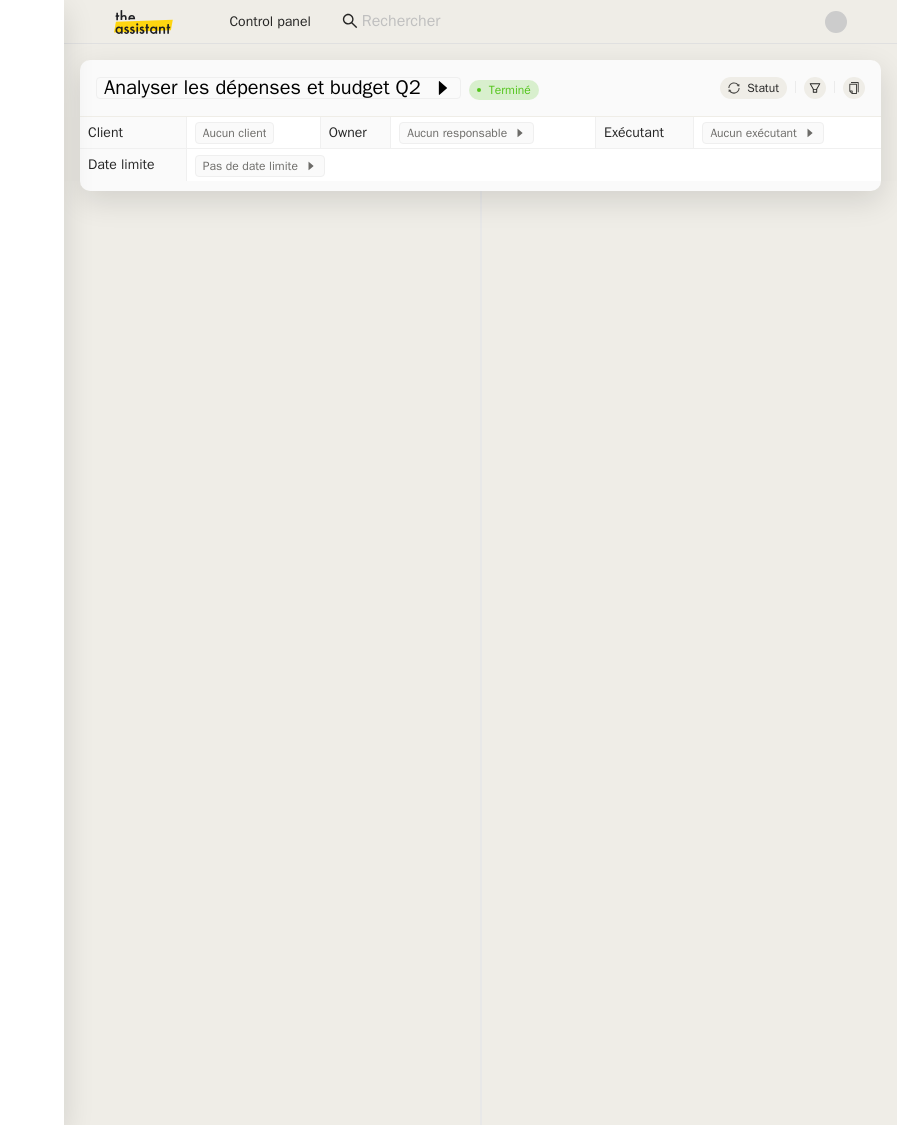 scroll, scrollTop: 0, scrollLeft: 0, axis: both 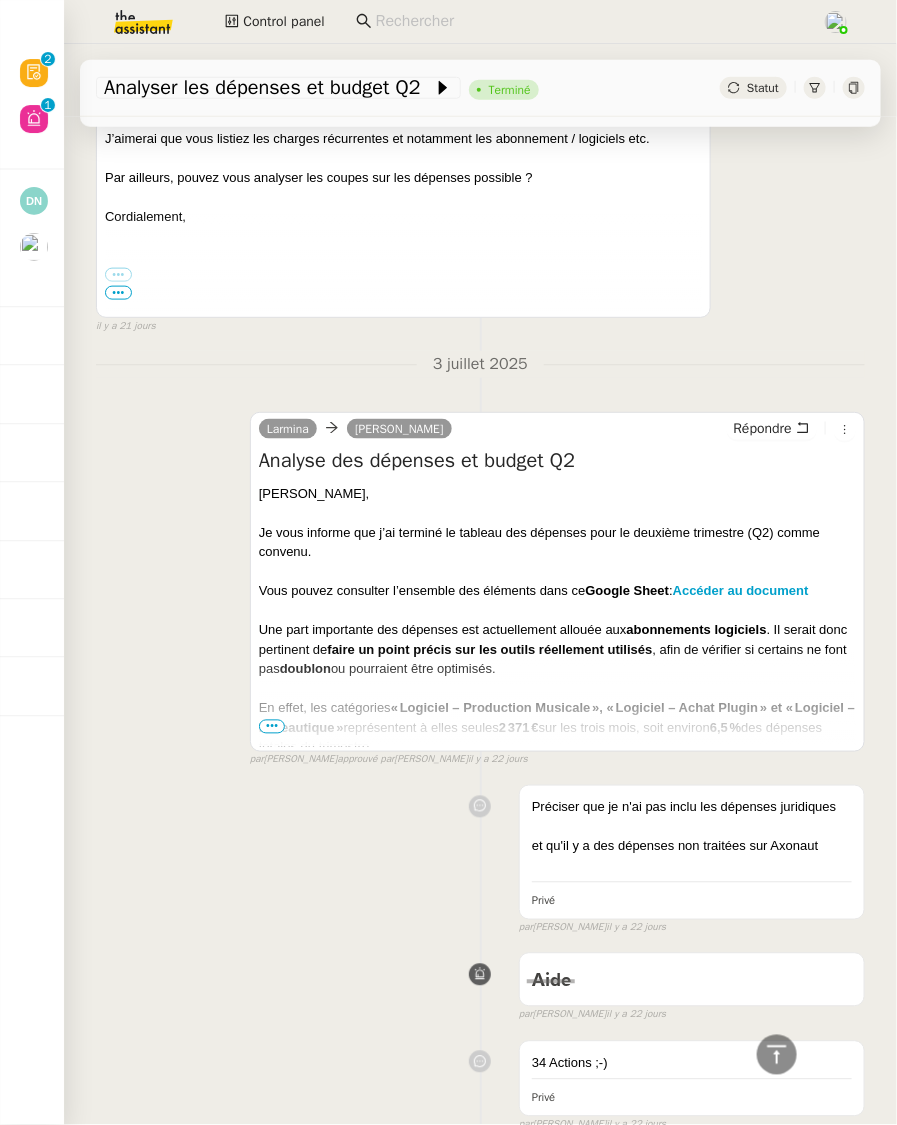 click on "•••" at bounding box center (272, 727) 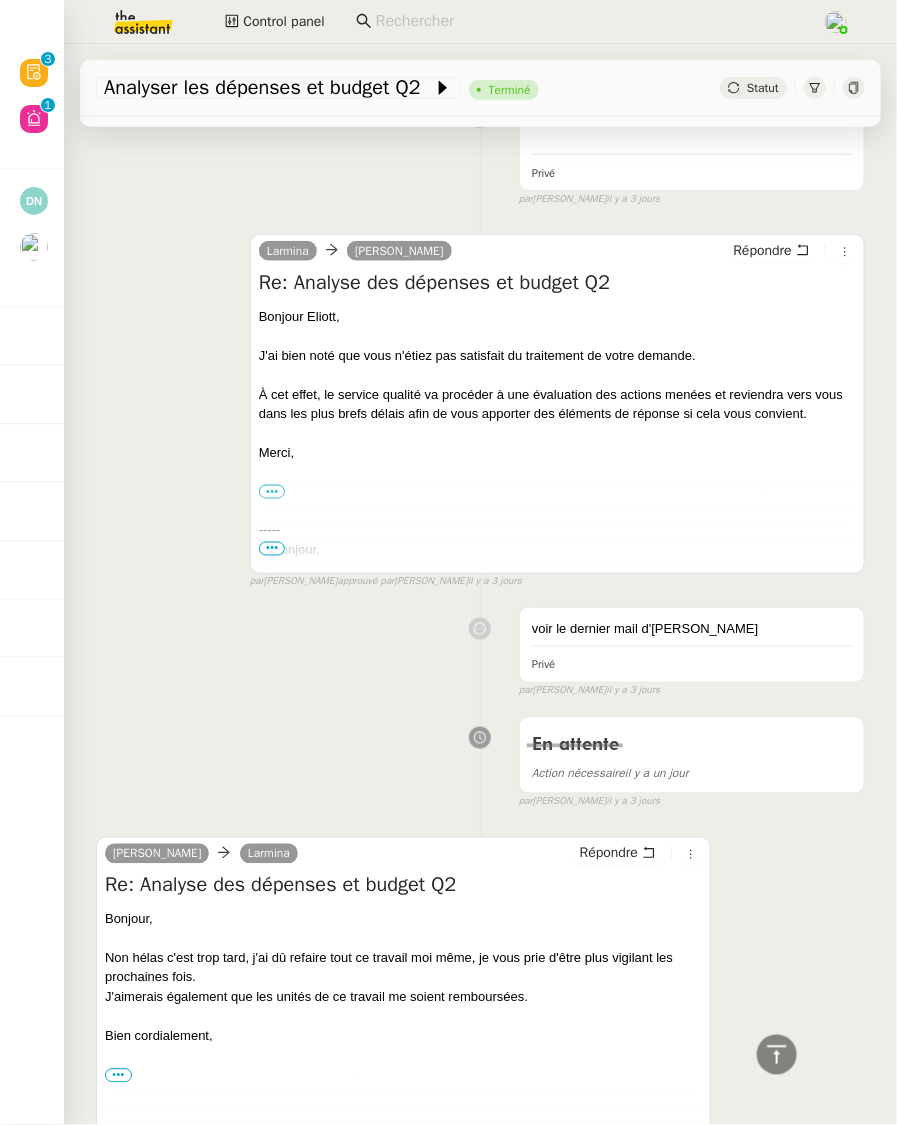 scroll, scrollTop: 0, scrollLeft: 0, axis: both 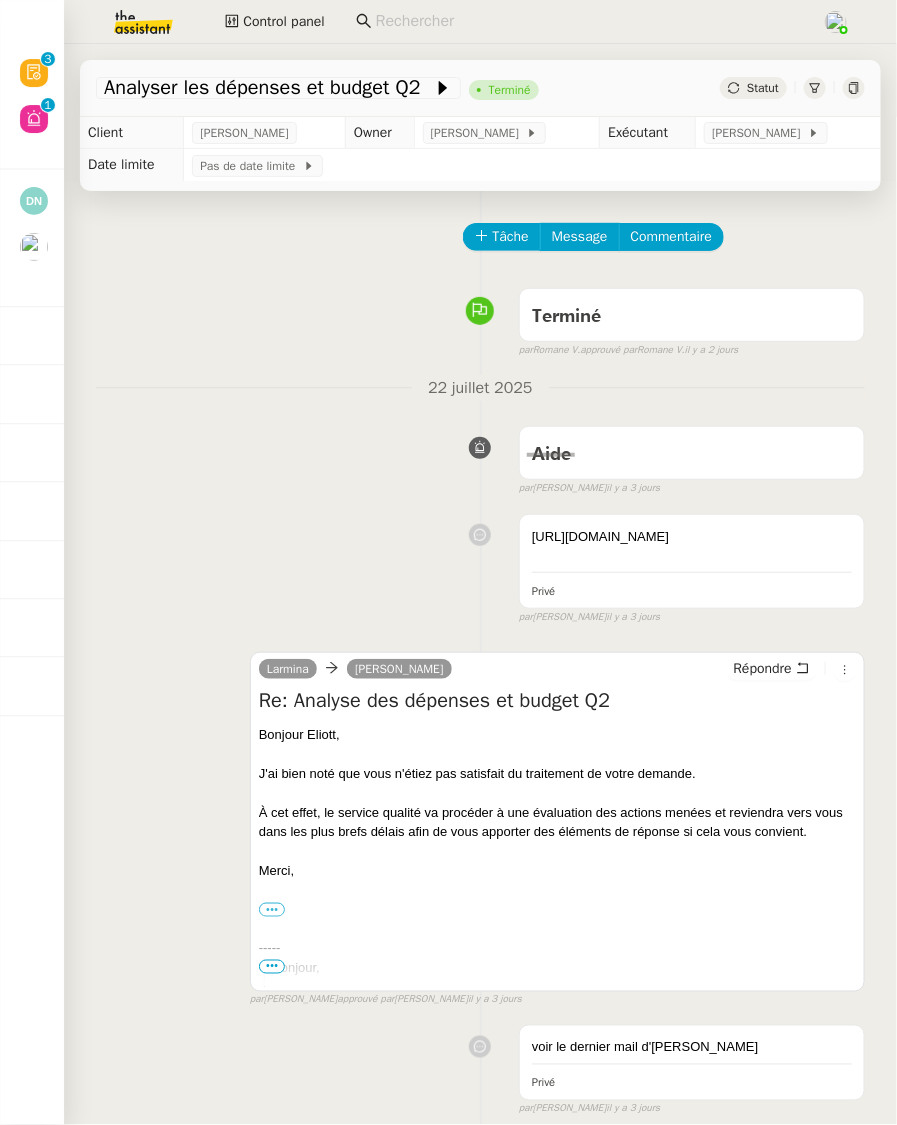 click 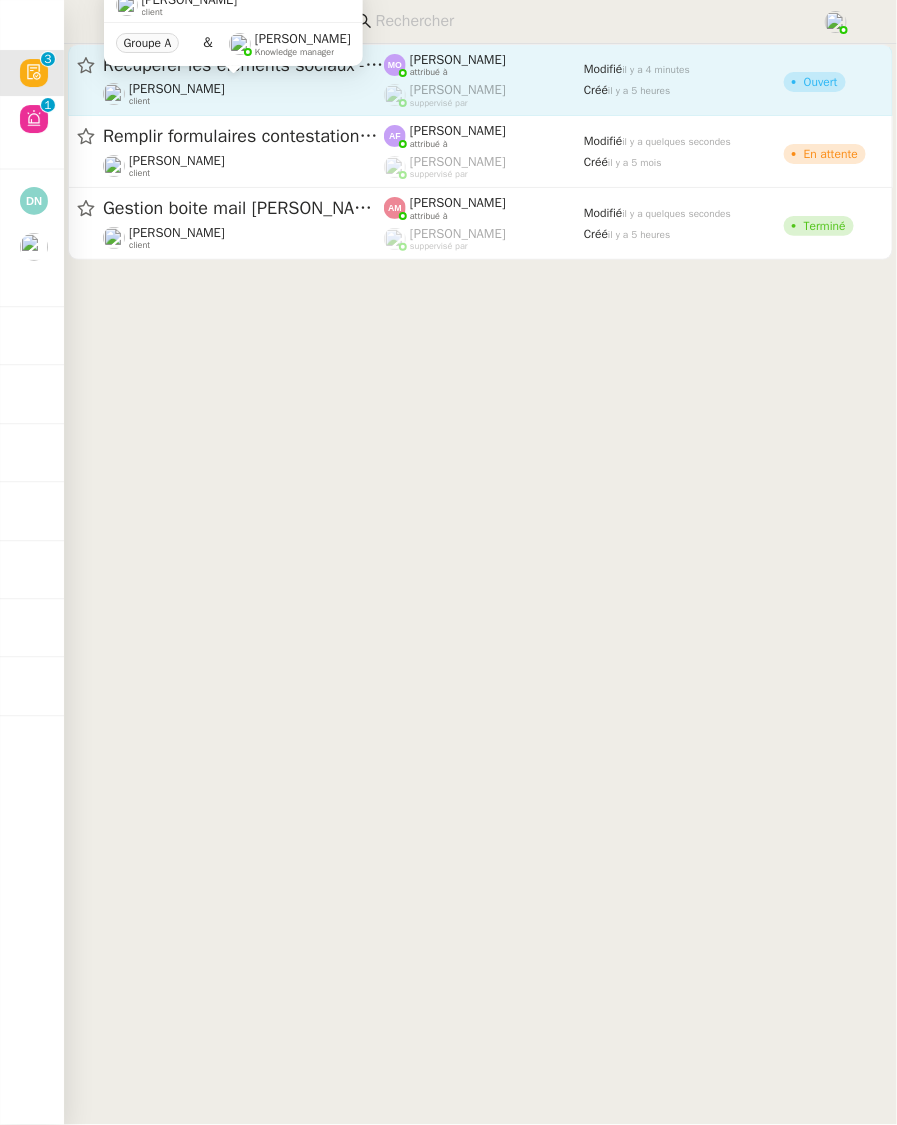 click on "[PERSON_NAME]    client    Groupe A & [PERSON_NAME]    Knowledge manager" at bounding box center (233, 34) 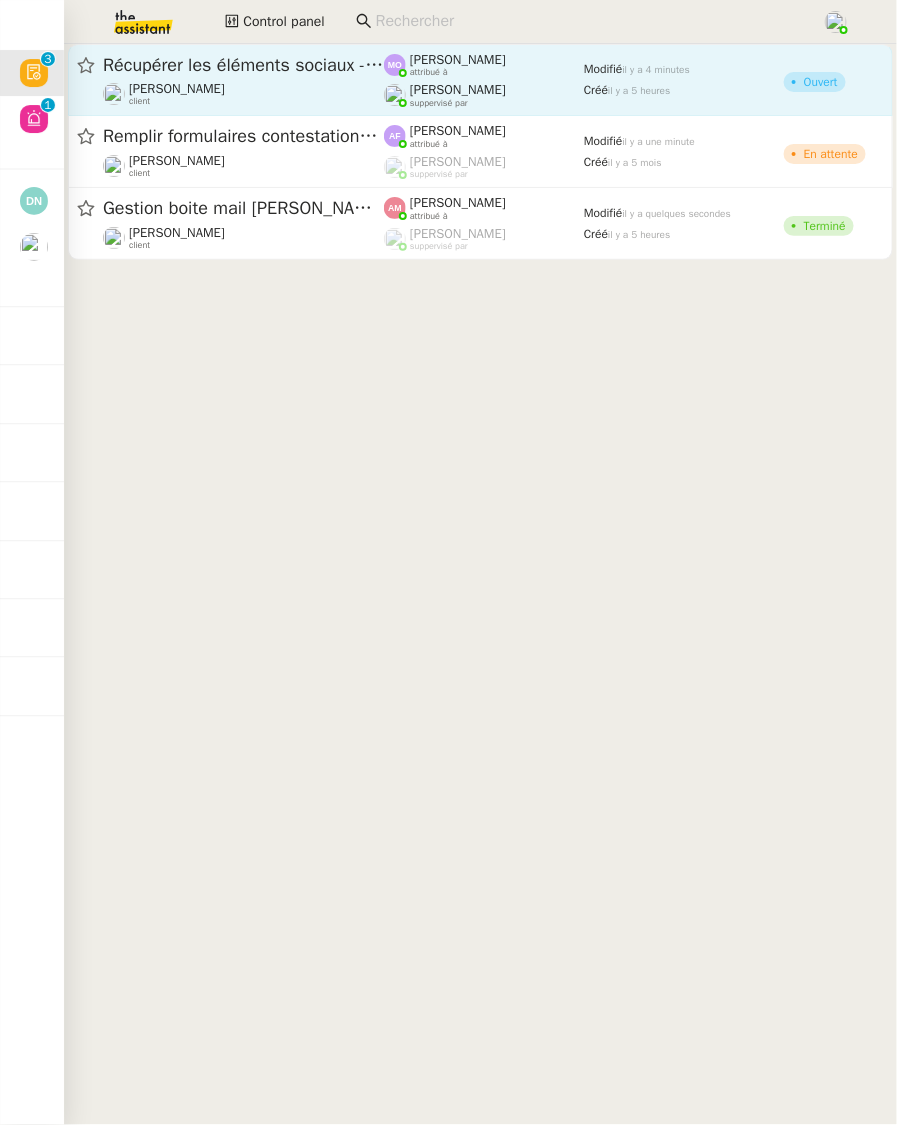 click on "[PERSON_NAME]    suppervisé par" 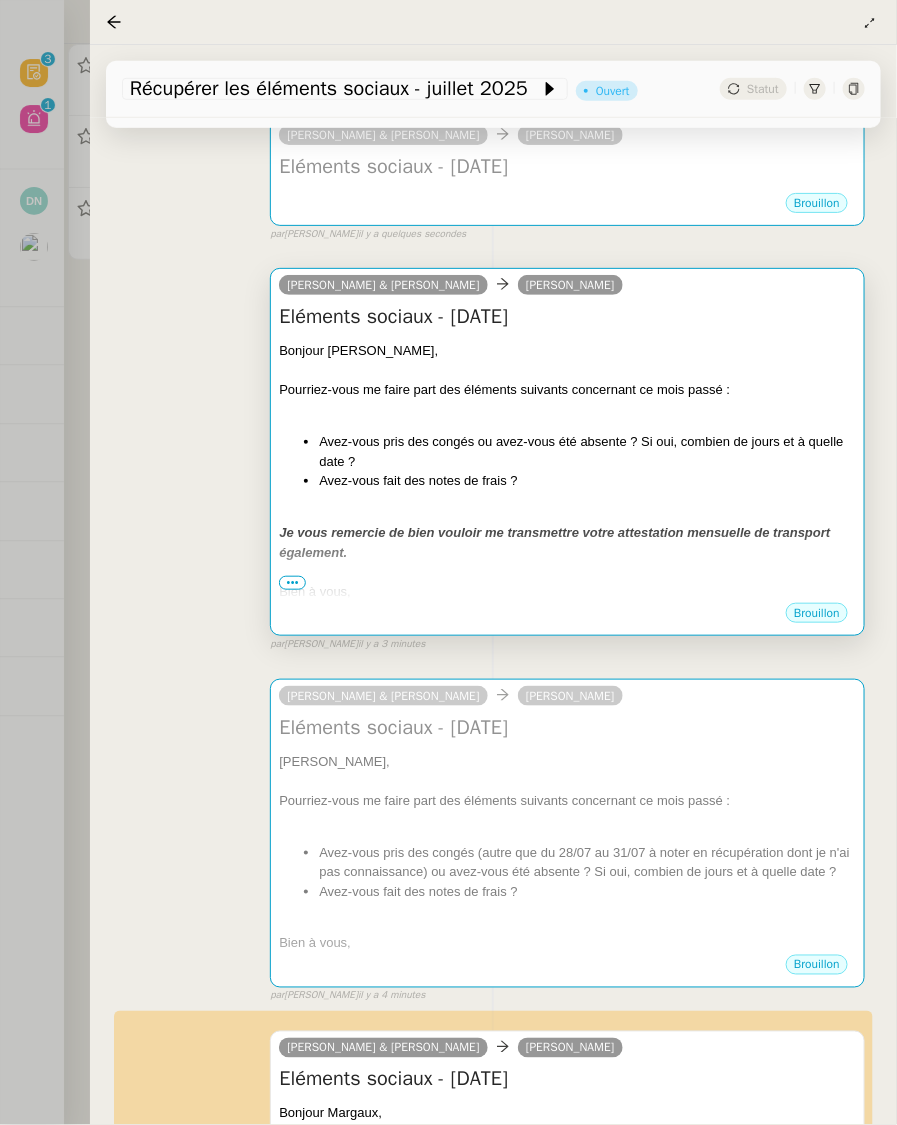 scroll, scrollTop: 343, scrollLeft: 0, axis: vertical 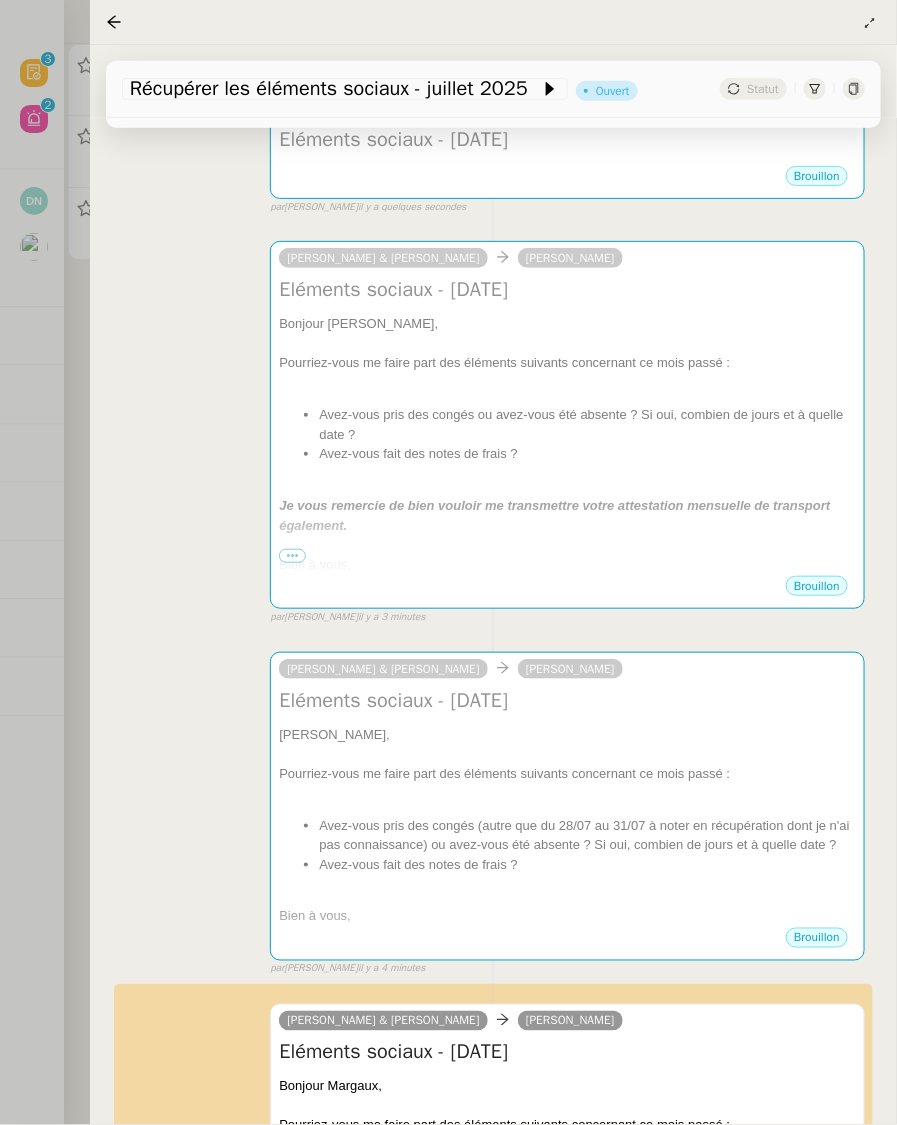 click at bounding box center [448, 562] 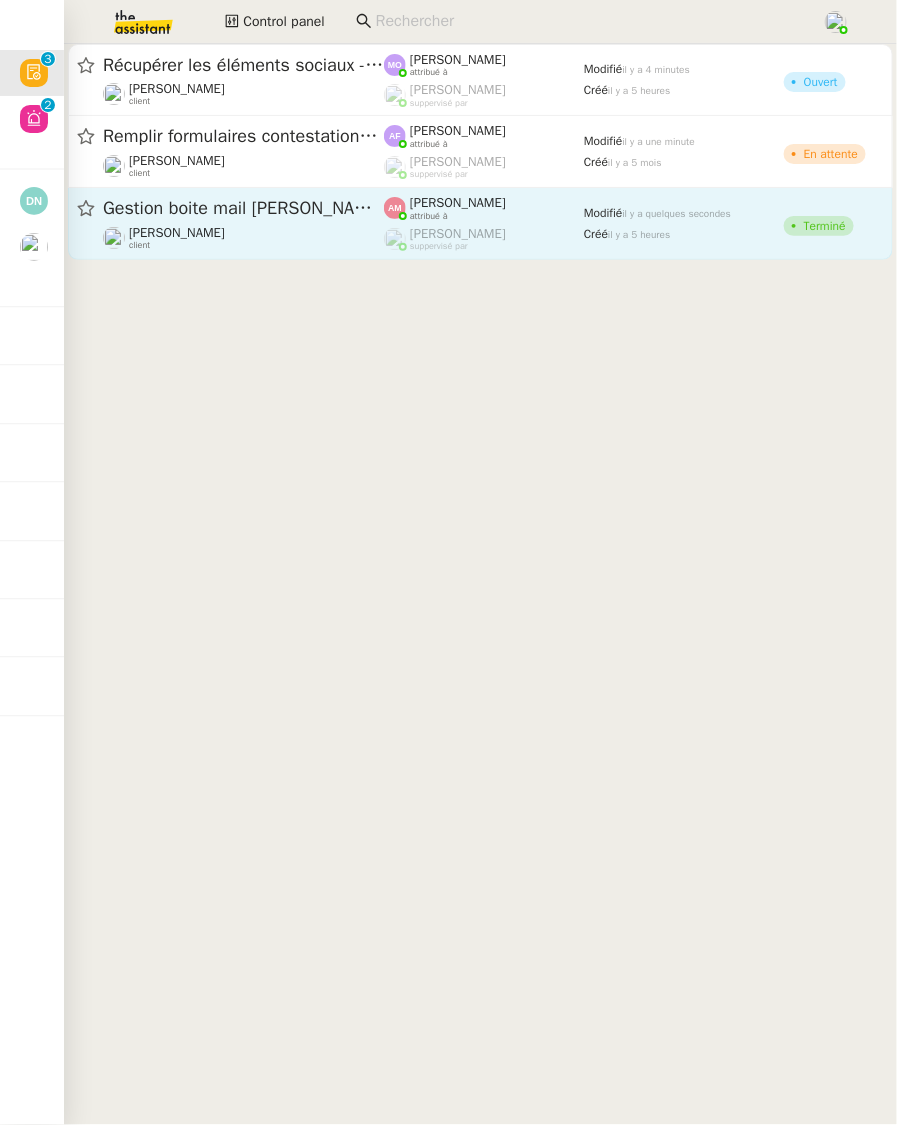 click on "Gestion boite mail [PERSON_NAME] & [PERSON_NAME] - [DATE]" 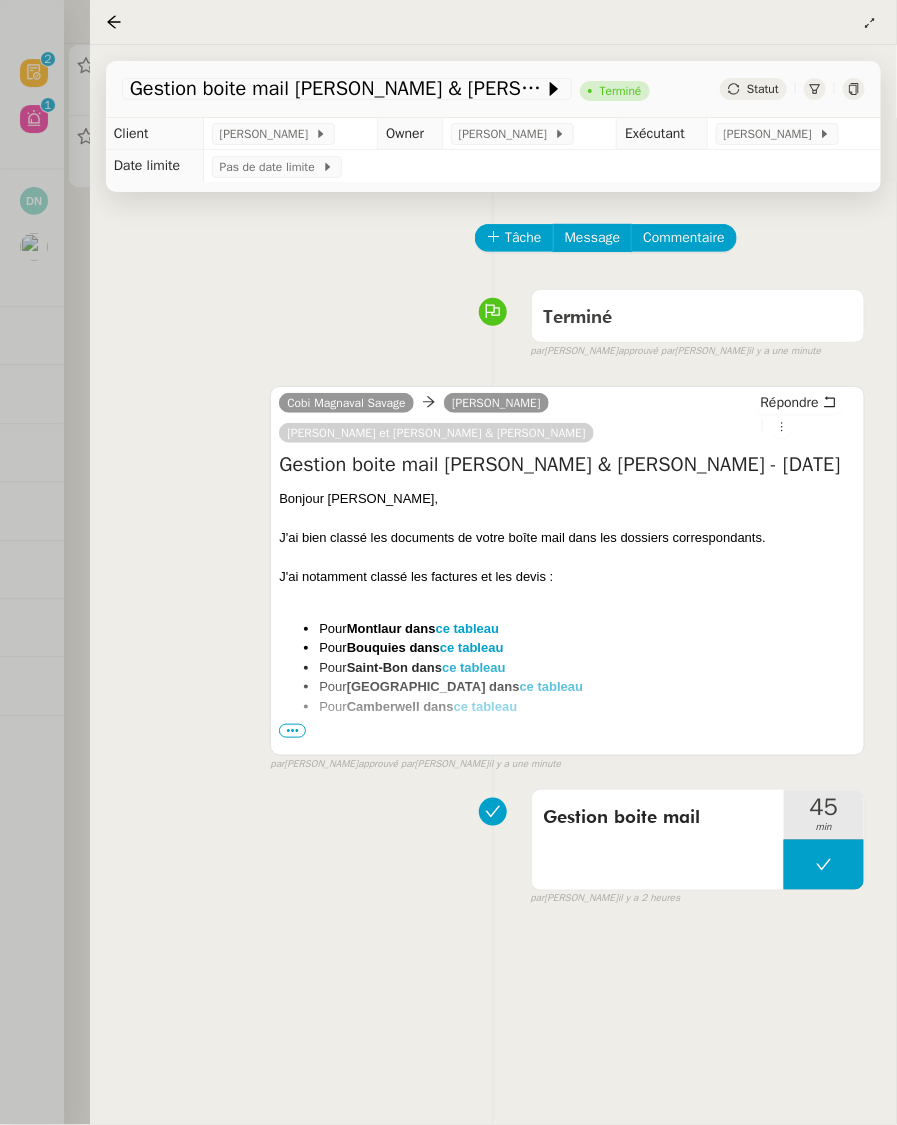 click at bounding box center [448, 562] 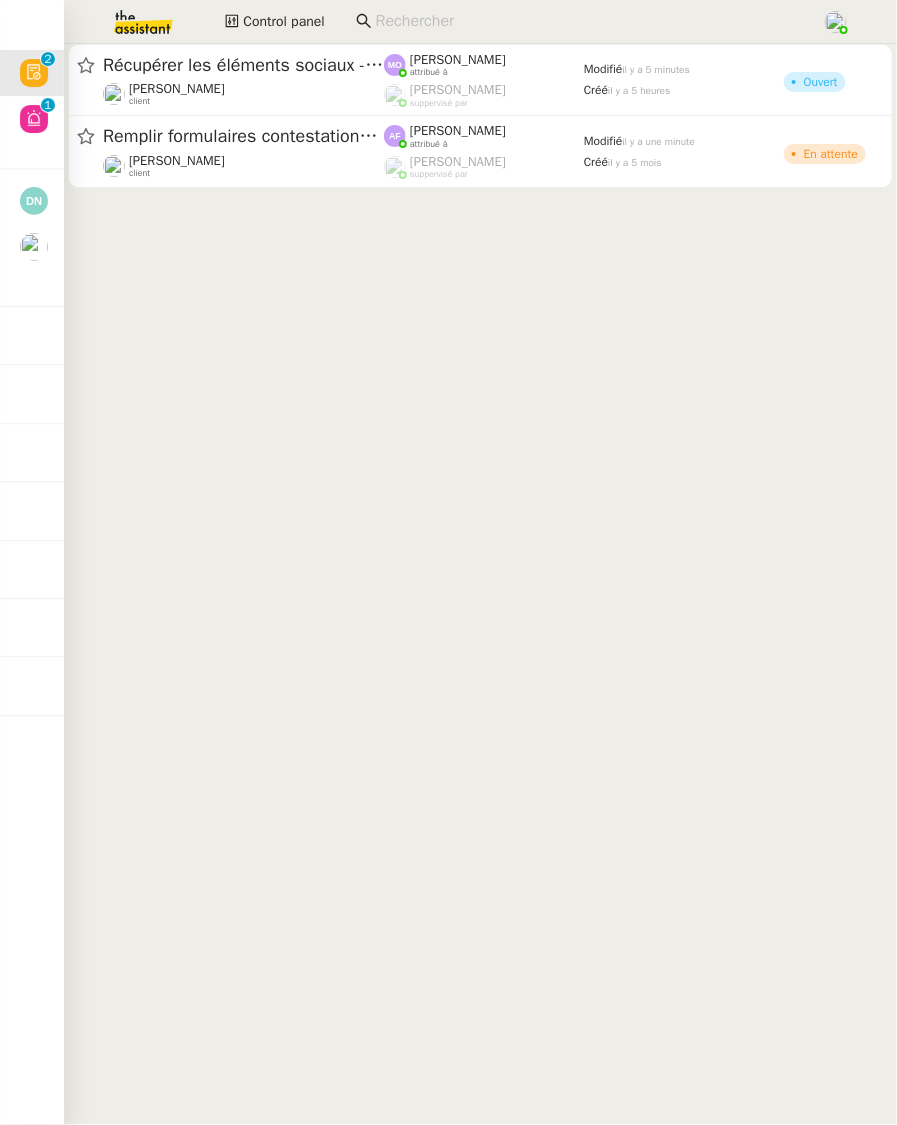 click 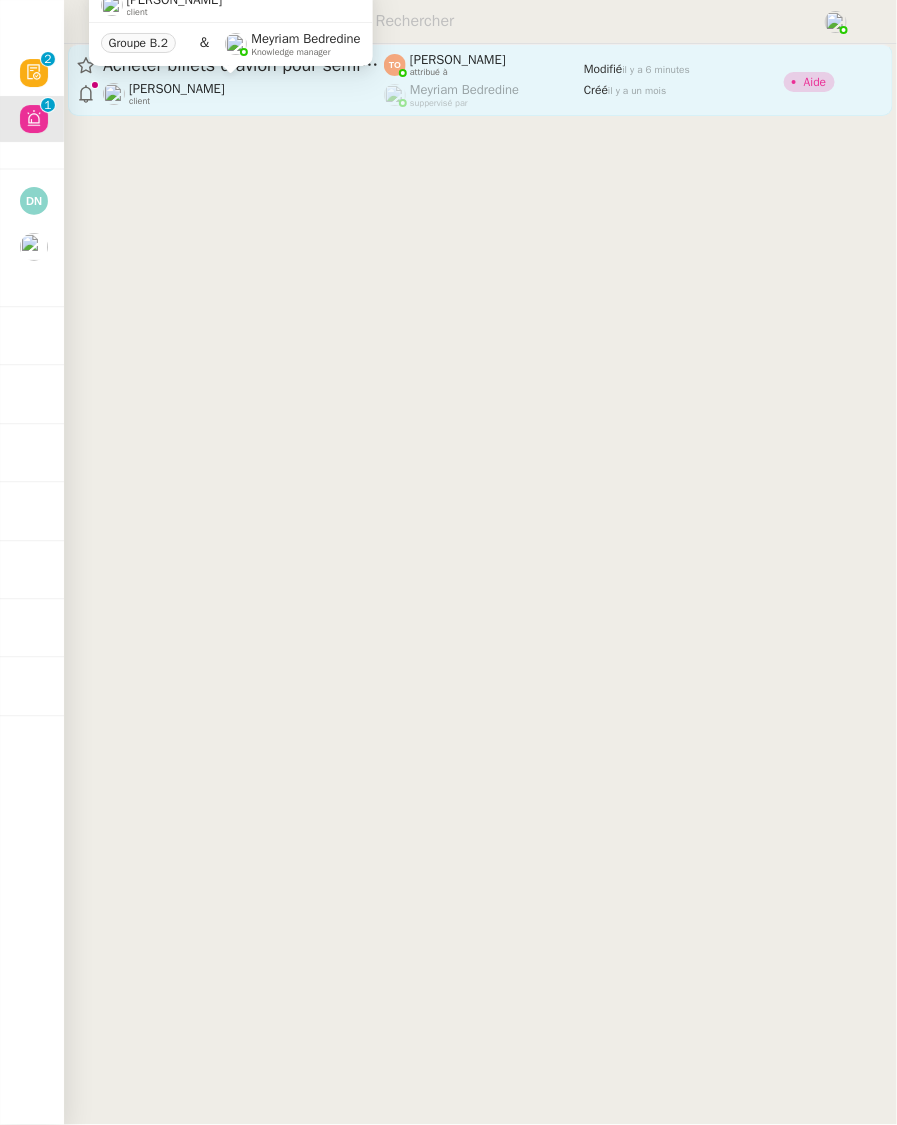 click on "[PERSON_NAME]" 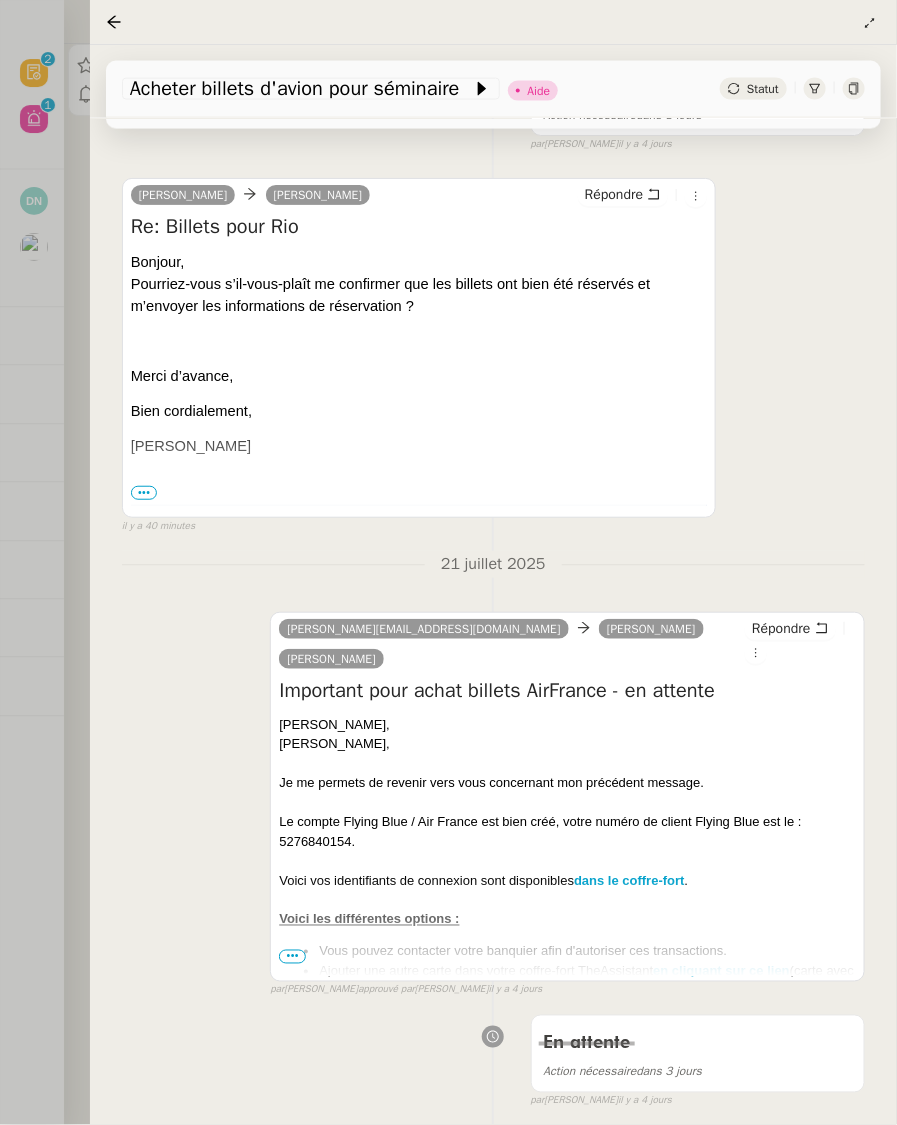 scroll, scrollTop: 955, scrollLeft: 0, axis: vertical 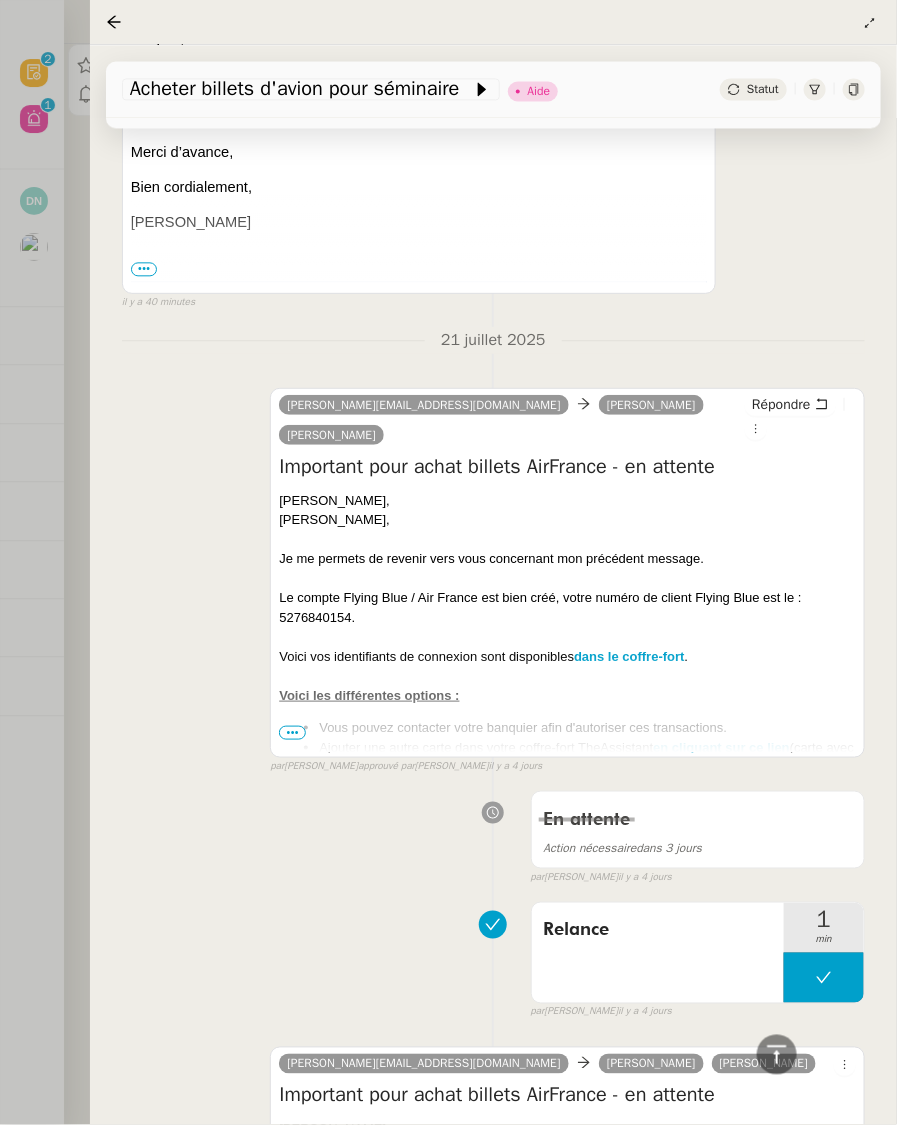 click on "•••" at bounding box center [292, 733] 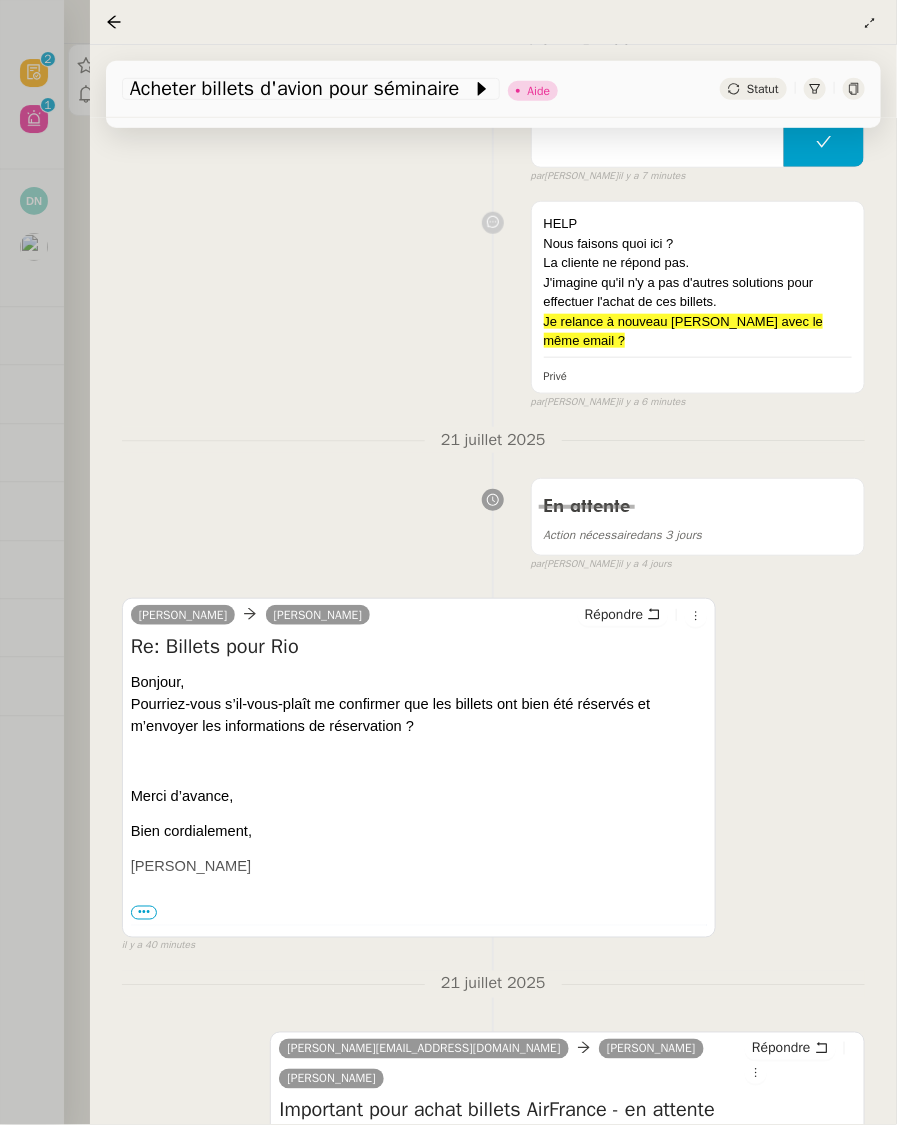 scroll, scrollTop: 0, scrollLeft: 0, axis: both 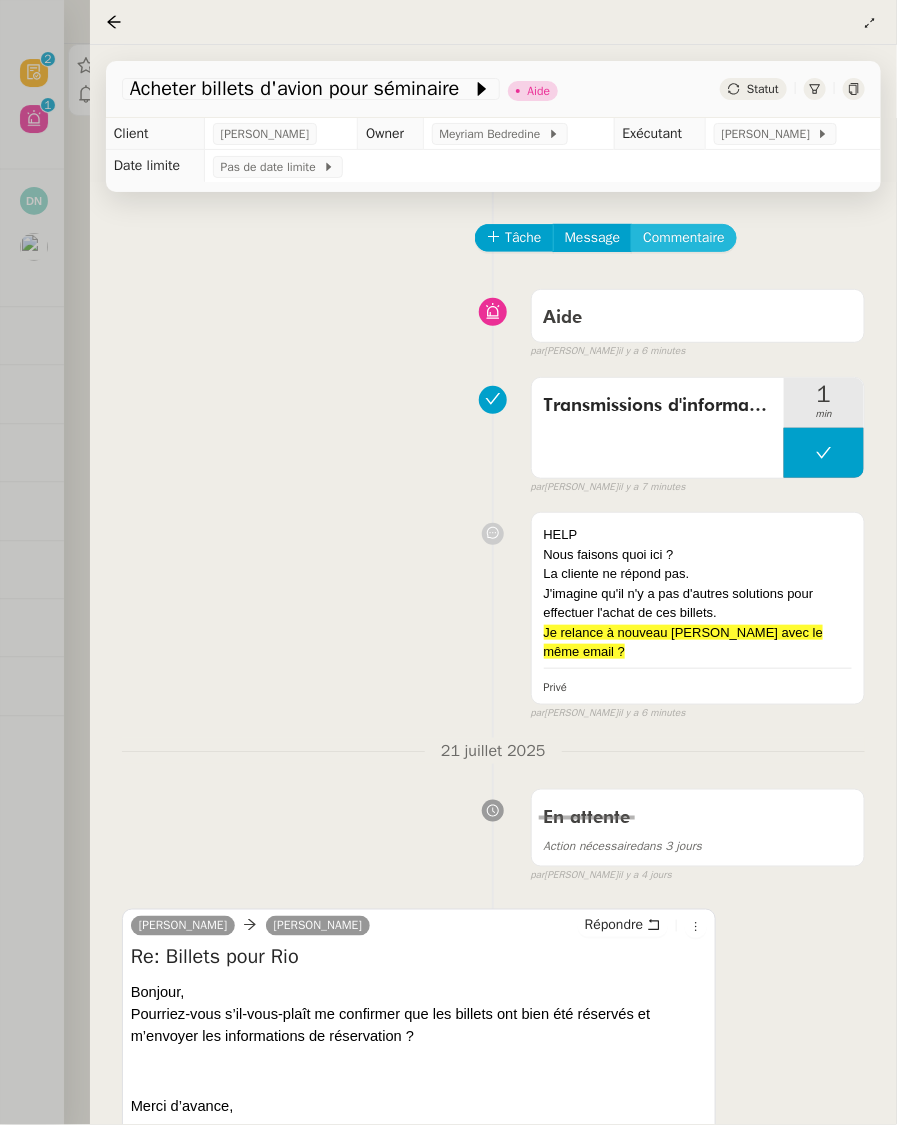click on "Commentaire" 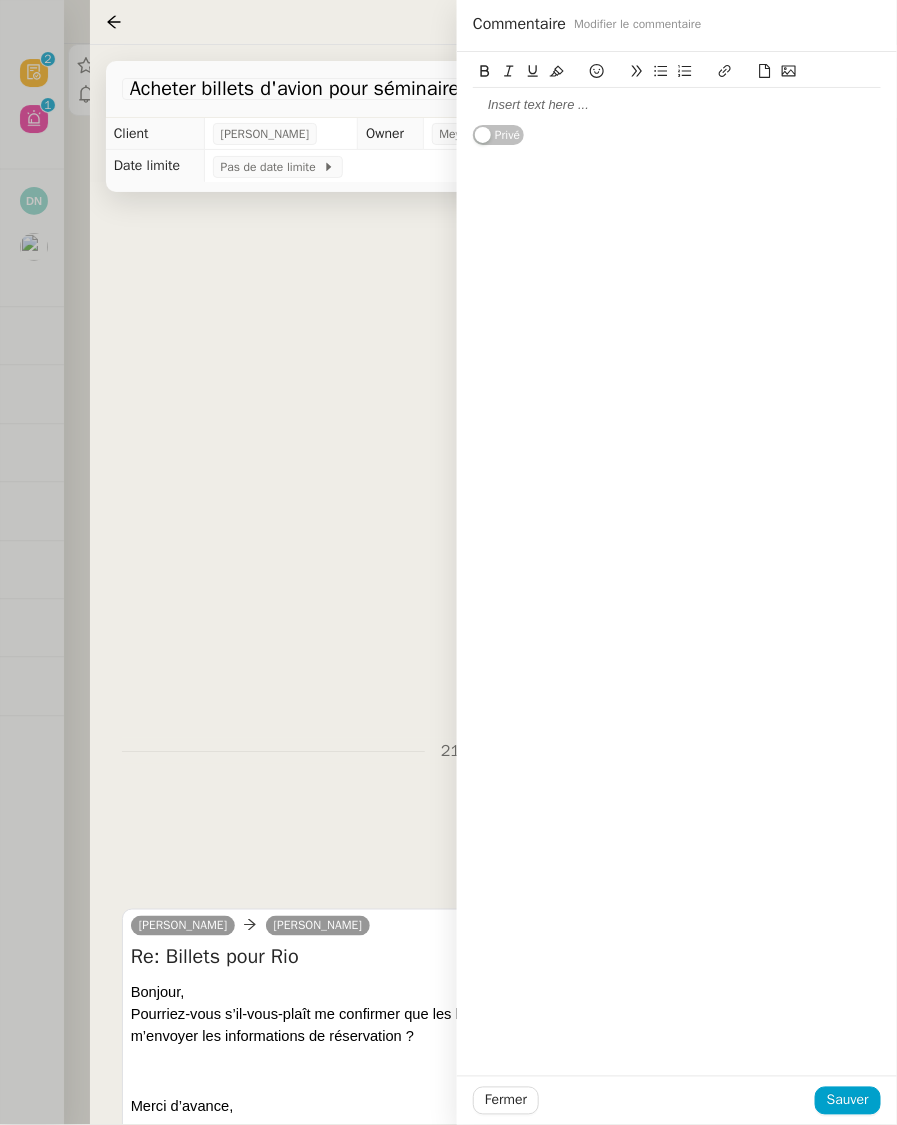 click 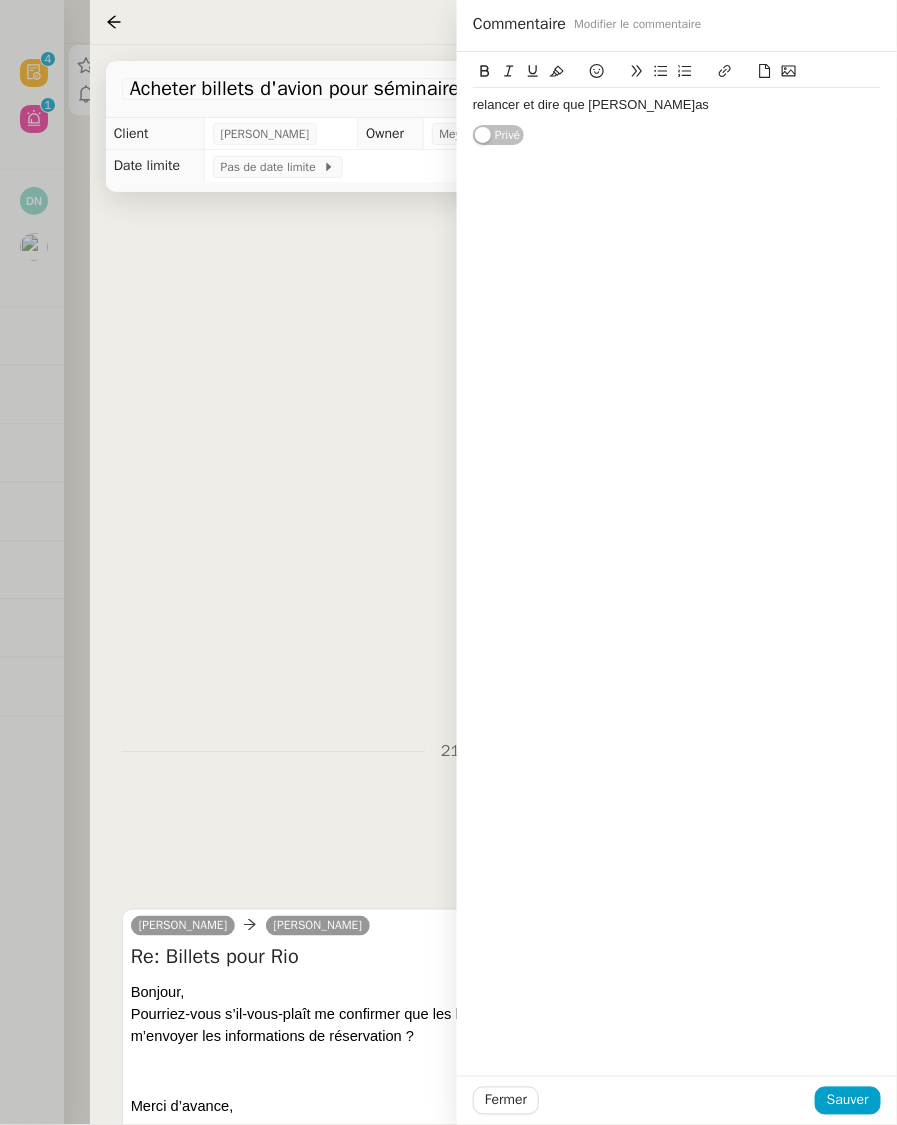 click on "relancer et dire que [PERSON_NAME]as" 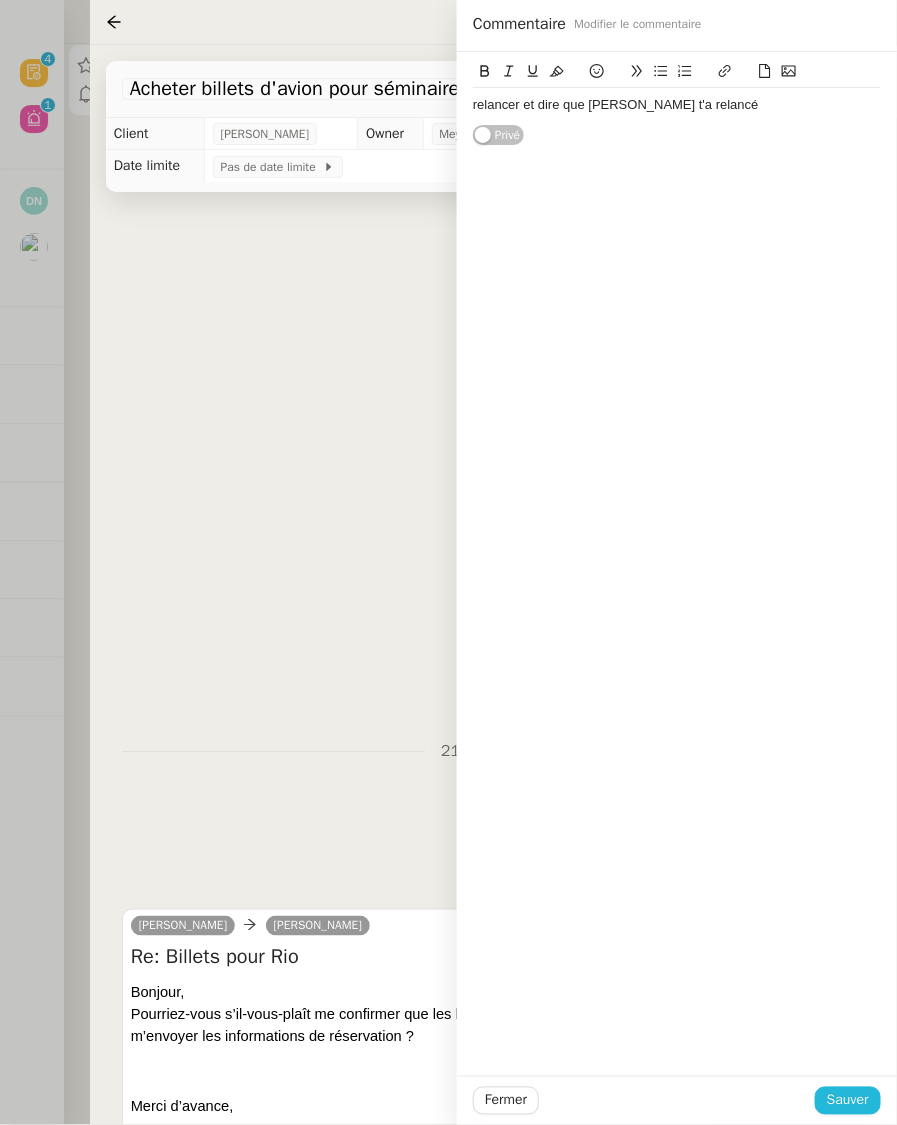 click on "Sauver" 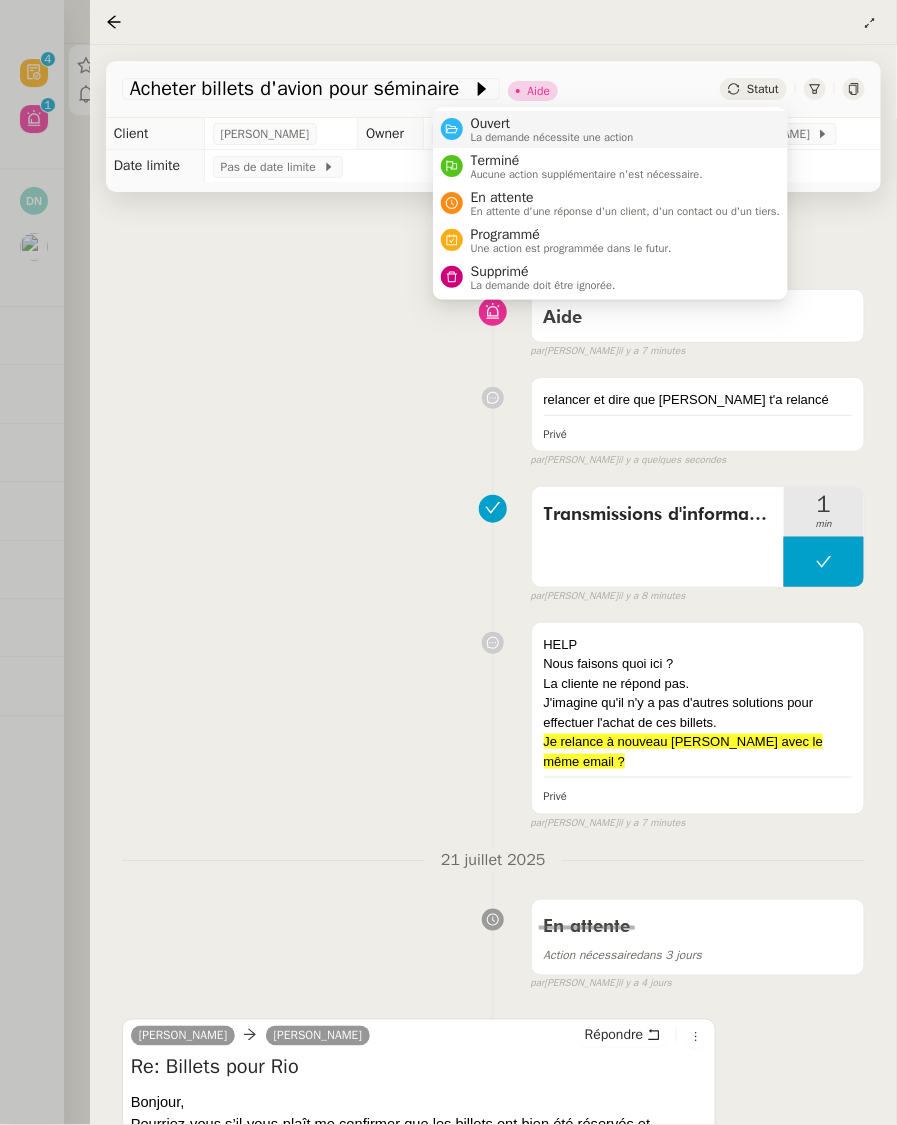 click on "Ouvert La demande nécessite une action" at bounding box center (611, 129) 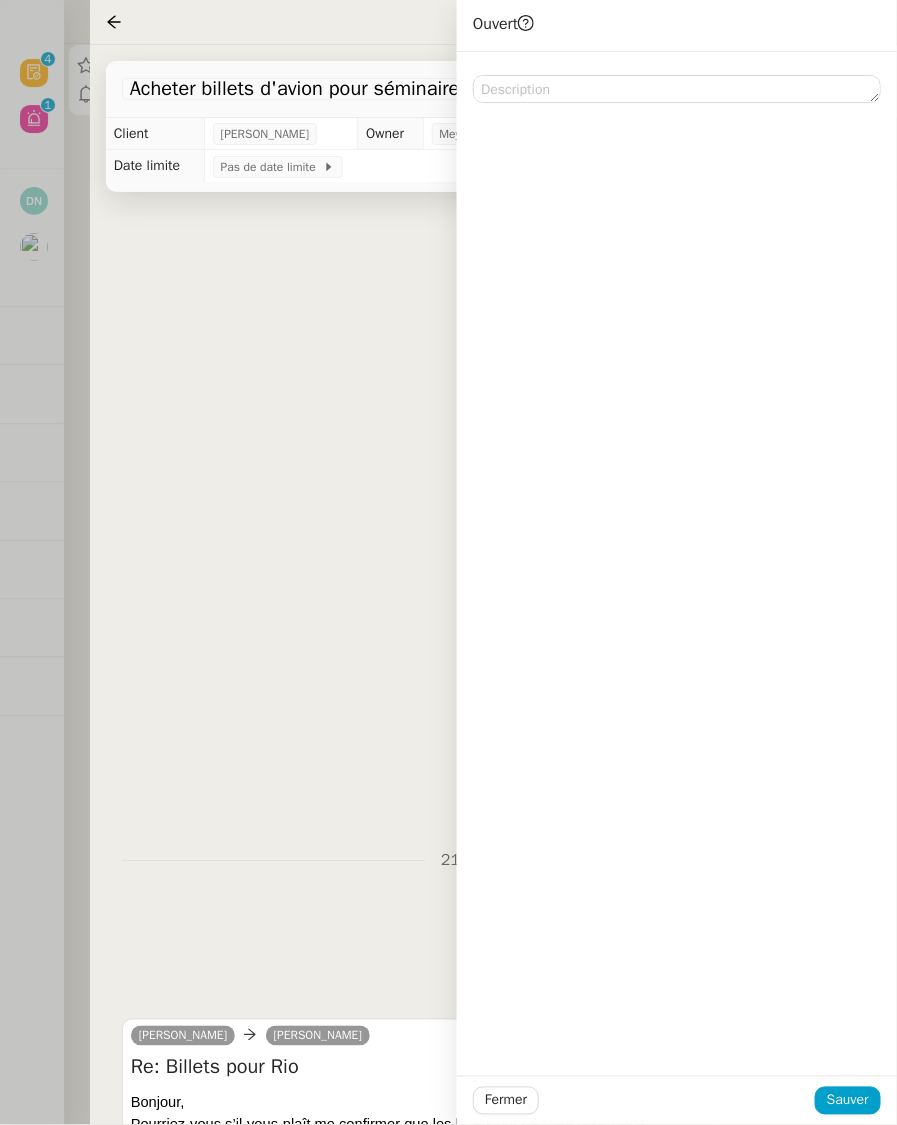 click on "Fermer Sauver" 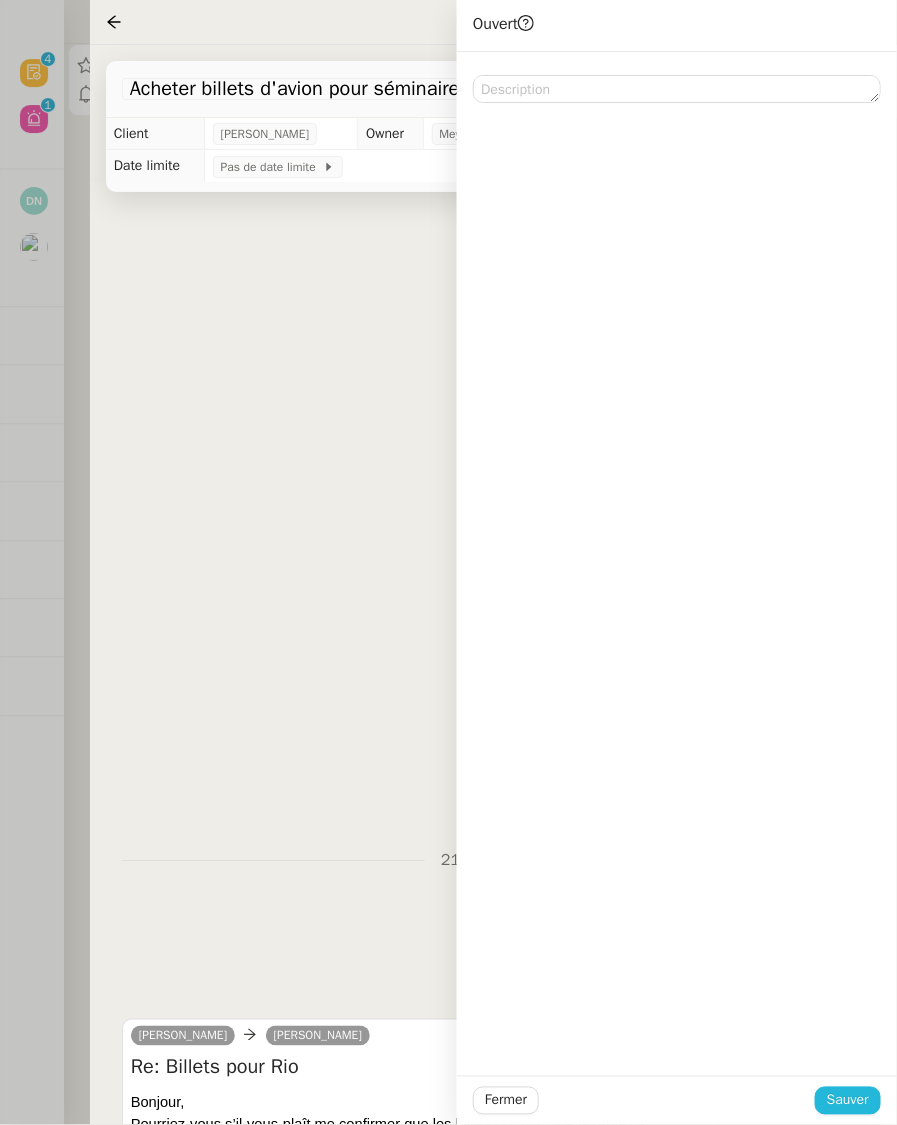 click on "Sauver" 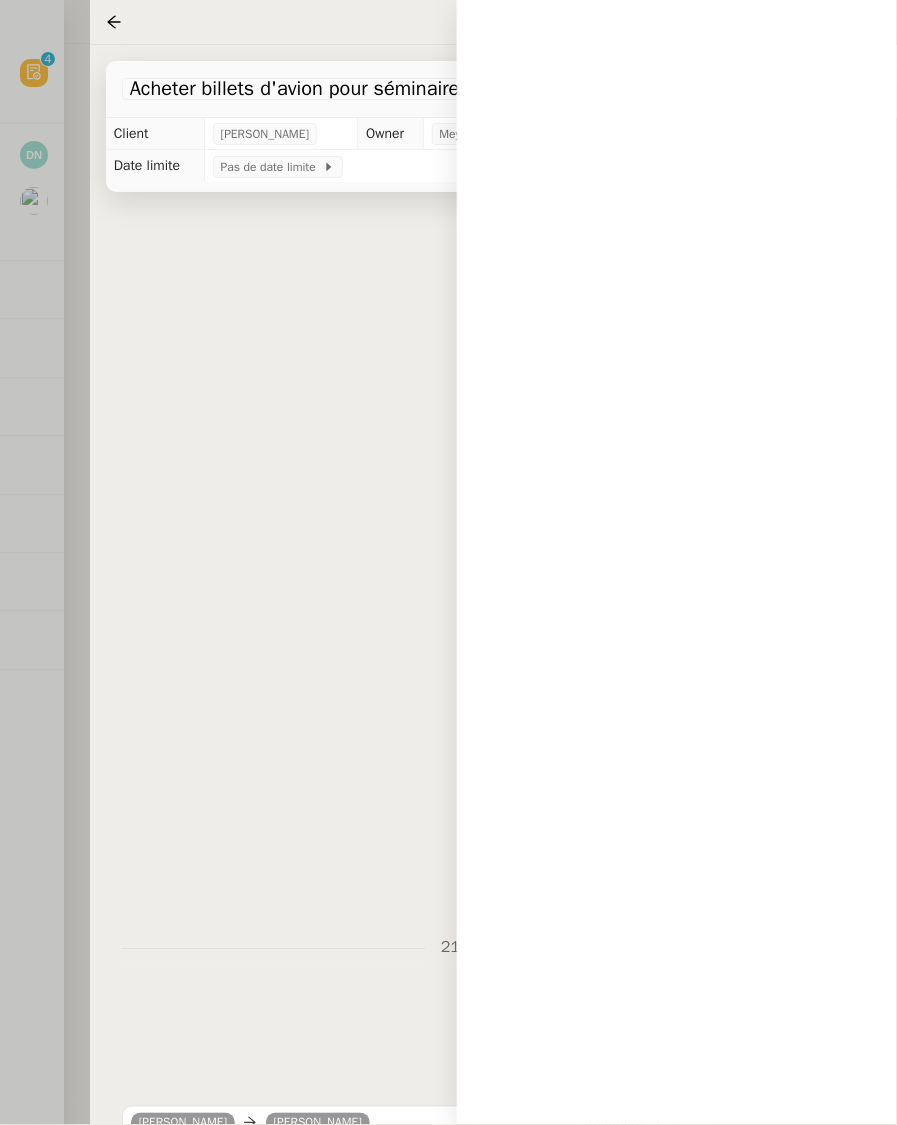 click at bounding box center (448, 562) 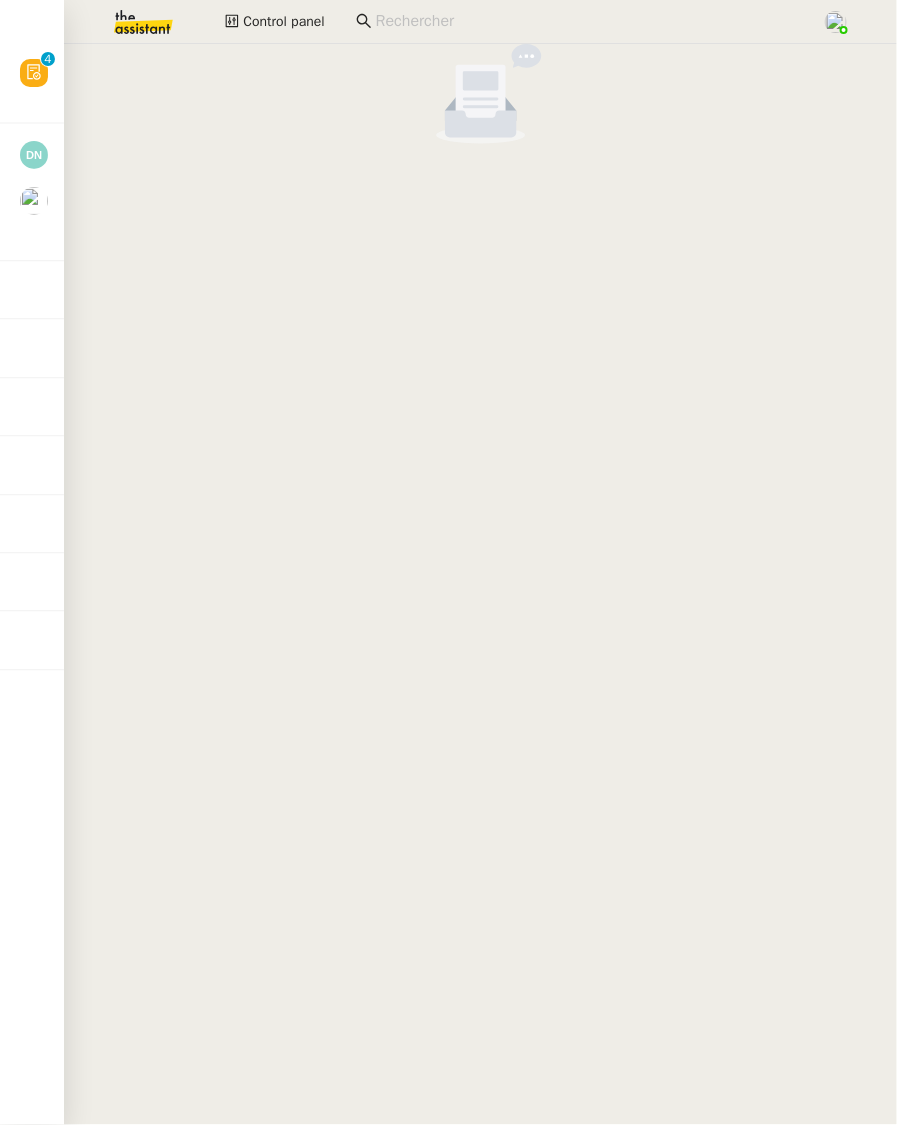 click 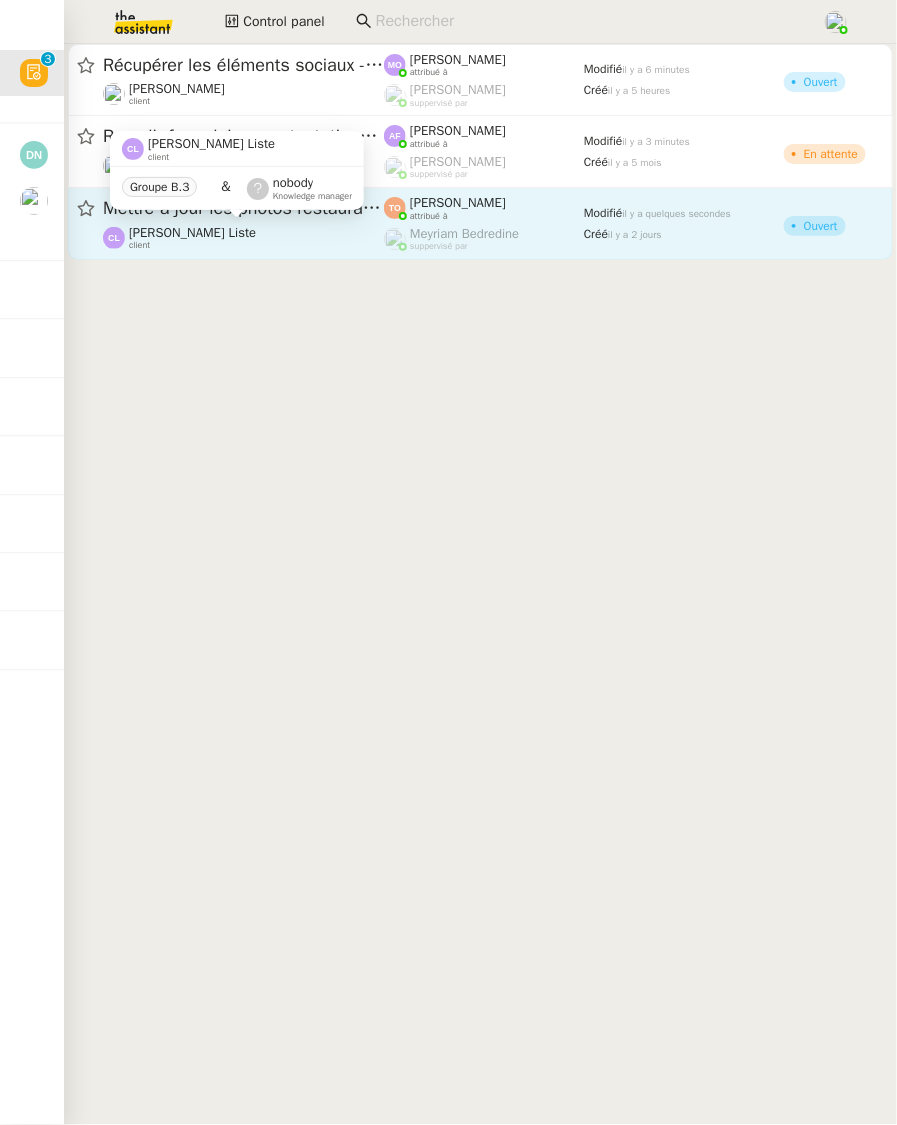 click on "[PERSON_NAME] Liste    client" 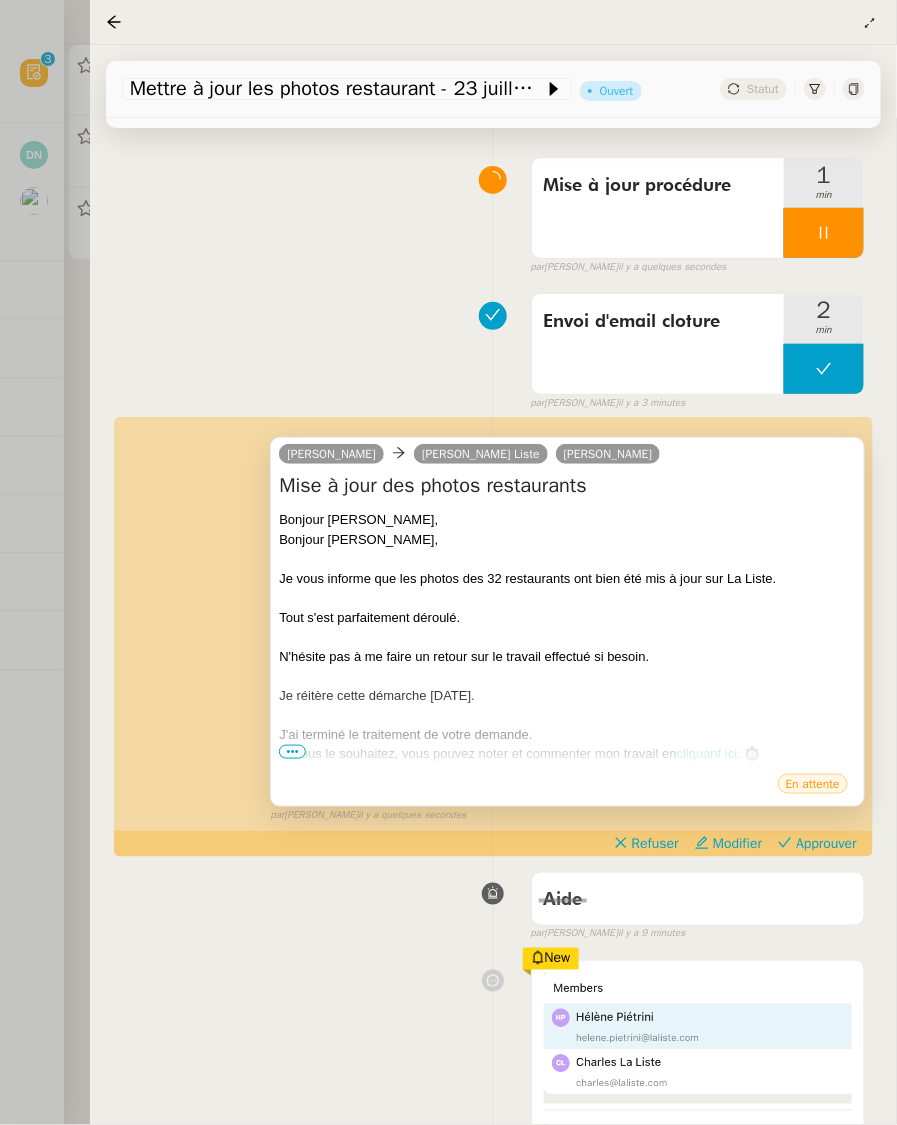 scroll, scrollTop: 142, scrollLeft: 0, axis: vertical 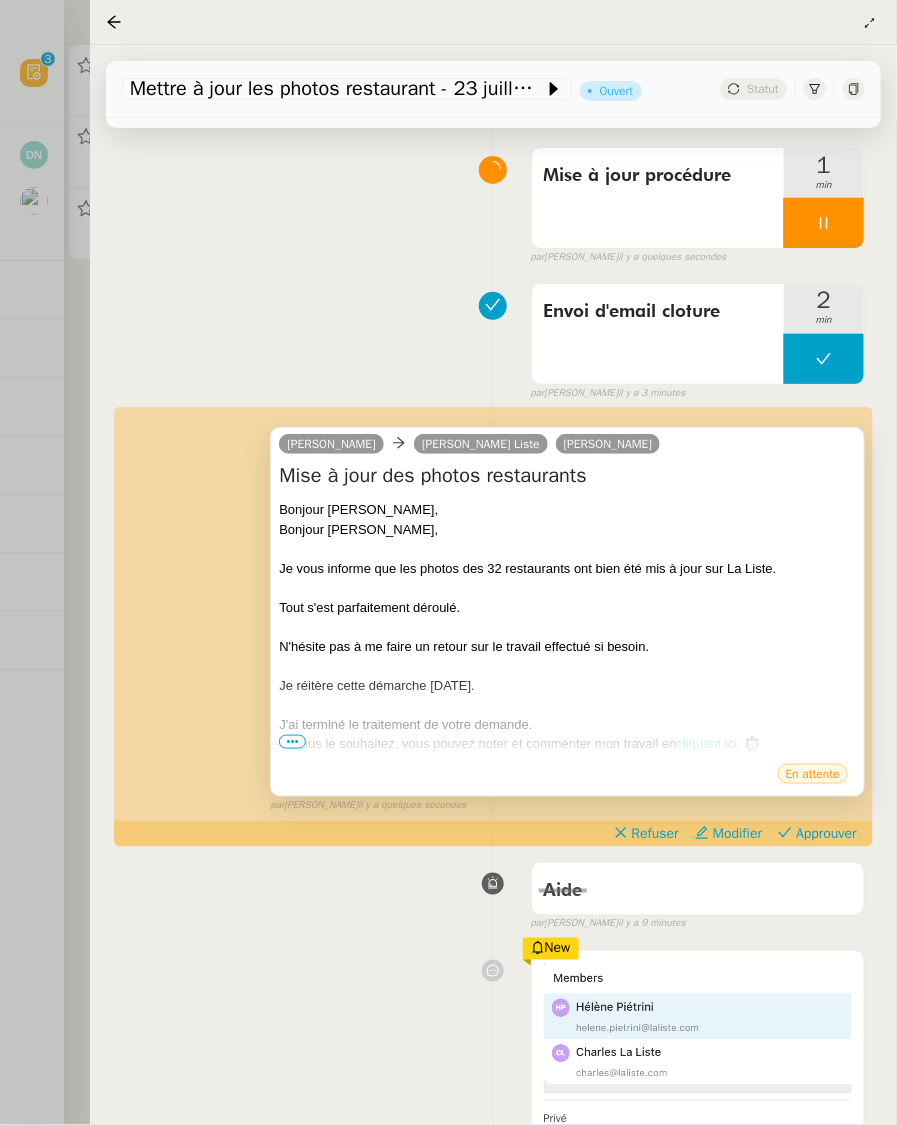 click on "Si vous le souhaitez, vous pouvez noter et commenter mon travail en  cliquant ici . ⏱️" at bounding box center (567, 744) 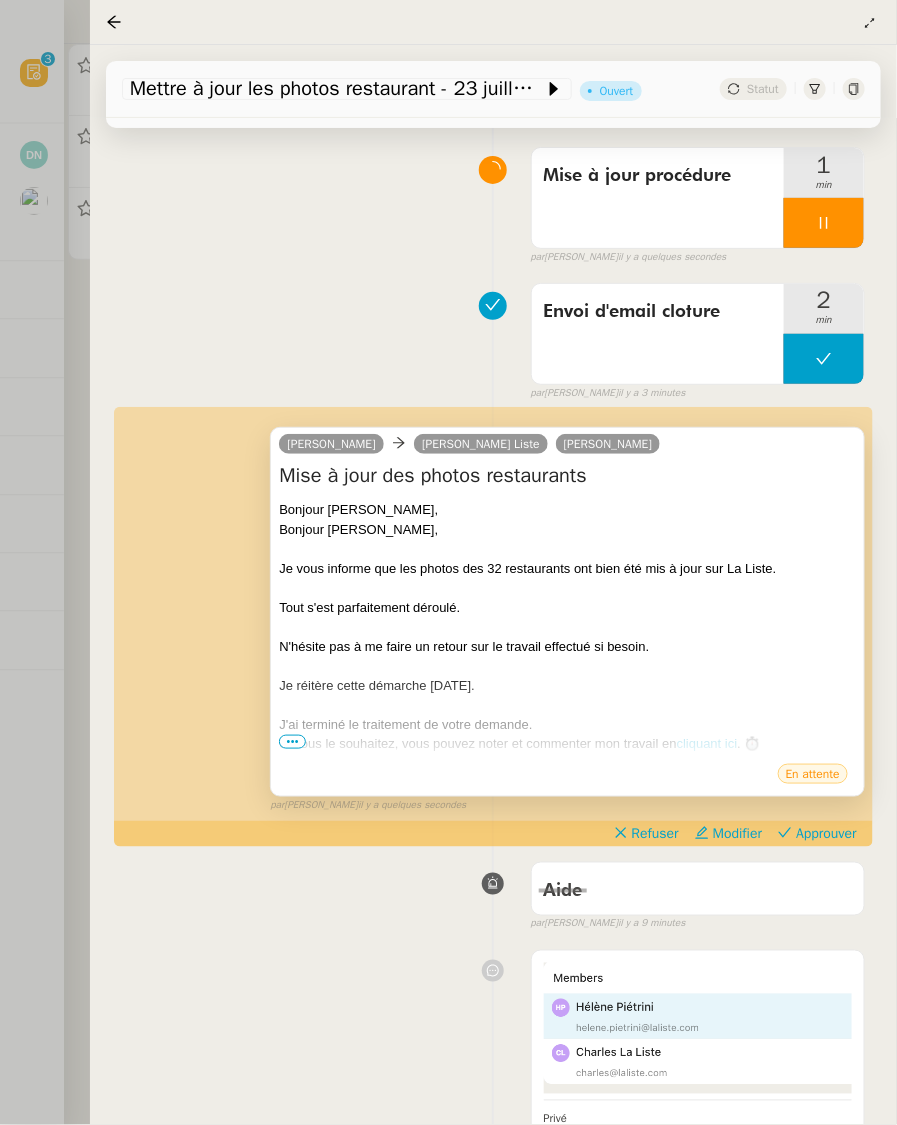 click on "•••" at bounding box center (292, 742) 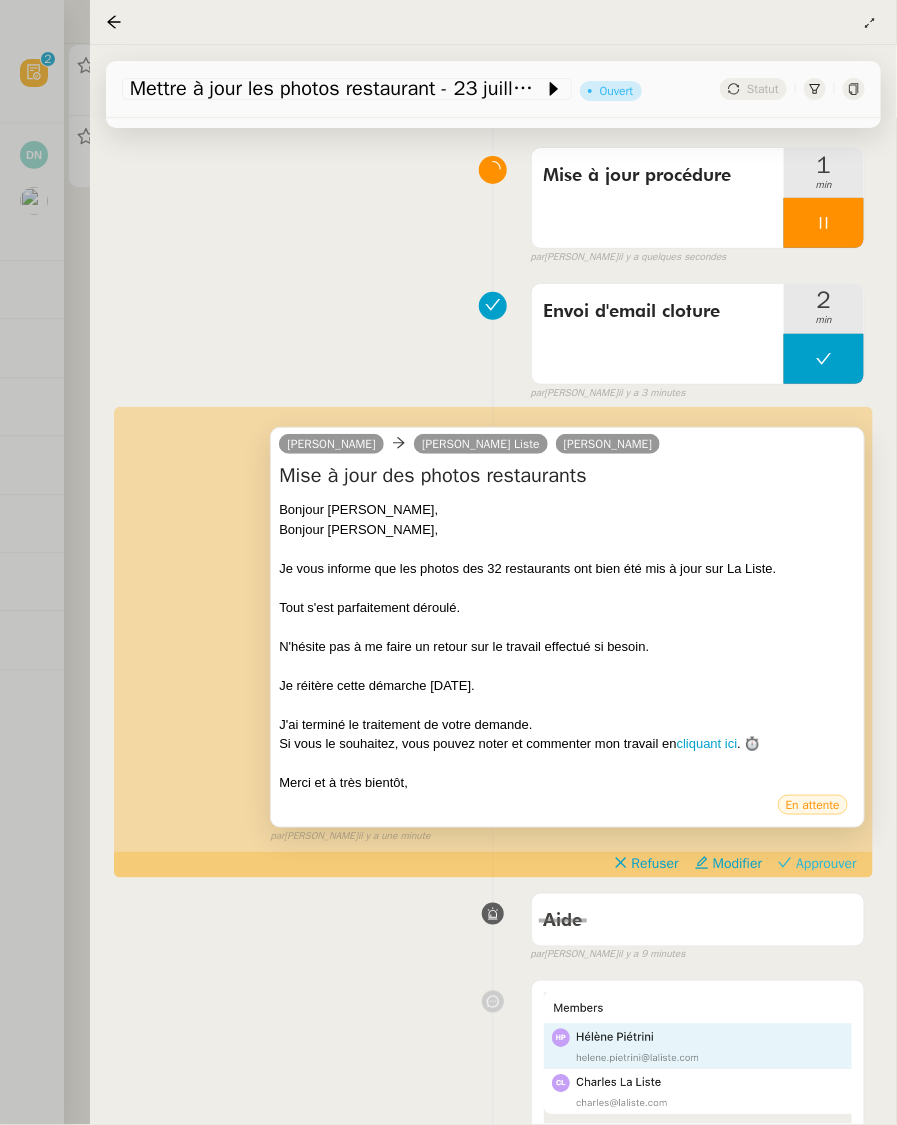 click on "Approuver" at bounding box center [826, 864] 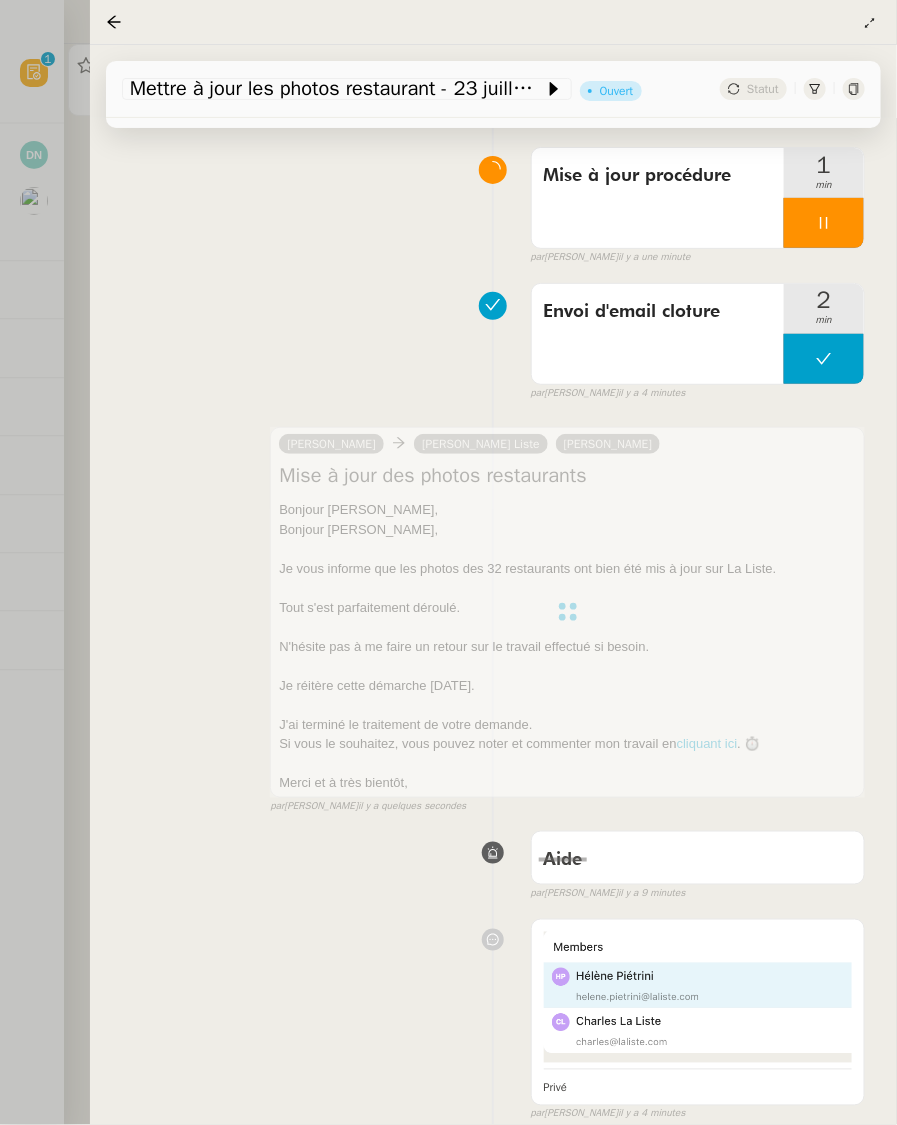 click at bounding box center [448, 562] 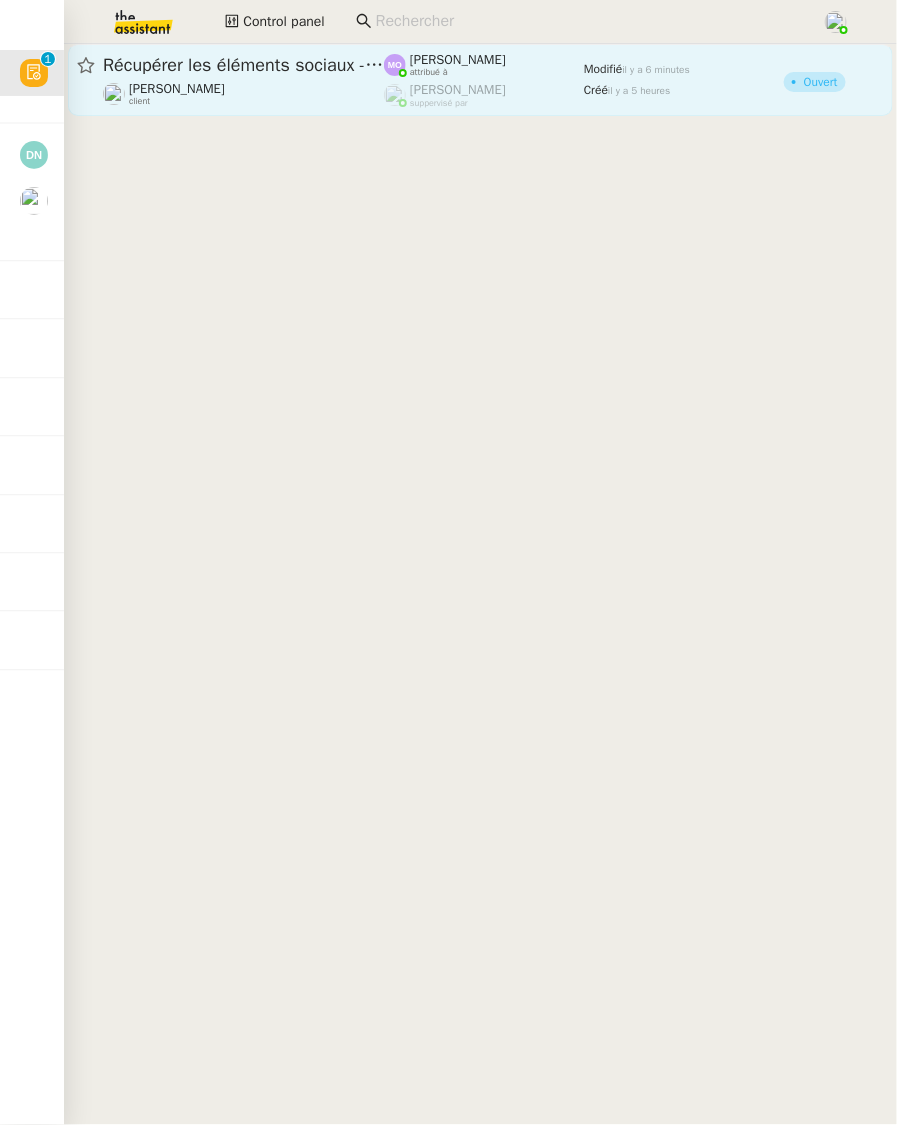 click on "[PERSON_NAME]    attribué à    [PERSON_NAME]    suppervisé par" 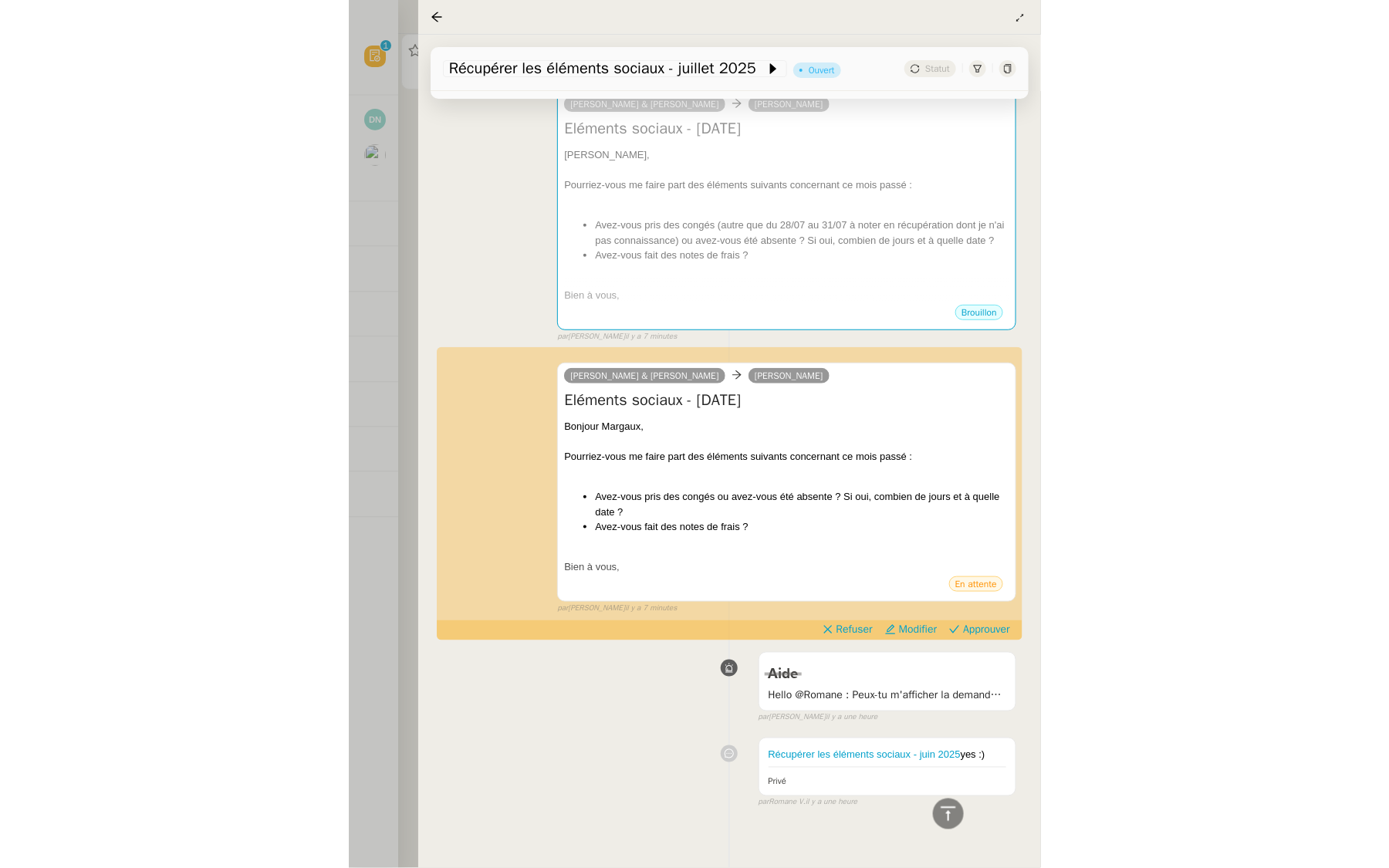 scroll, scrollTop: 1303, scrollLeft: 0, axis: vertical 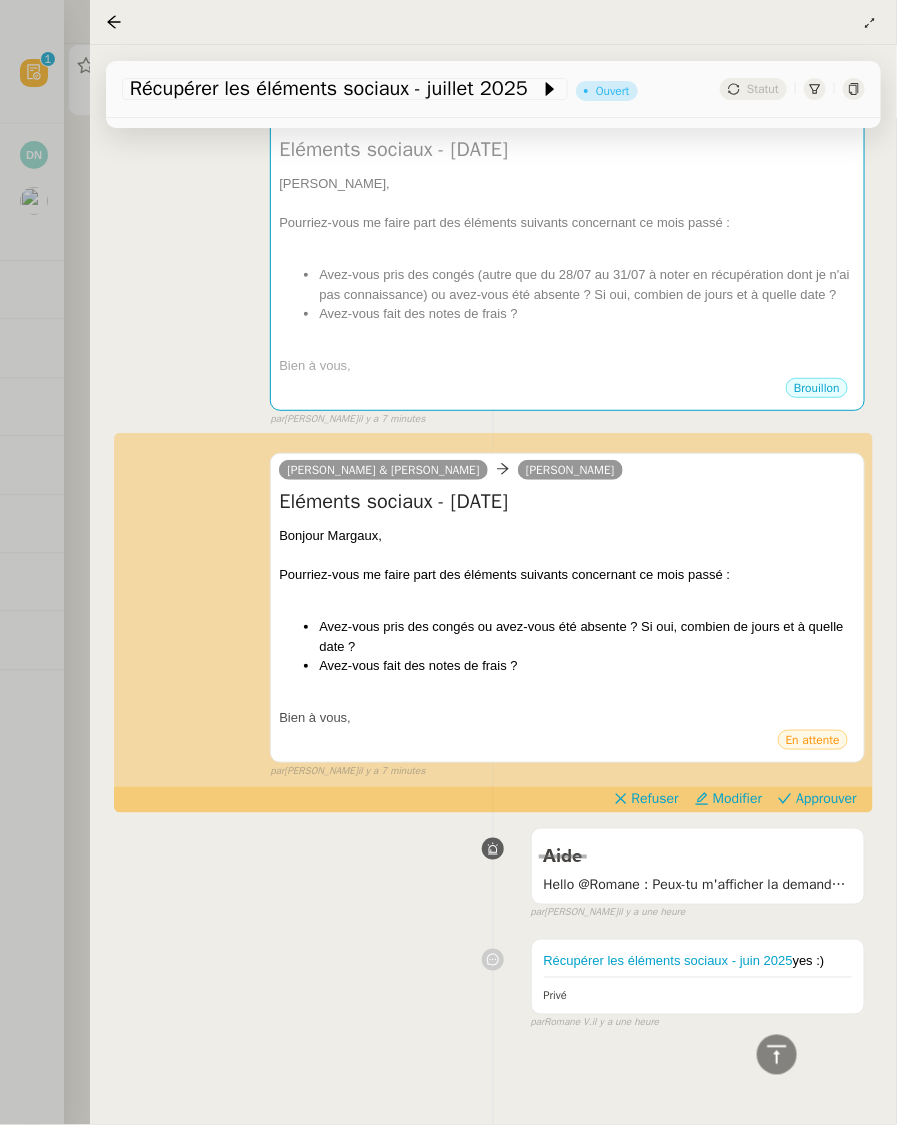 click at bounding box center (448, 562) 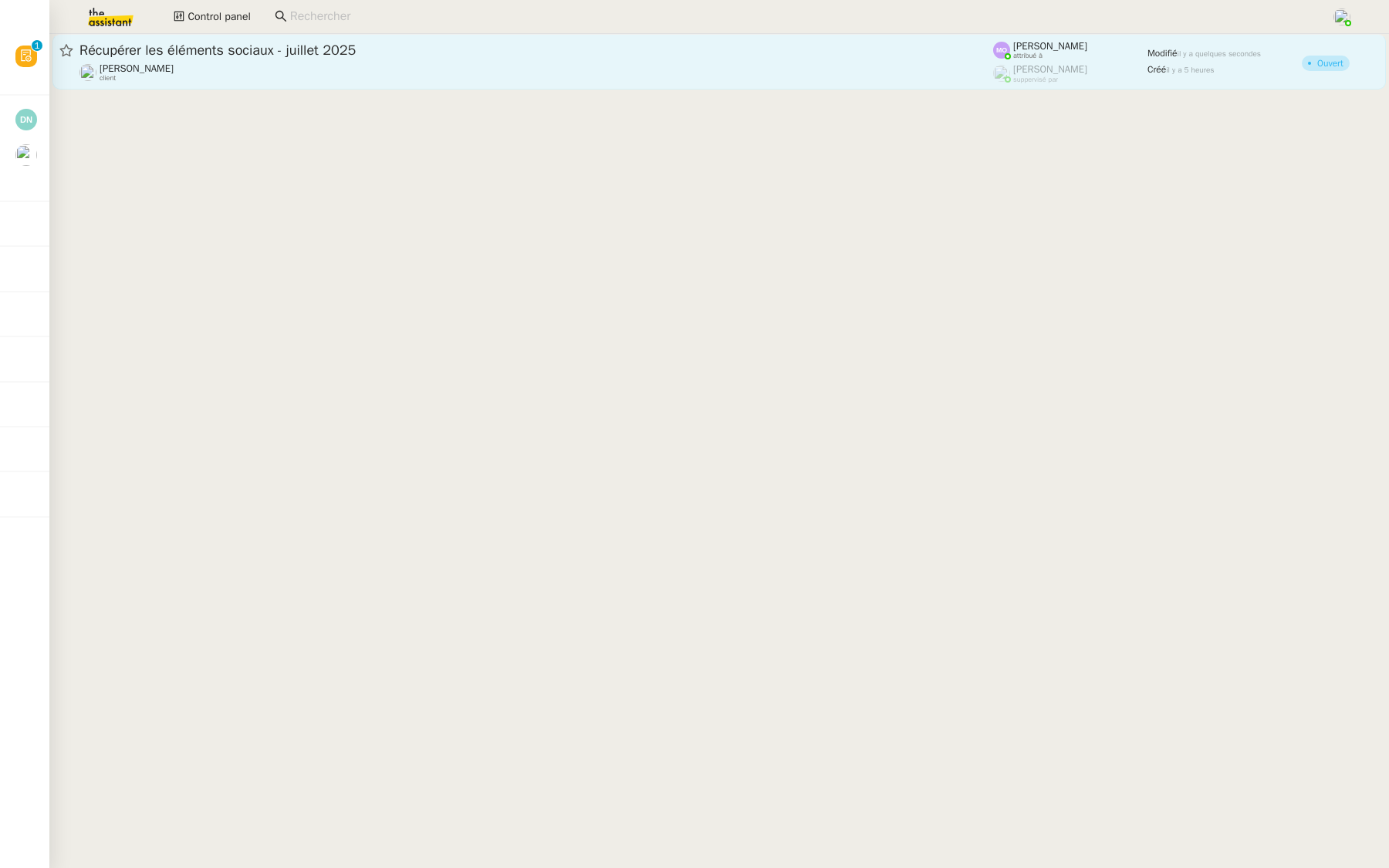 click on "Récupérer les éléments sociaux - juillet 2025" 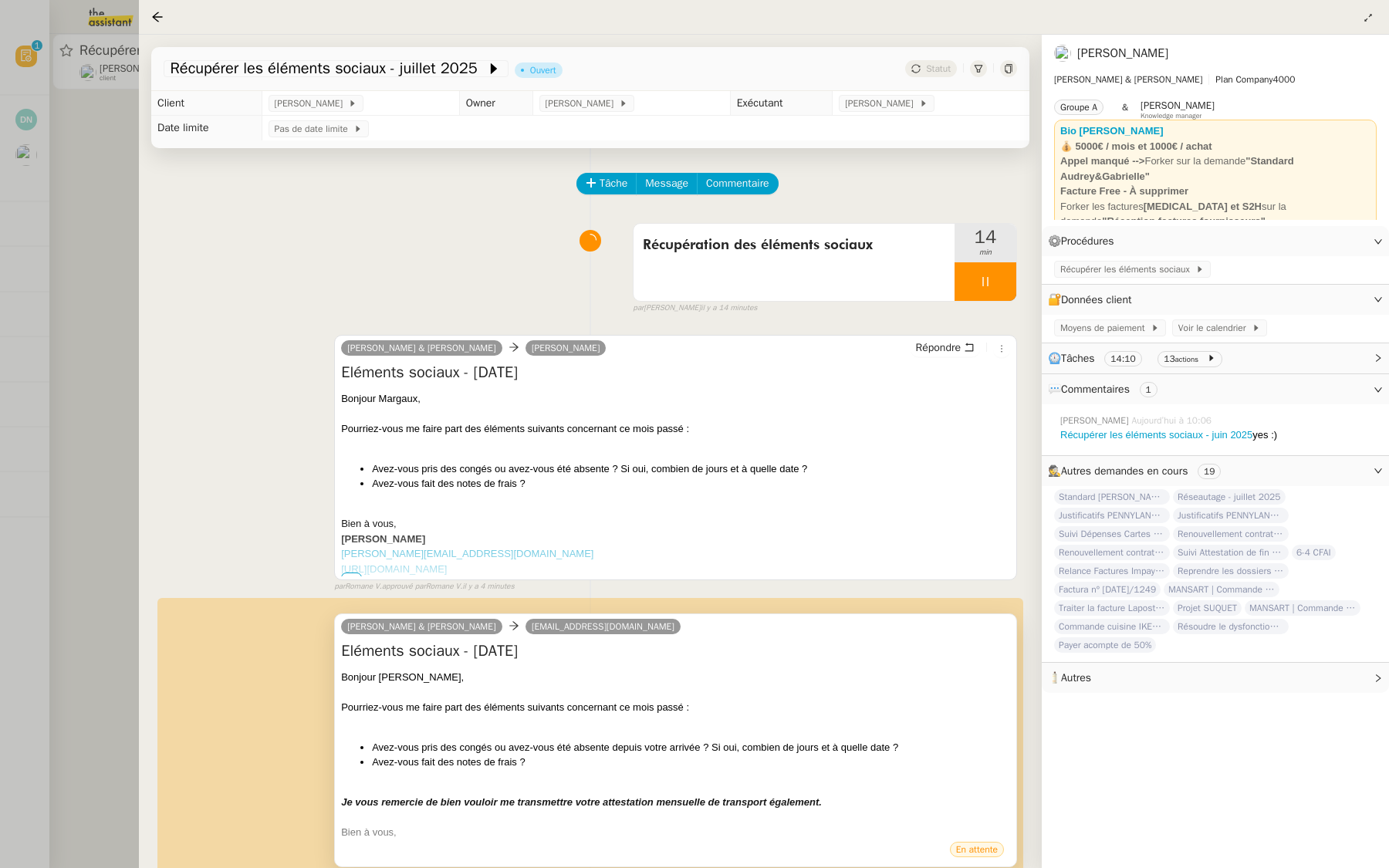 scroll, scrollTop: 357, scrollLeft: 0, axis: vertical 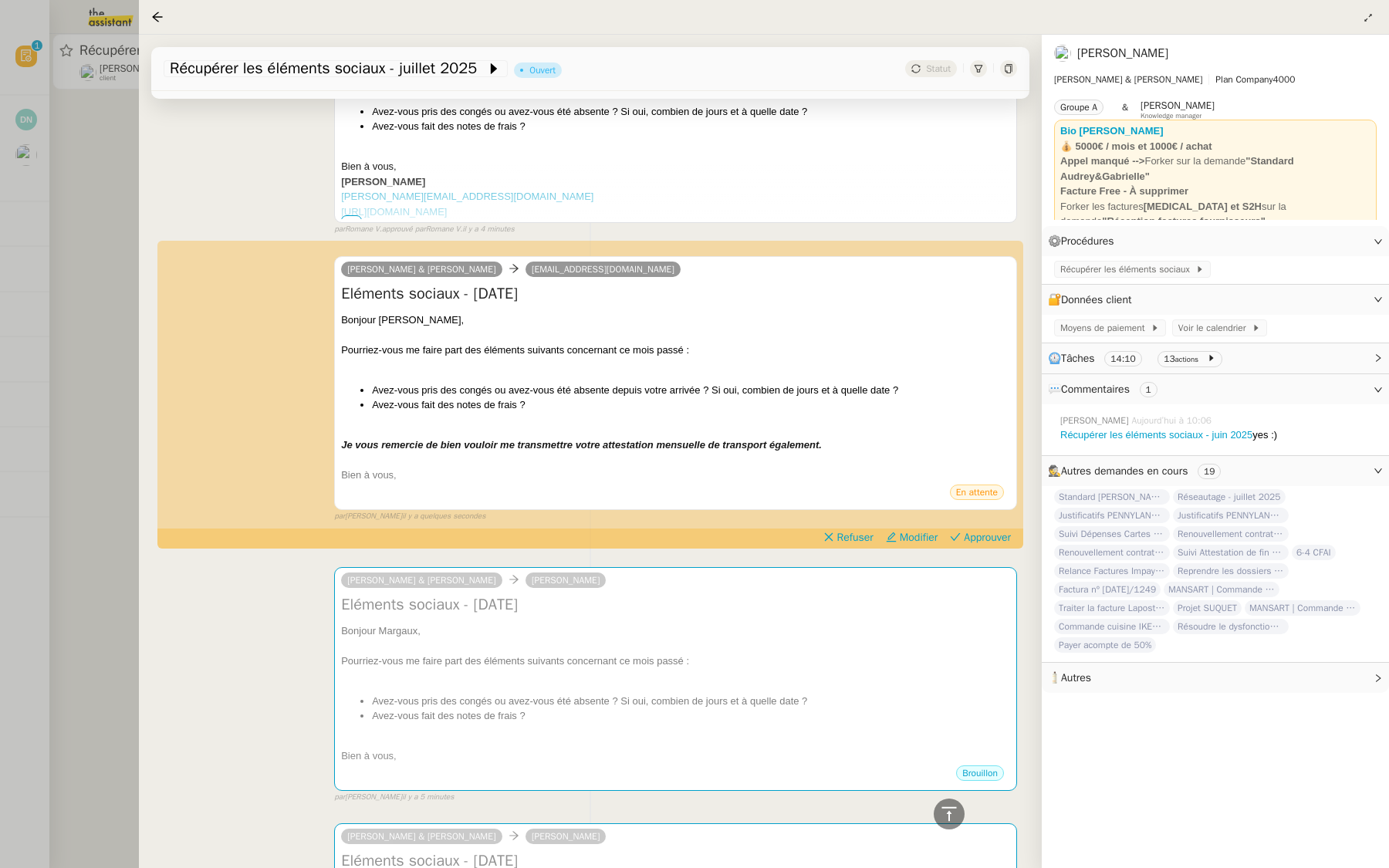 click at bounding box center [694, 434] 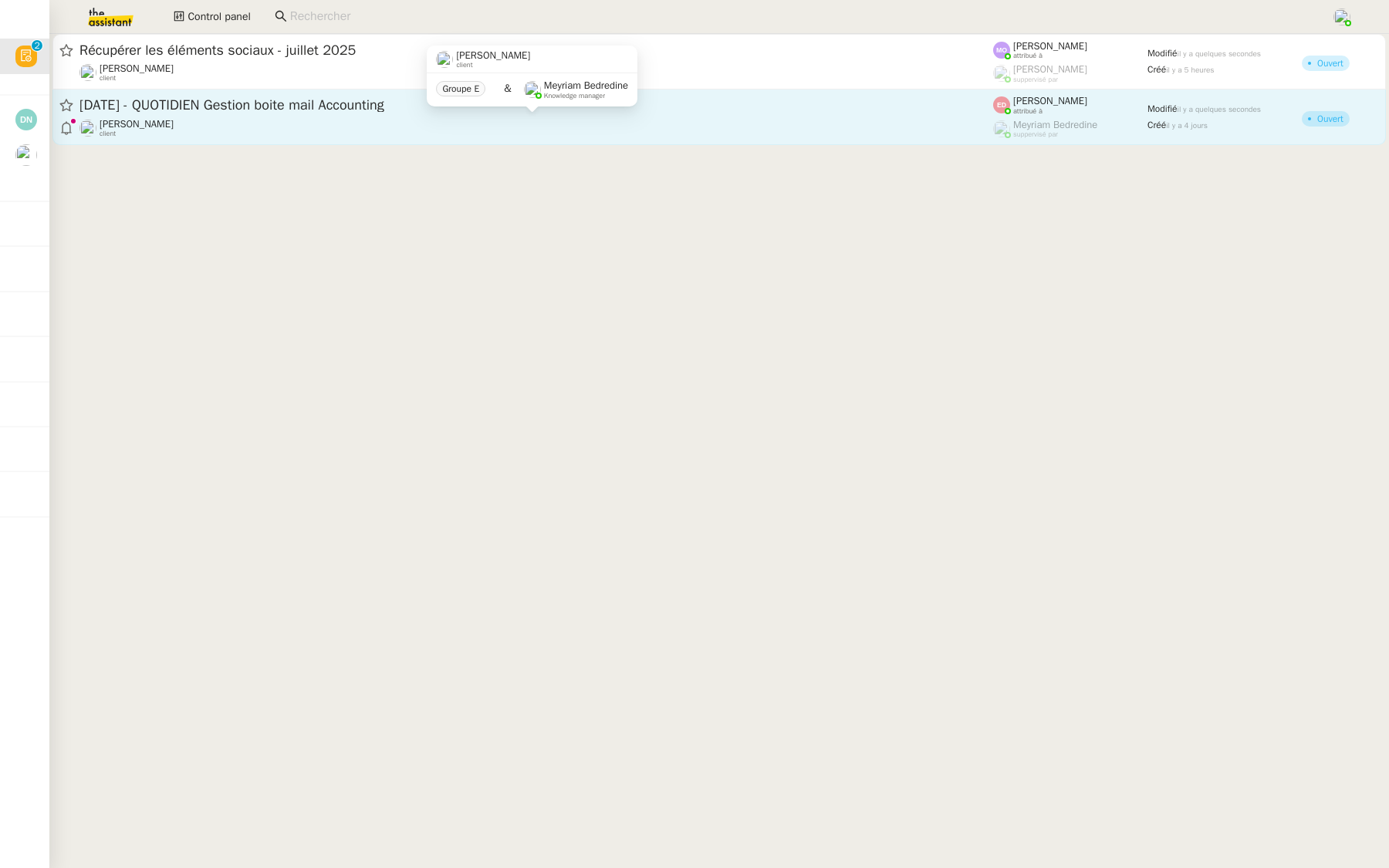 click on "[PERSON_NAME]     client" 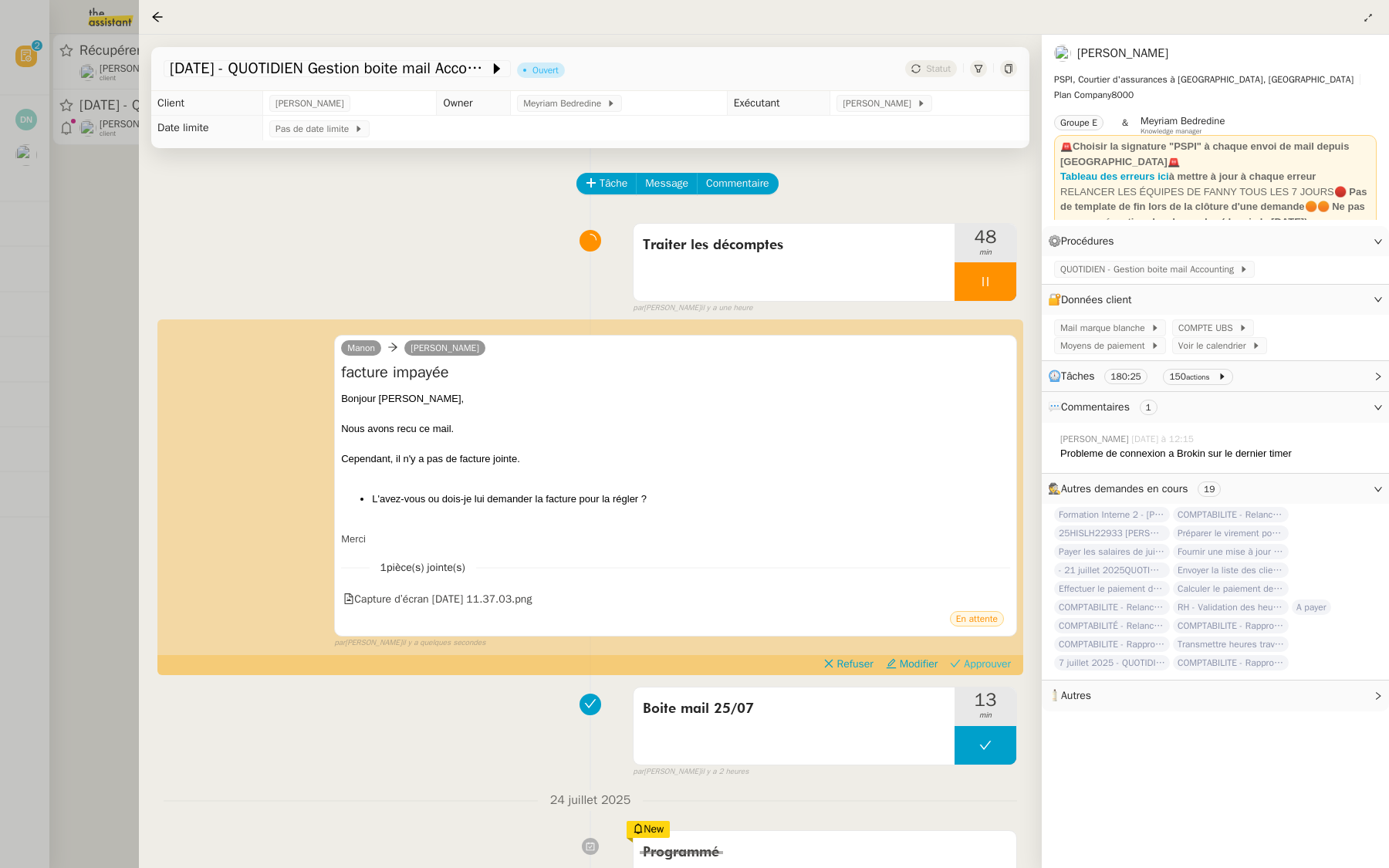 click on "Approuver" at bounding box center [987, 664] 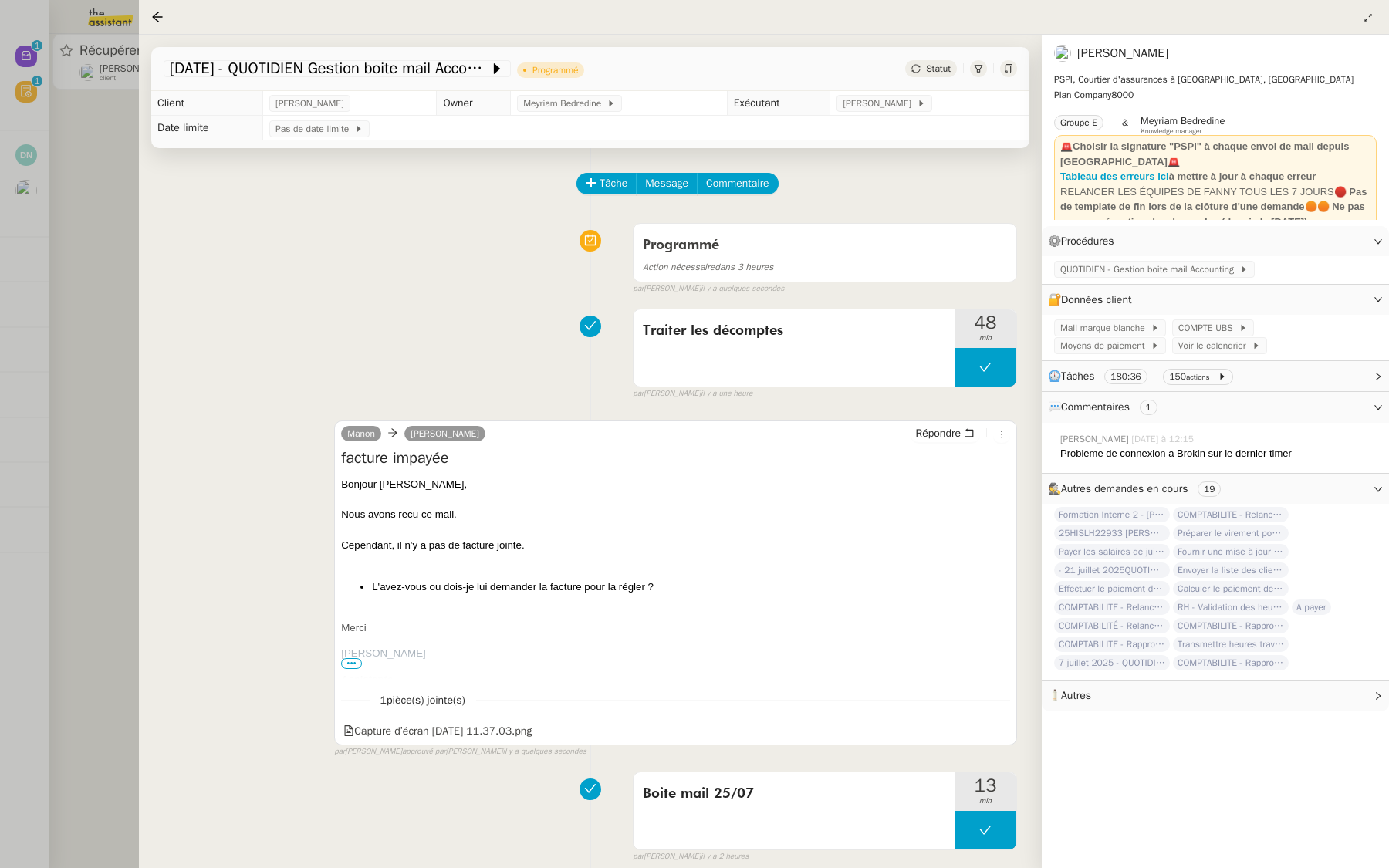 click at bounding box center (694, 434) 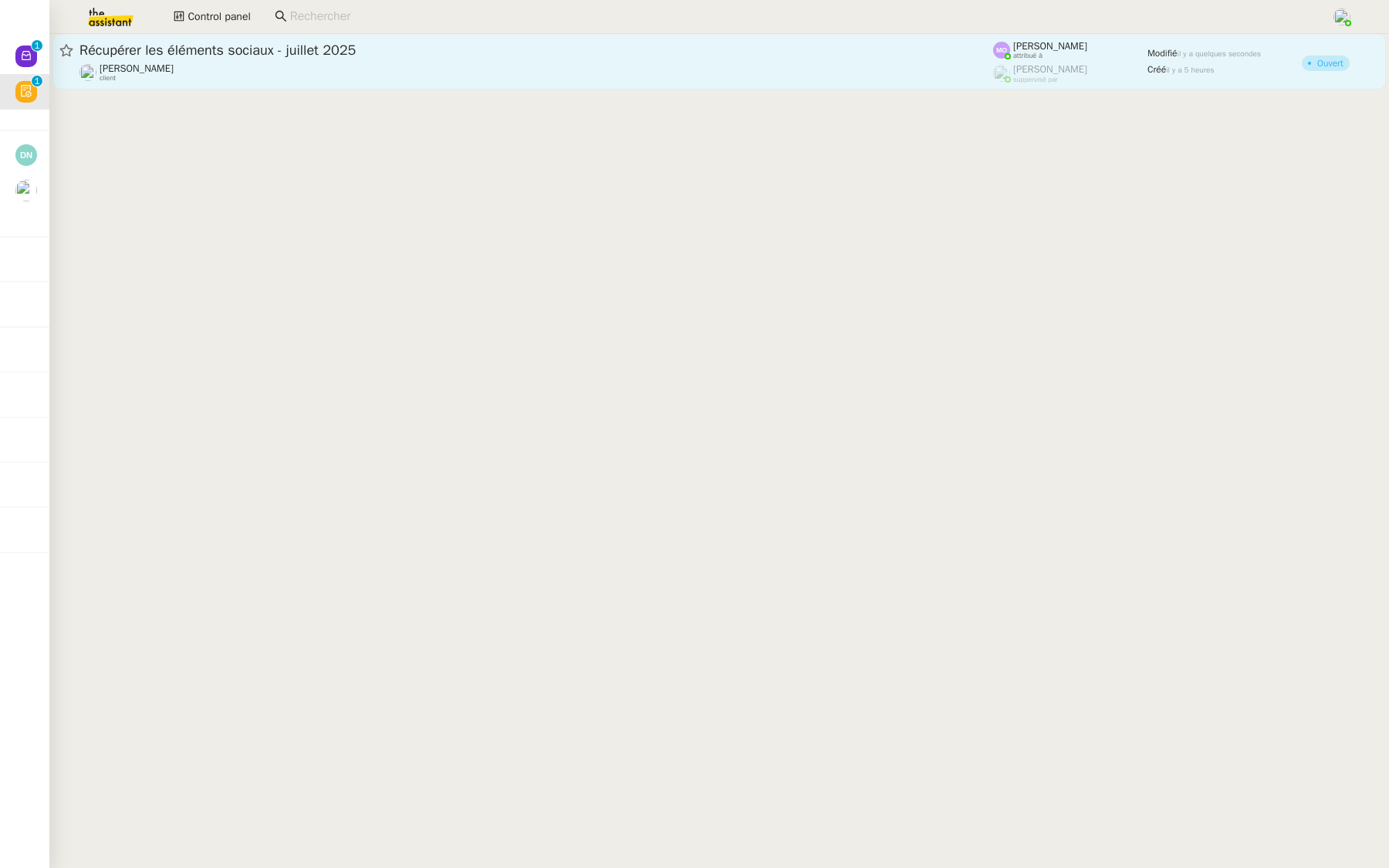 click on "Récupérer les éléments sociaux - juillet 2025" 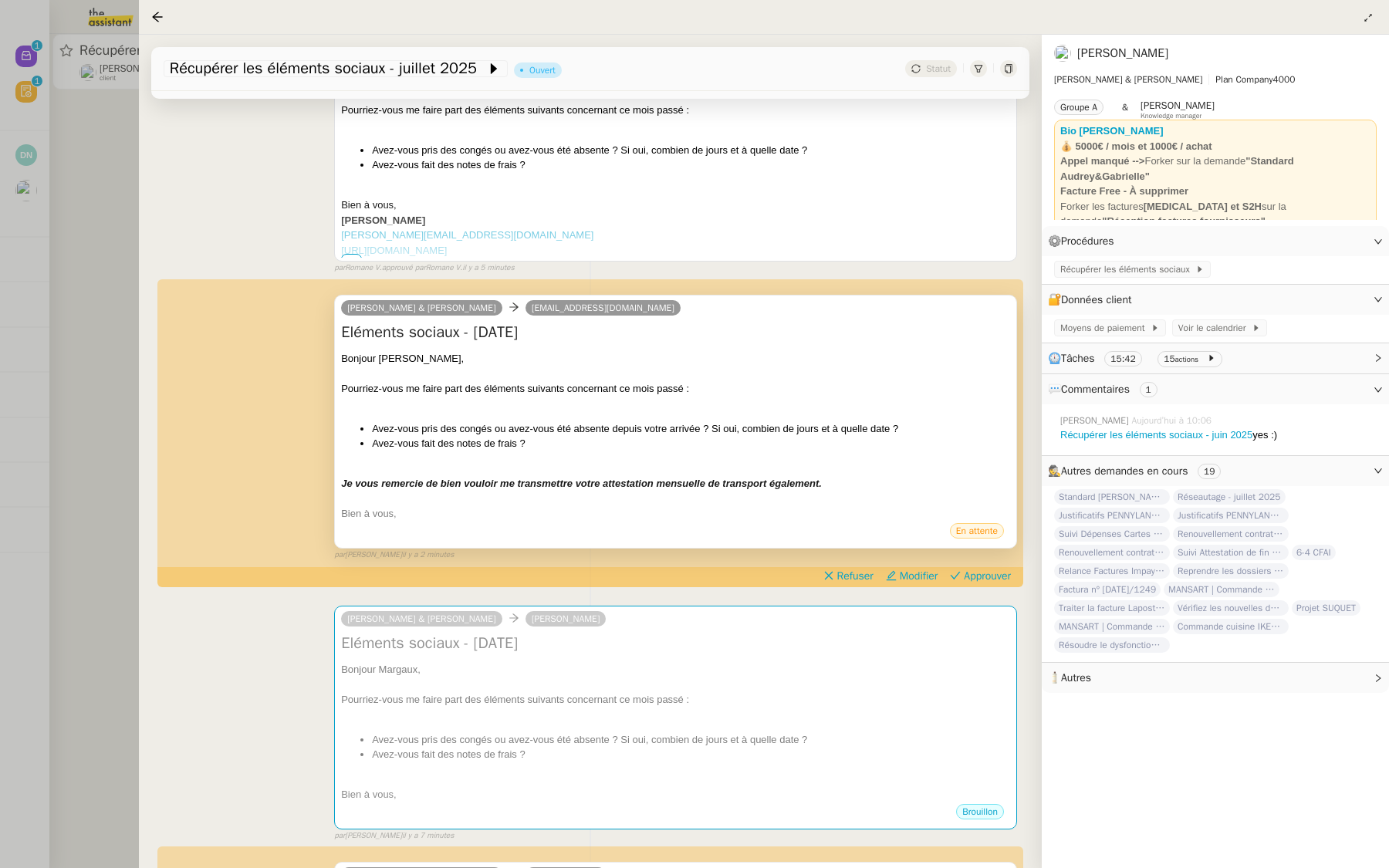 scroll, scrollTop: 383, scrollLeft: 0, axis: vertical 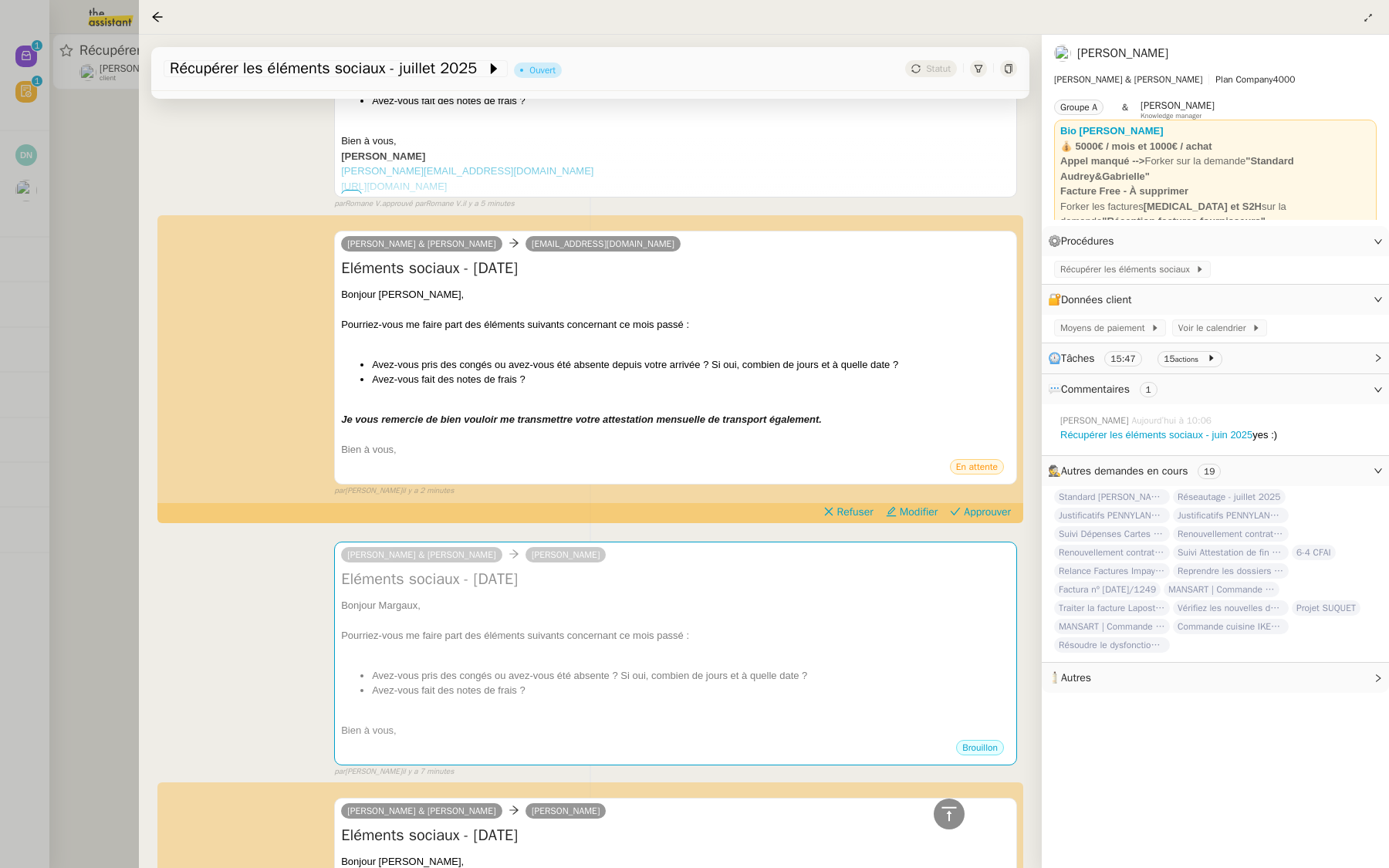 click at bounding box center (694, 434) 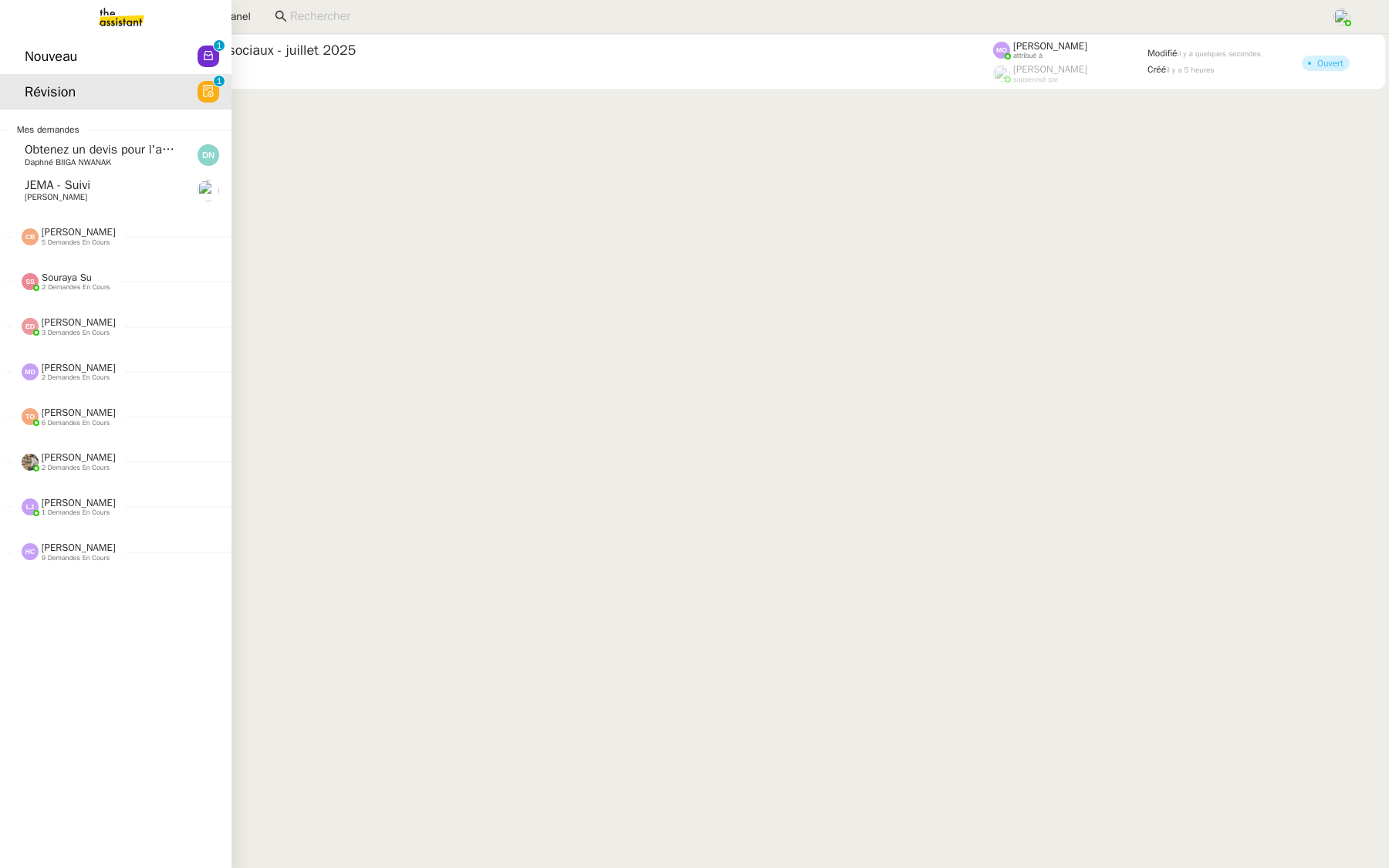 click on "Nouveau  0   1   2   3   4   5   6   7   8   9" 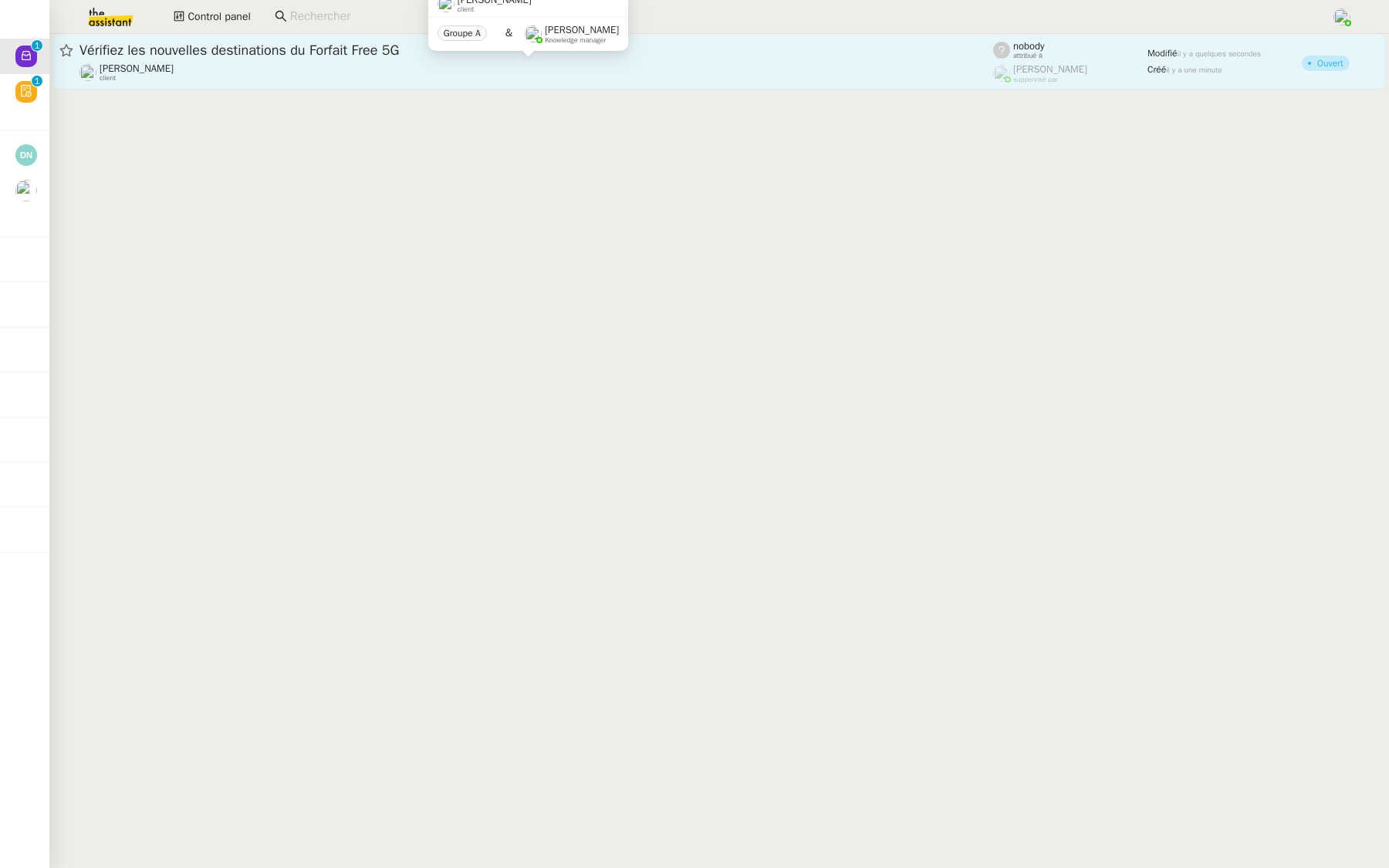click on "[PERSON_NAME]    client" 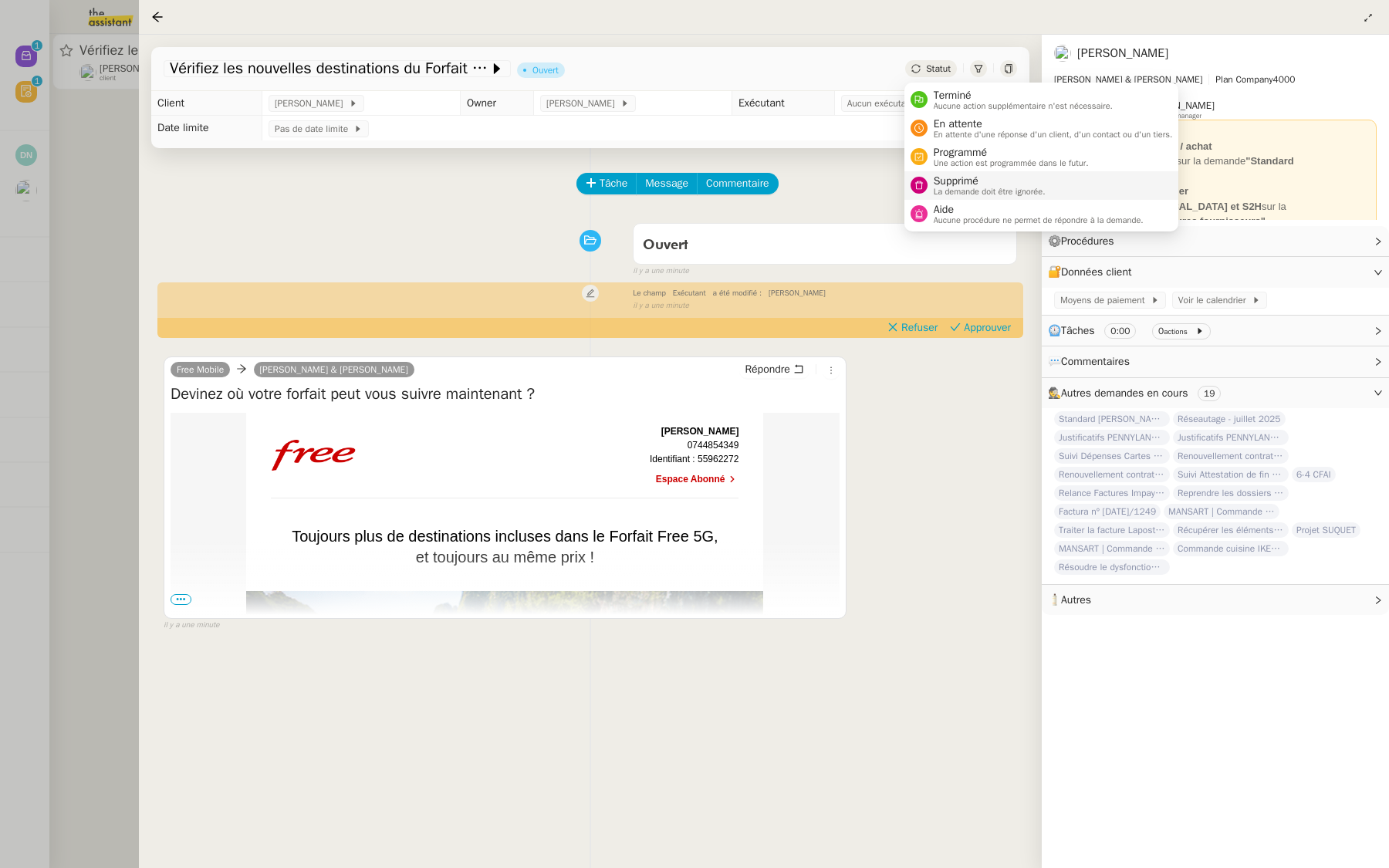 click on "La demande doit être ignorée." at bounding box center [989, 191] 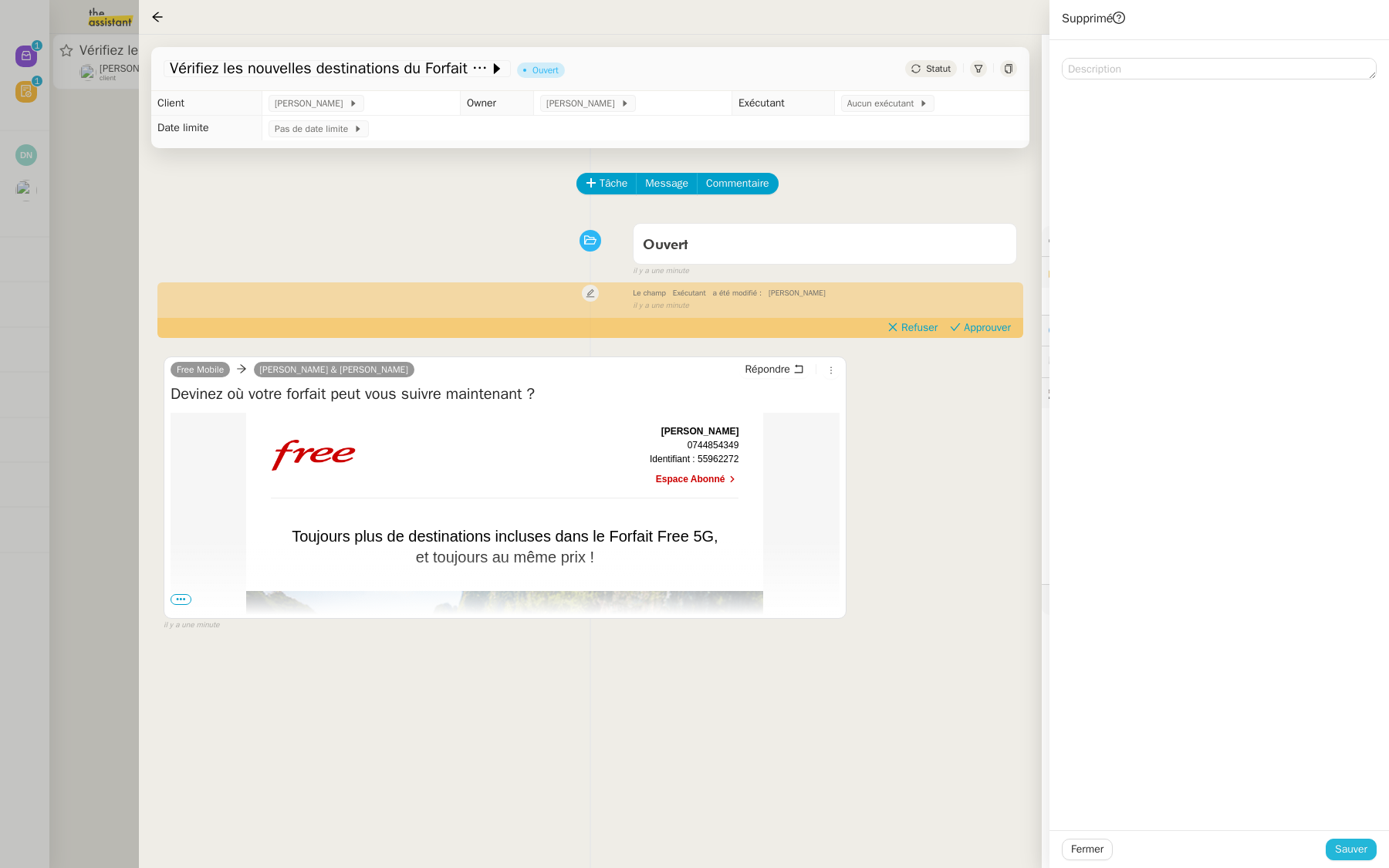 click on "Sauver" 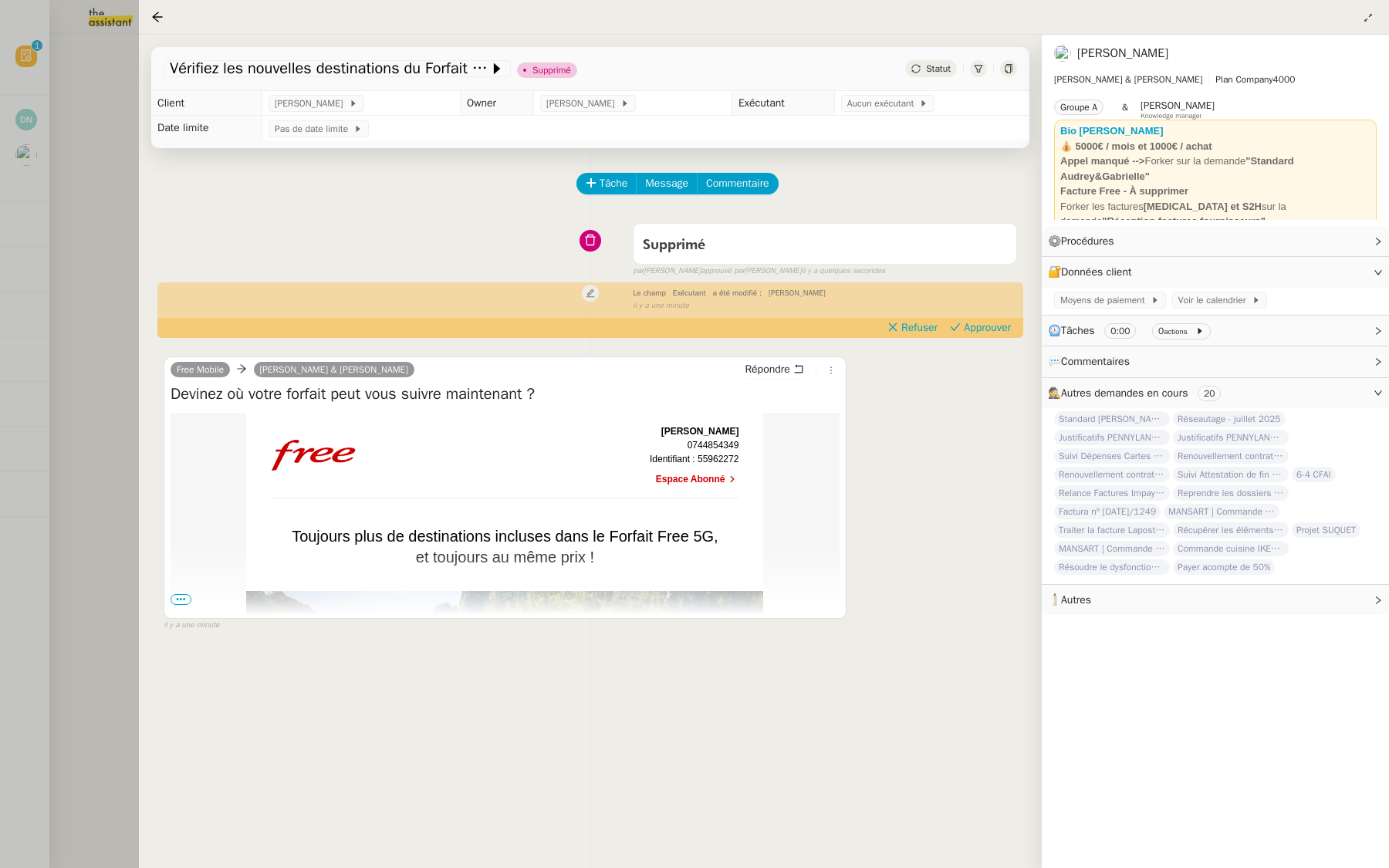 click at bounding box center [694, 434] 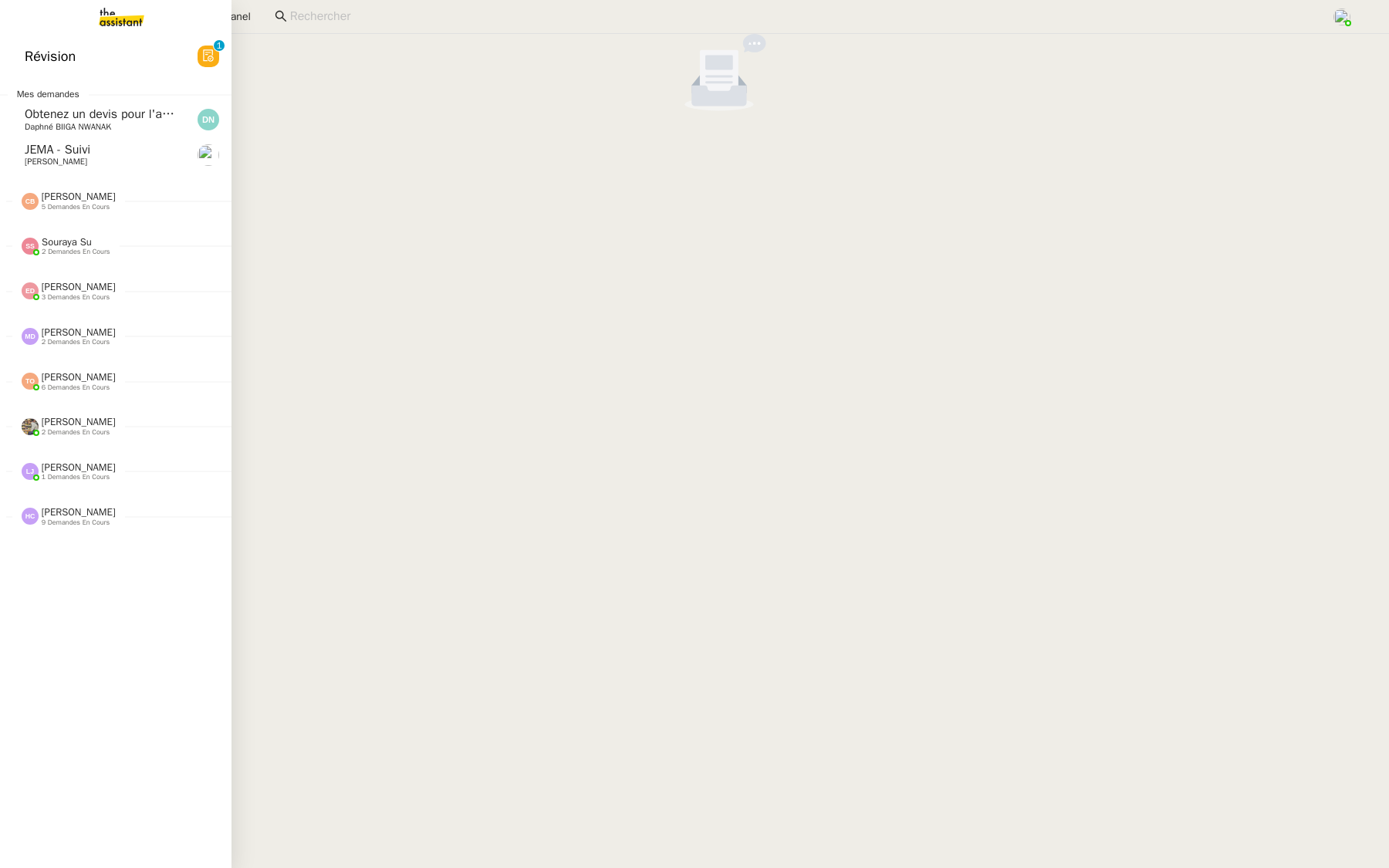 click on "Révision" 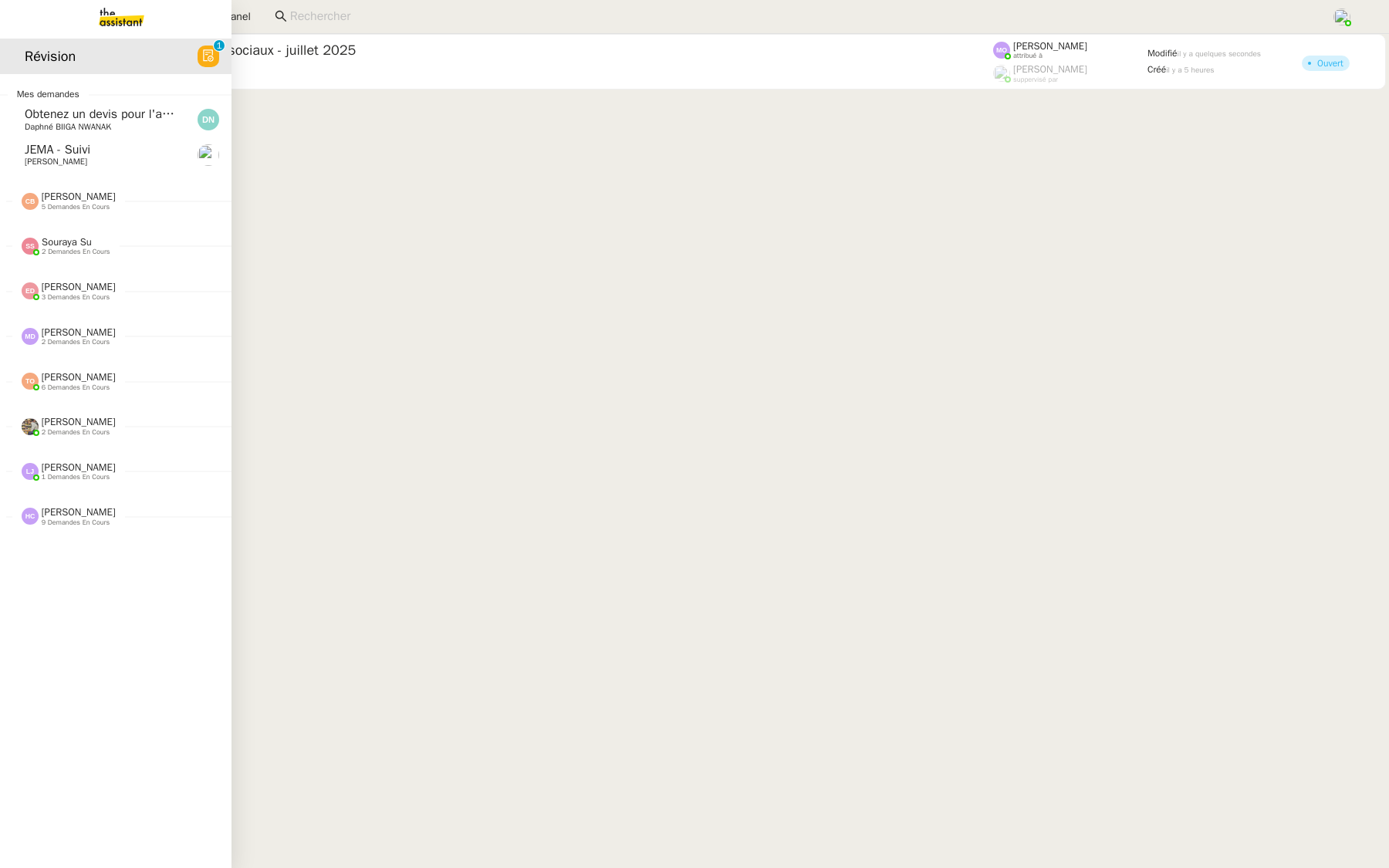 click on "Obtenez un devis pour l'automatisation    Daphné BIIGA NWANAK" 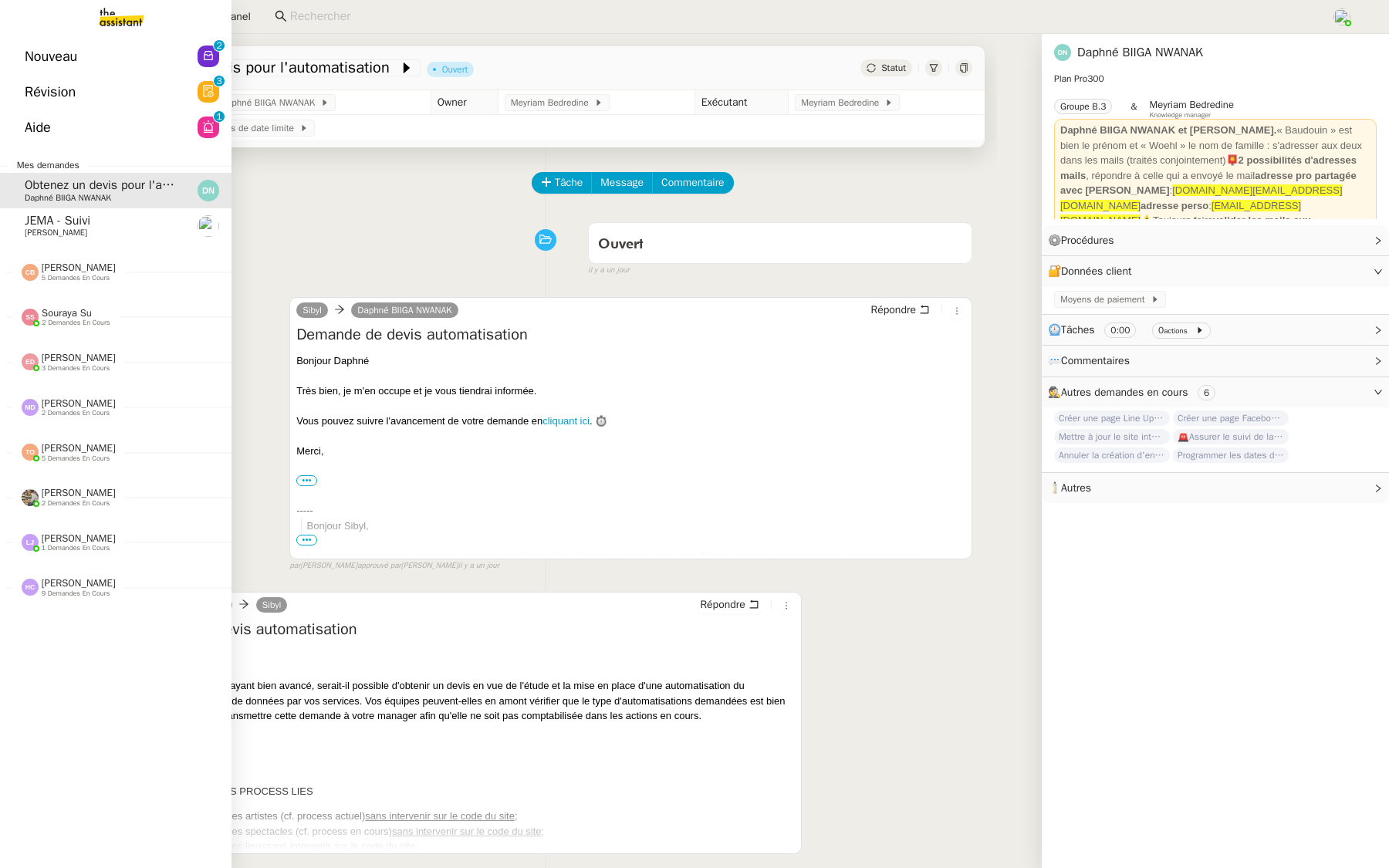 click on "Révision  0   1   2   3   4   5   6   7   8   9" 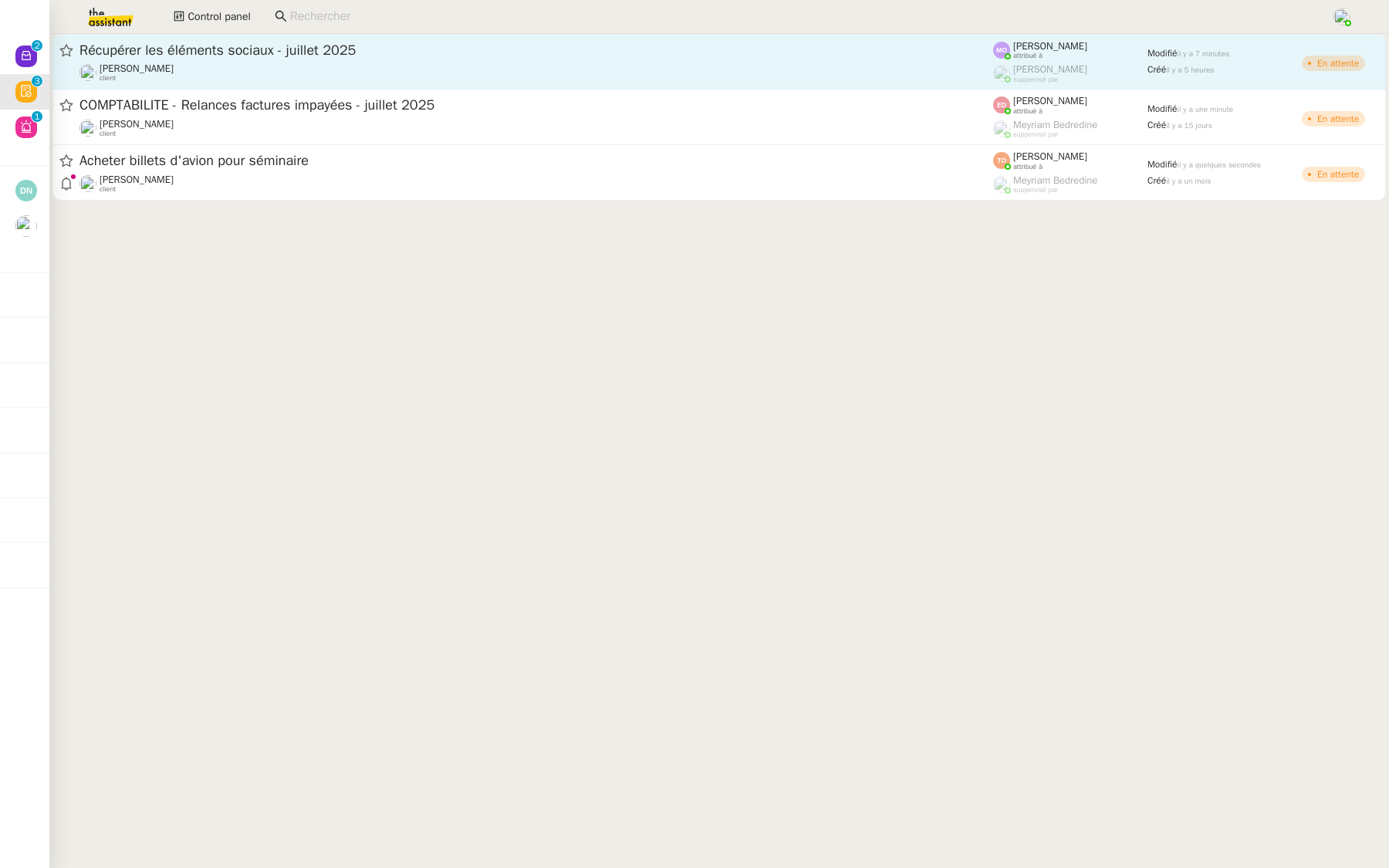 click on "Récupérer les éléments sociaux - juillet 2025" 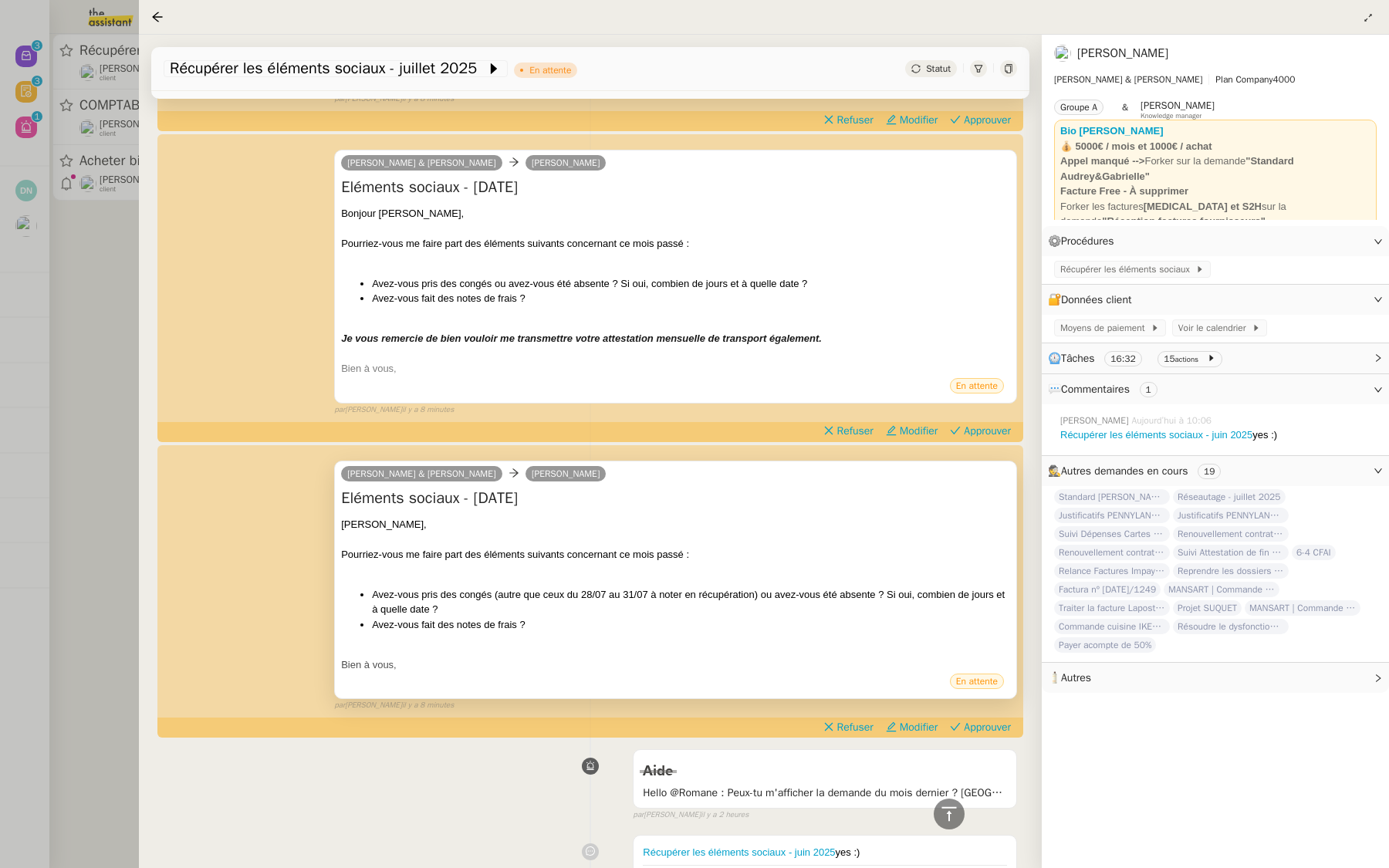 scroll, scrollTop: 1592, scrollLeft: 0, axis: vertical 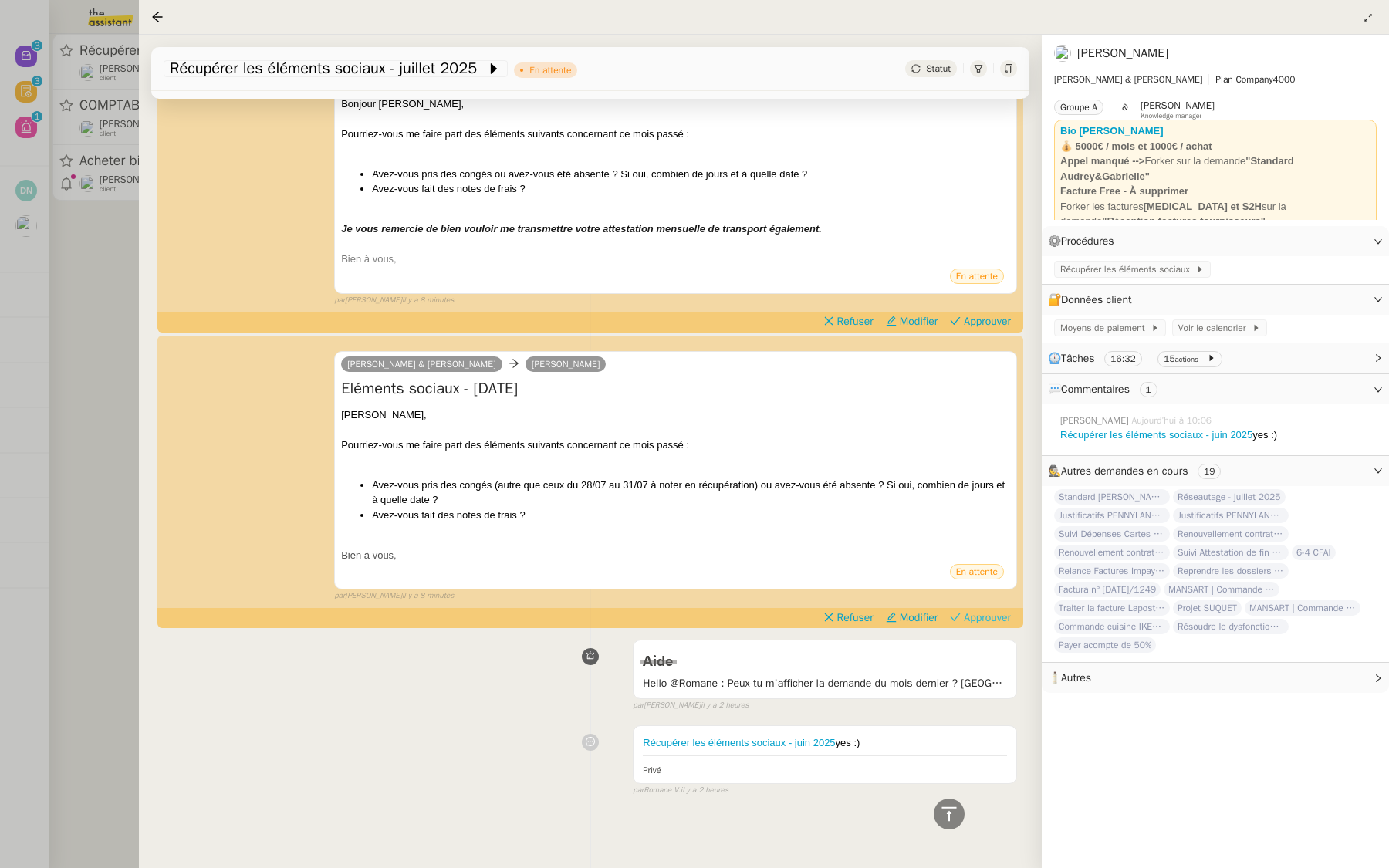 click on "Approuver" at bounding box center [980, 618] 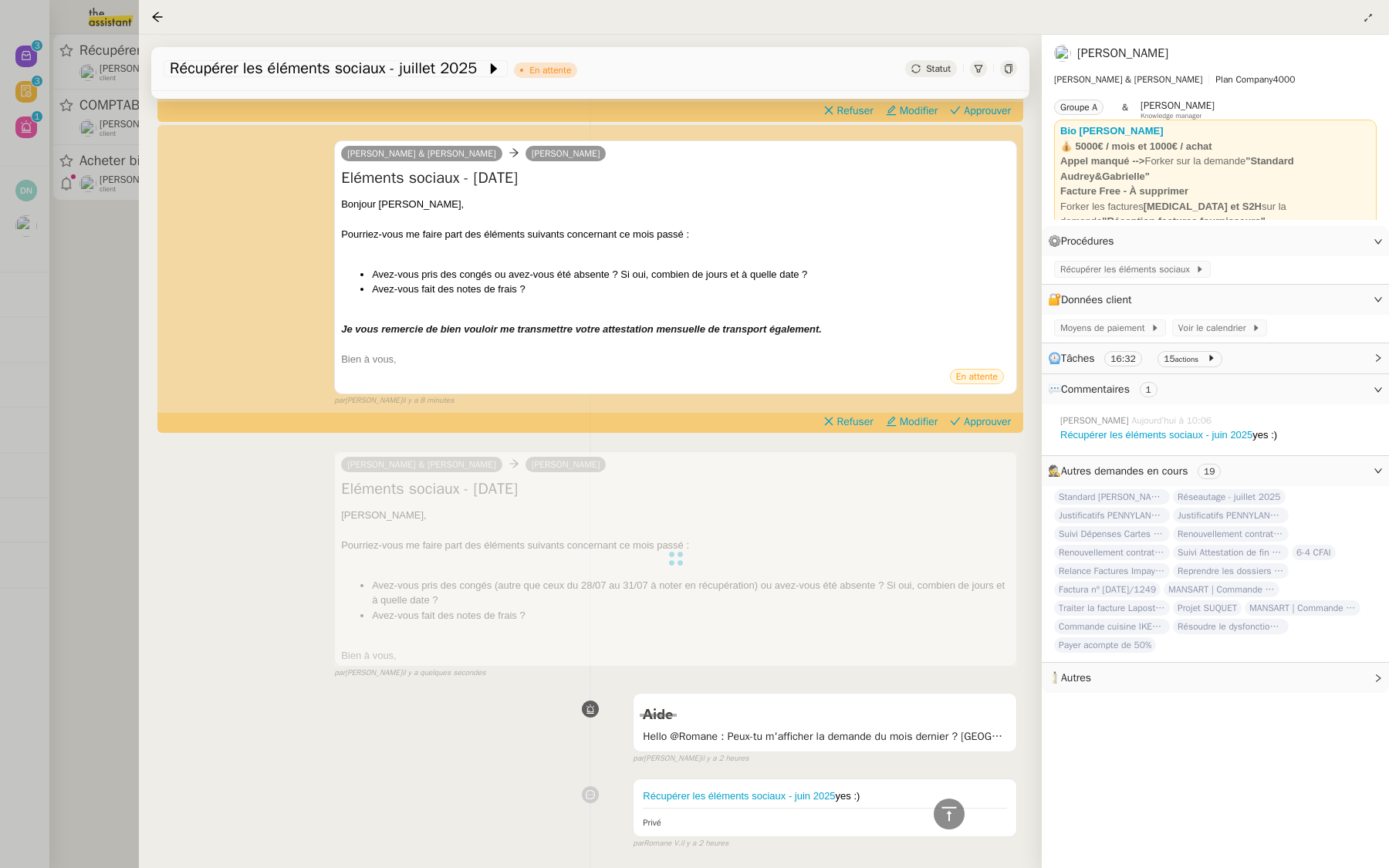 scroll, scrollTop: 914, scrollLeft: 0, axis: vertical 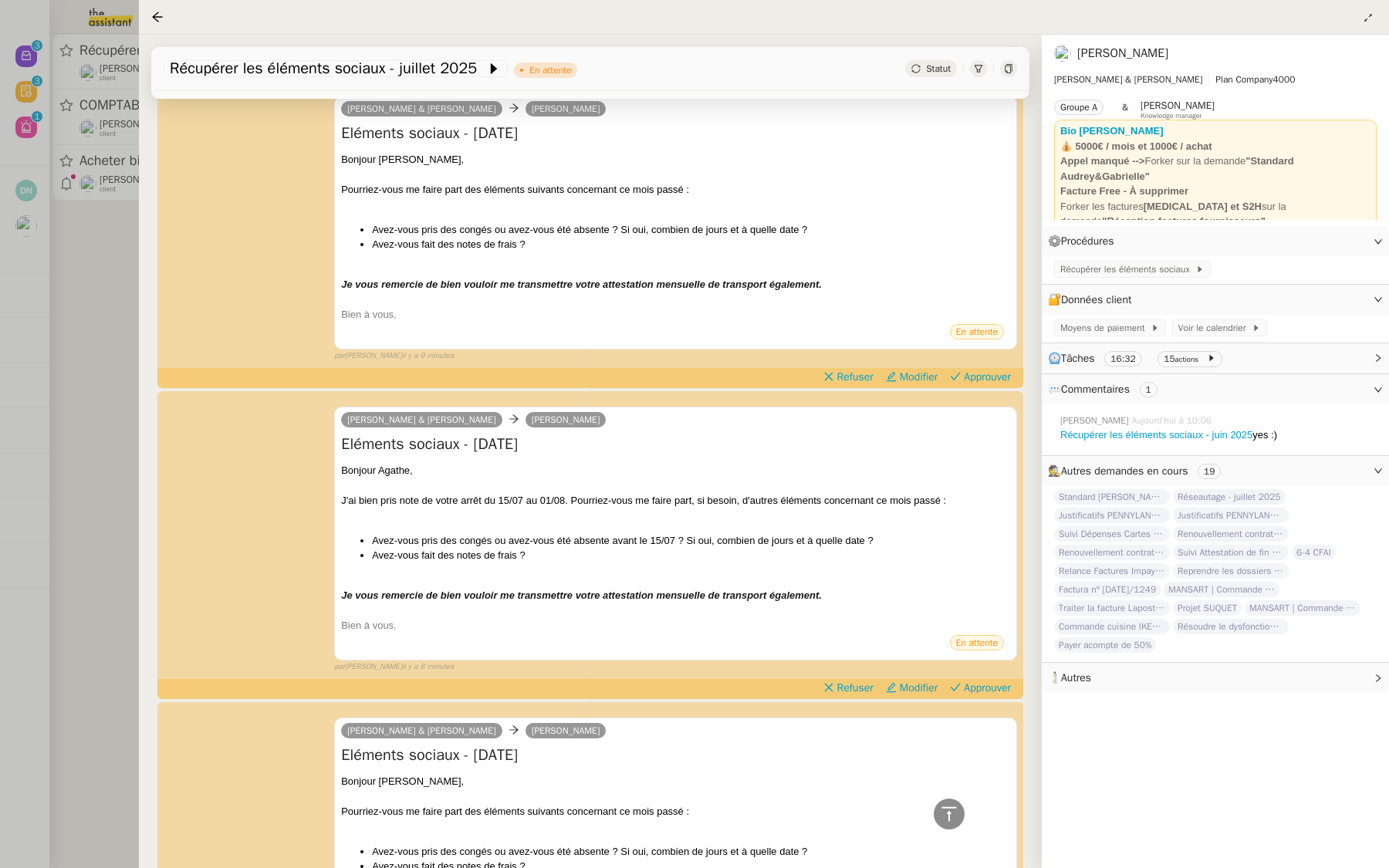 click at bounding box center [694, 434] 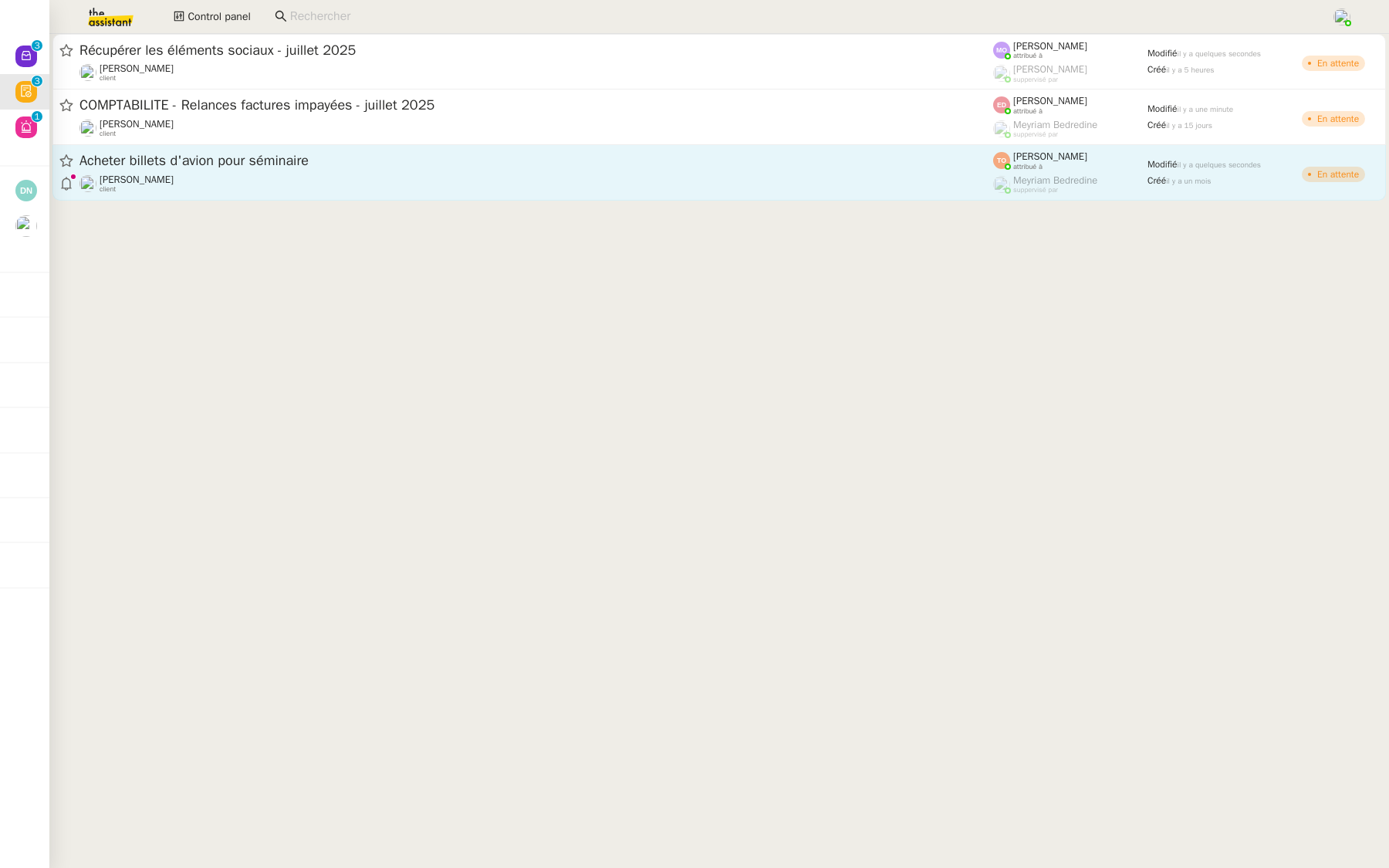 click on "Acheter billets d'avion pour séminaire" 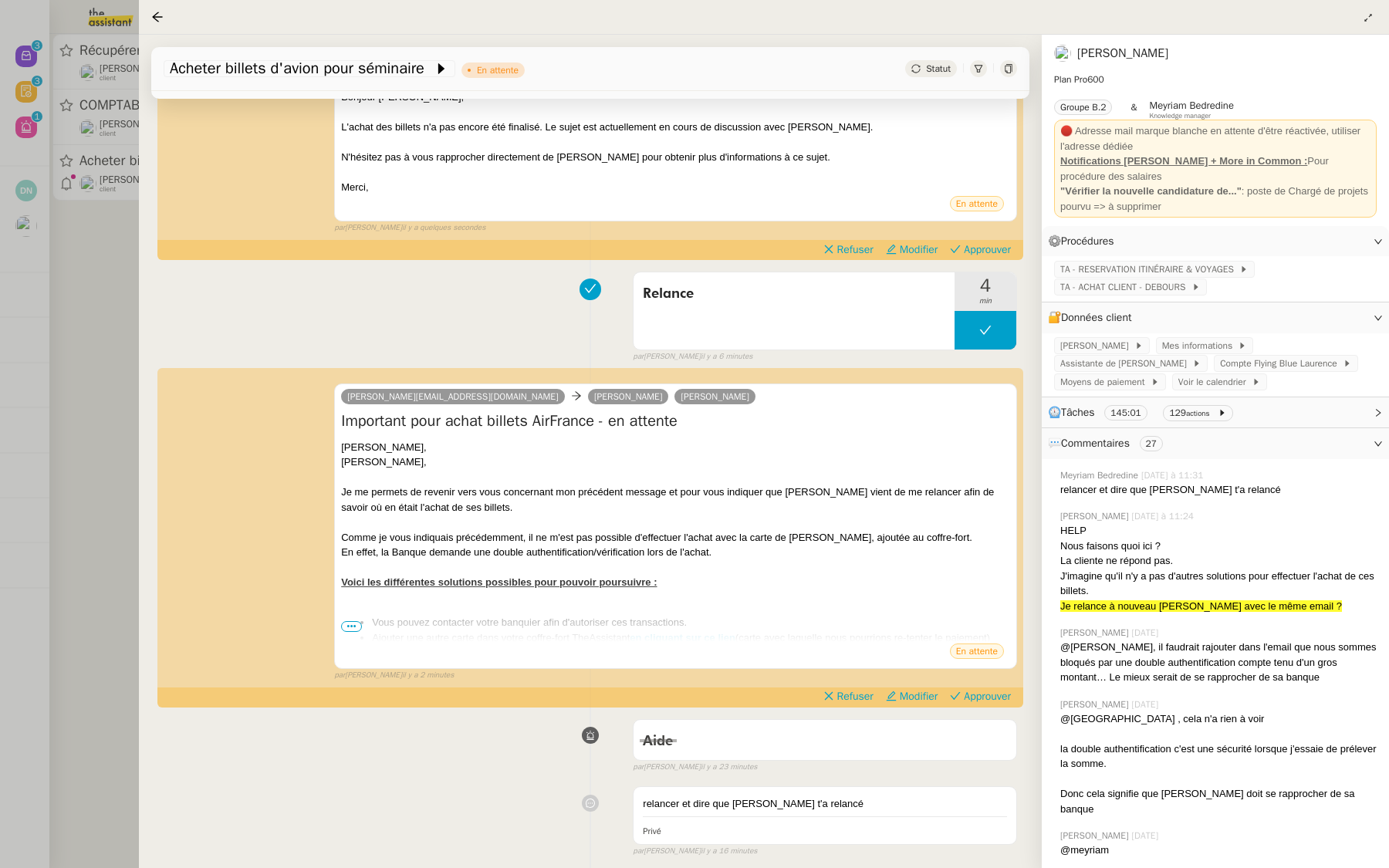 scroll, scrollTop: 502, scrollLeft: 0, axis: vertical 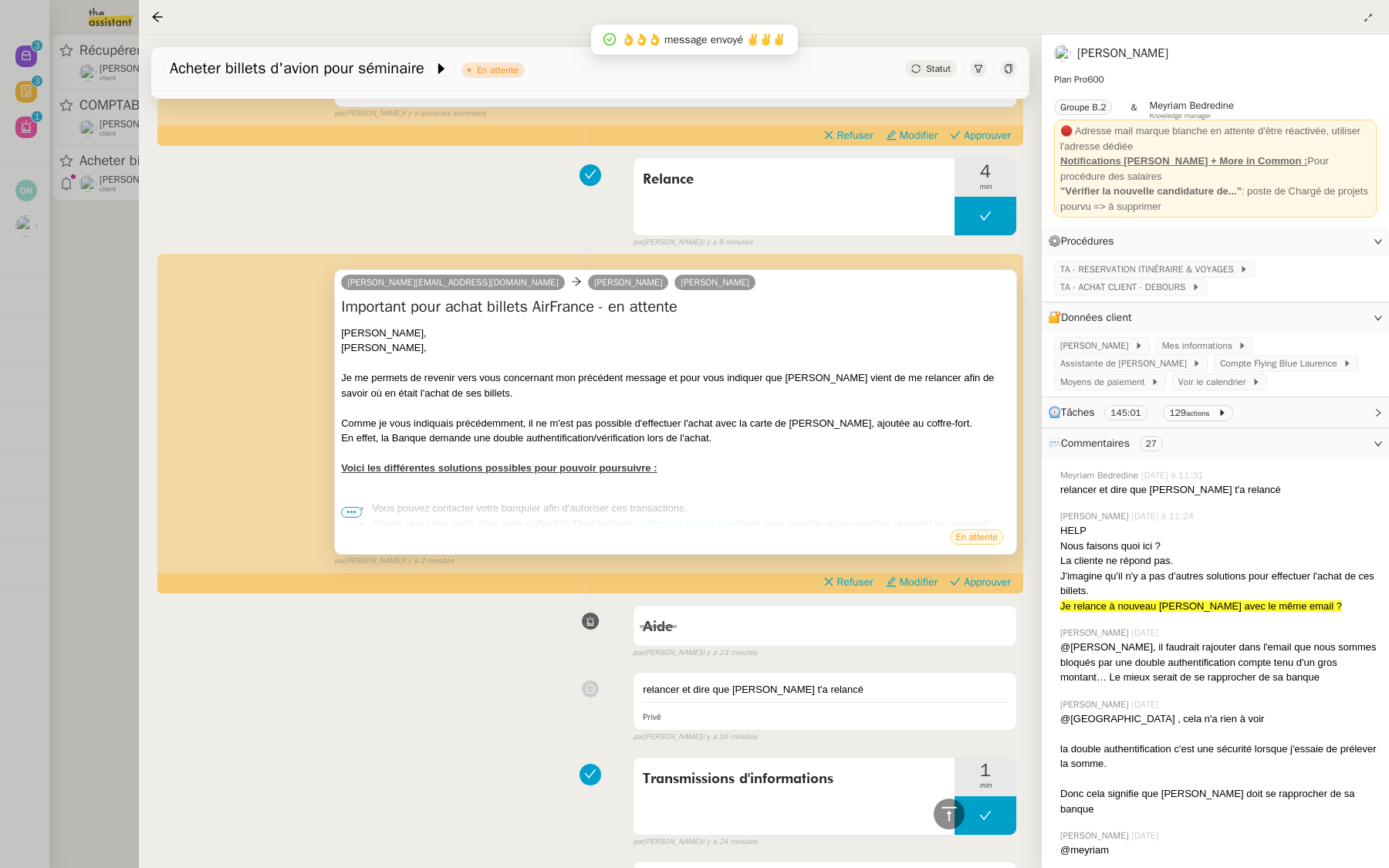 click on "•••" at bounding box center (351, 512) 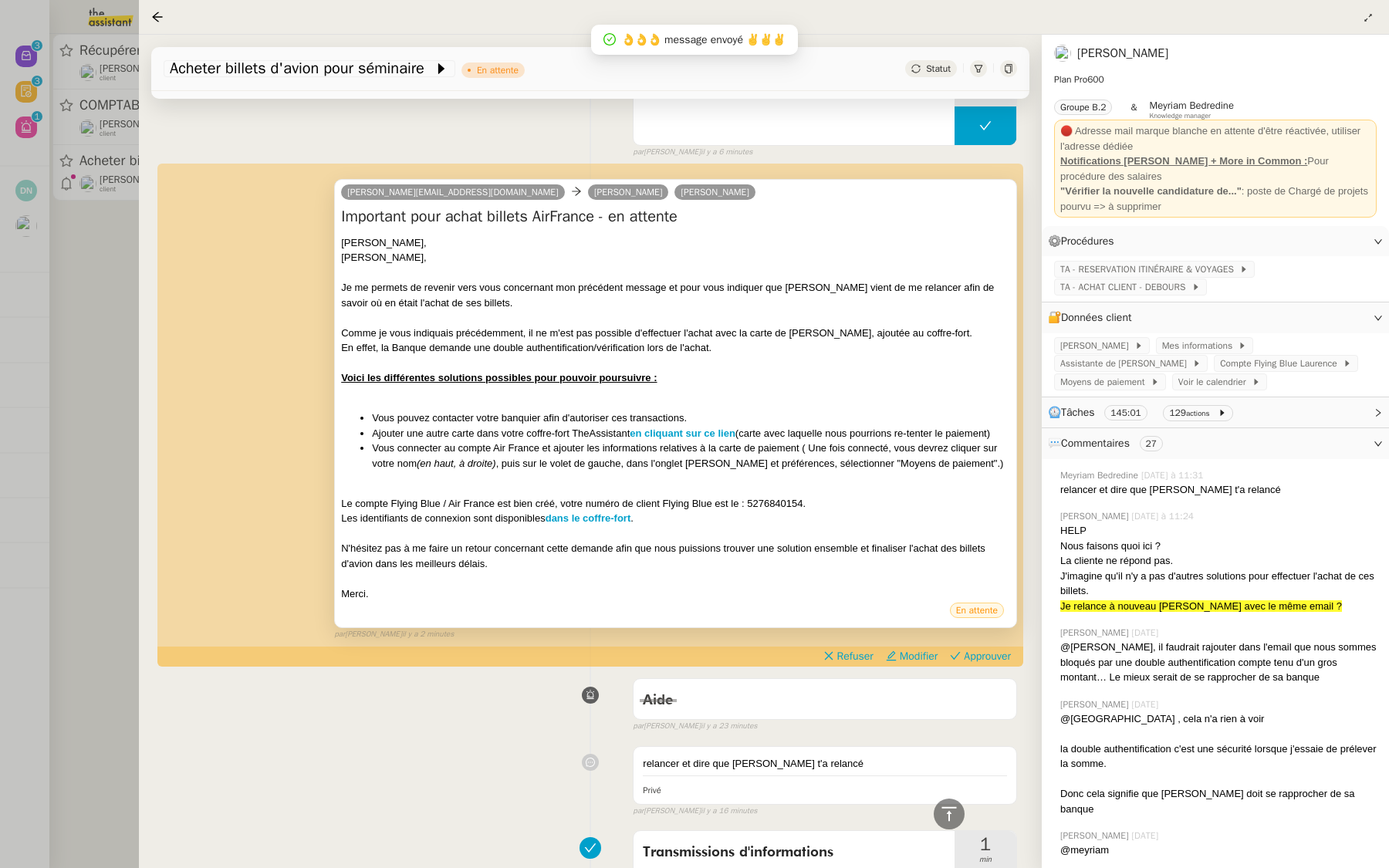 scroll, scrollTop: 687, scrollLeft: 0, axis: vertical 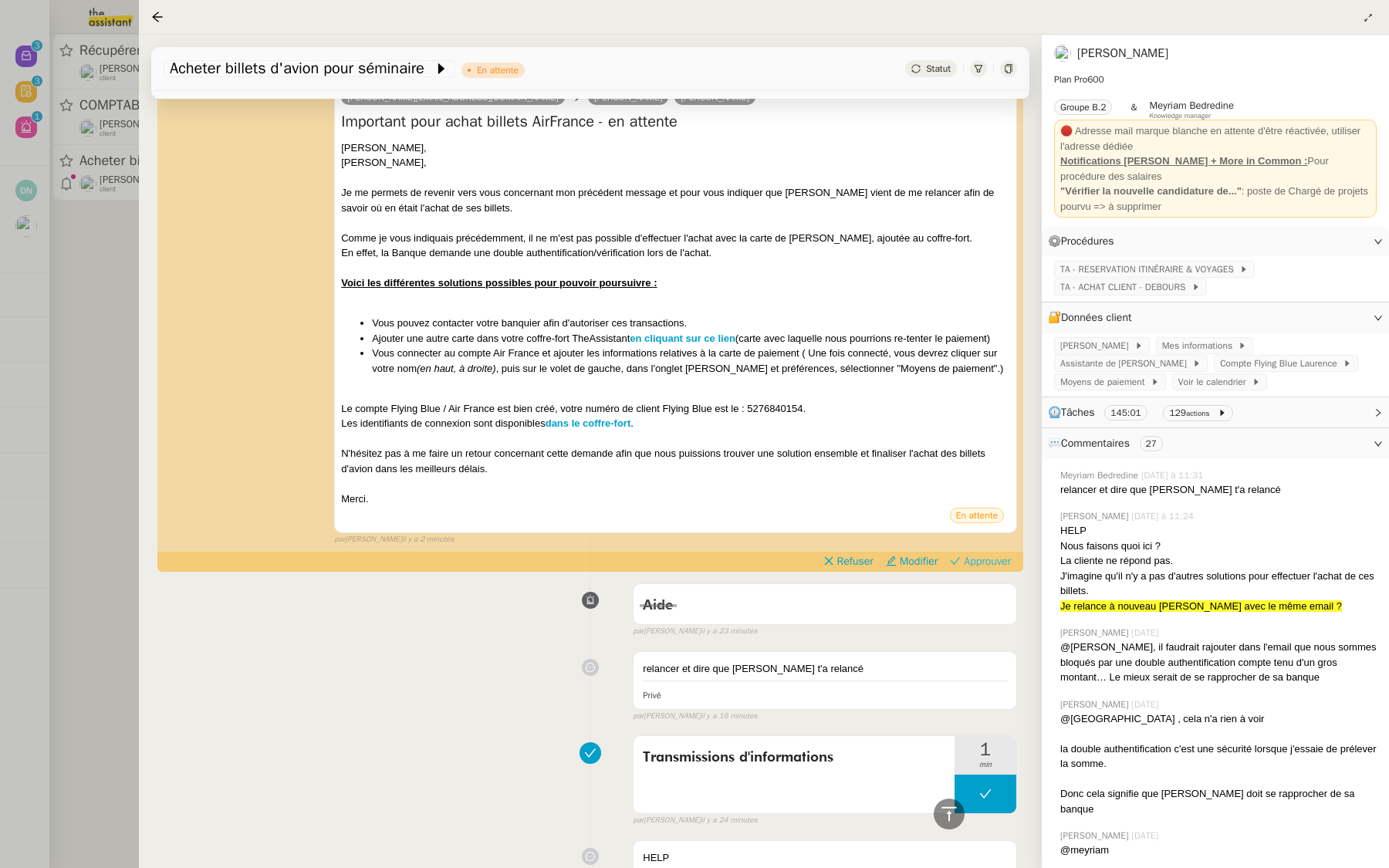 click on "Approuver" at bounding box center (987, 562) 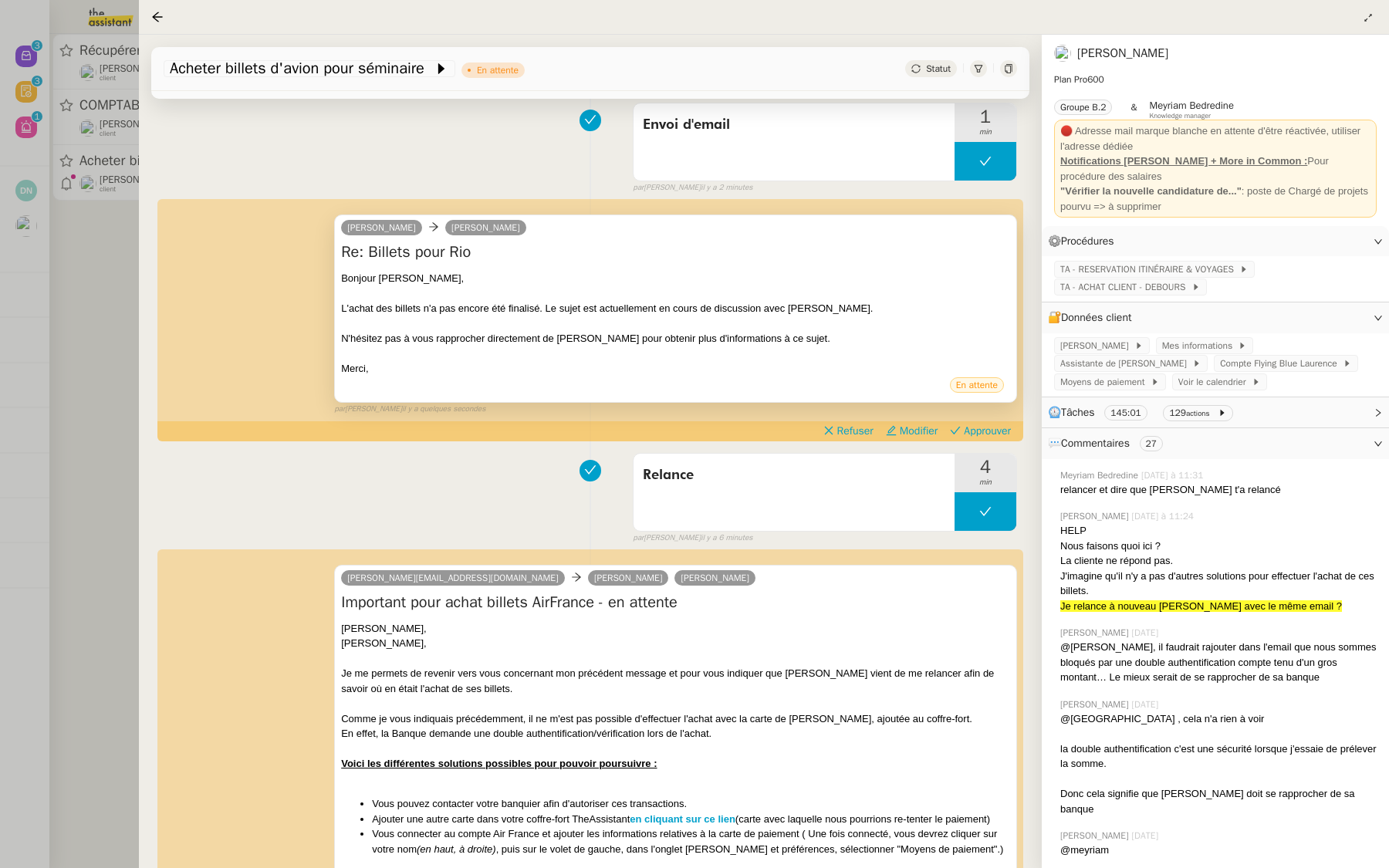 scroll, scrollTop: 0, scrollLeft: 0, axis: both 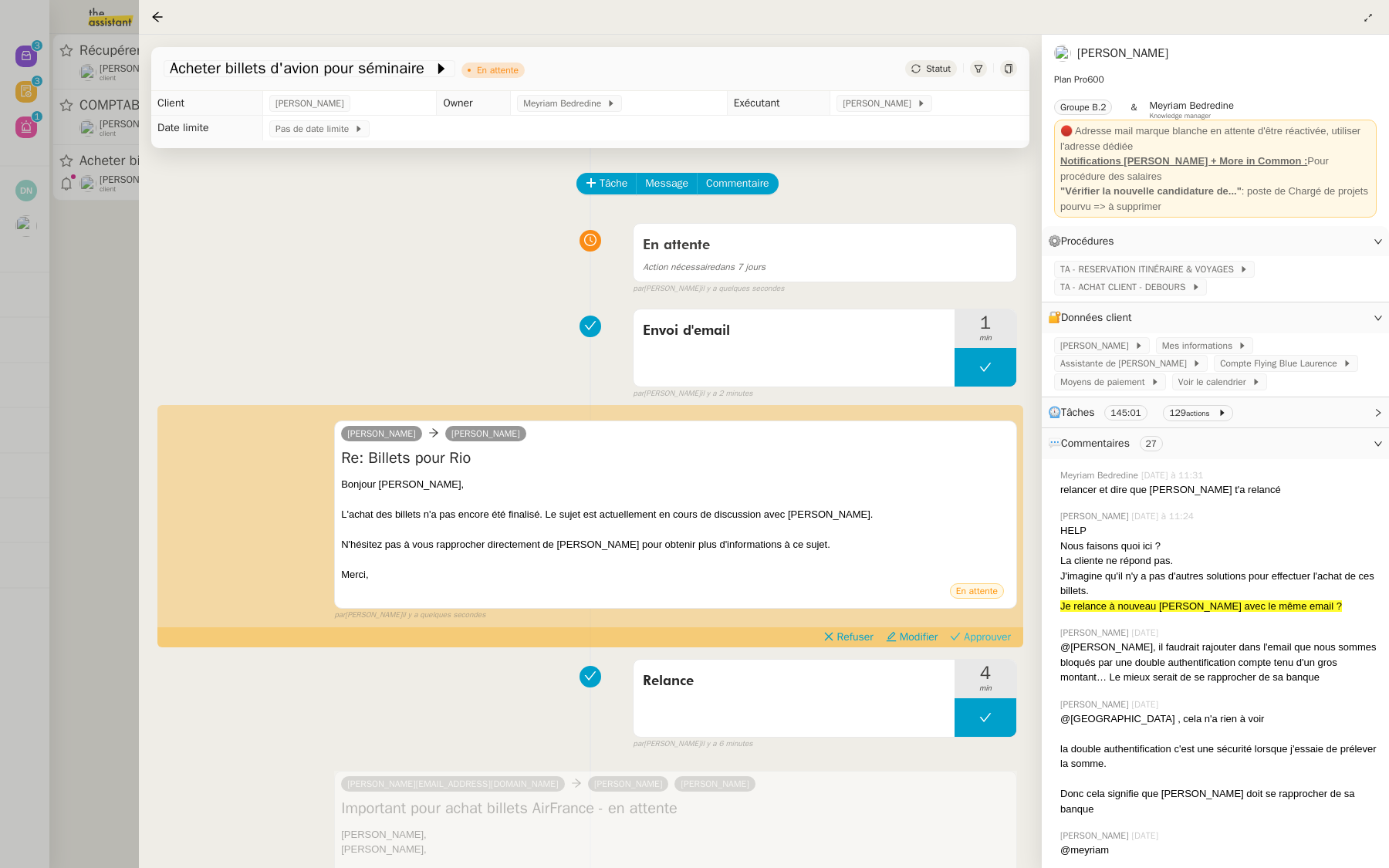 click on "Approuver" at bounding box center (987, 637) 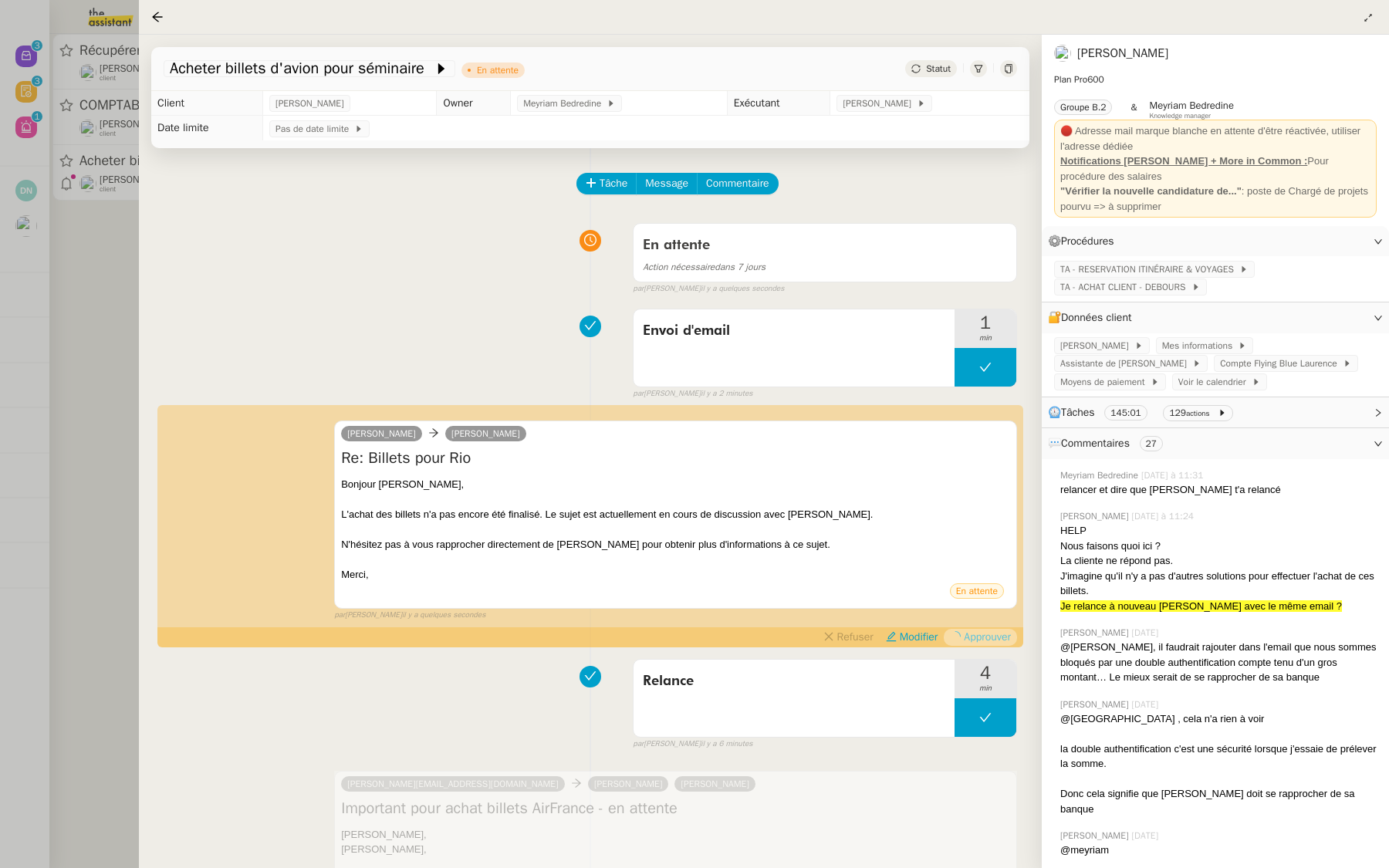 click at bounding box center (694, 434) 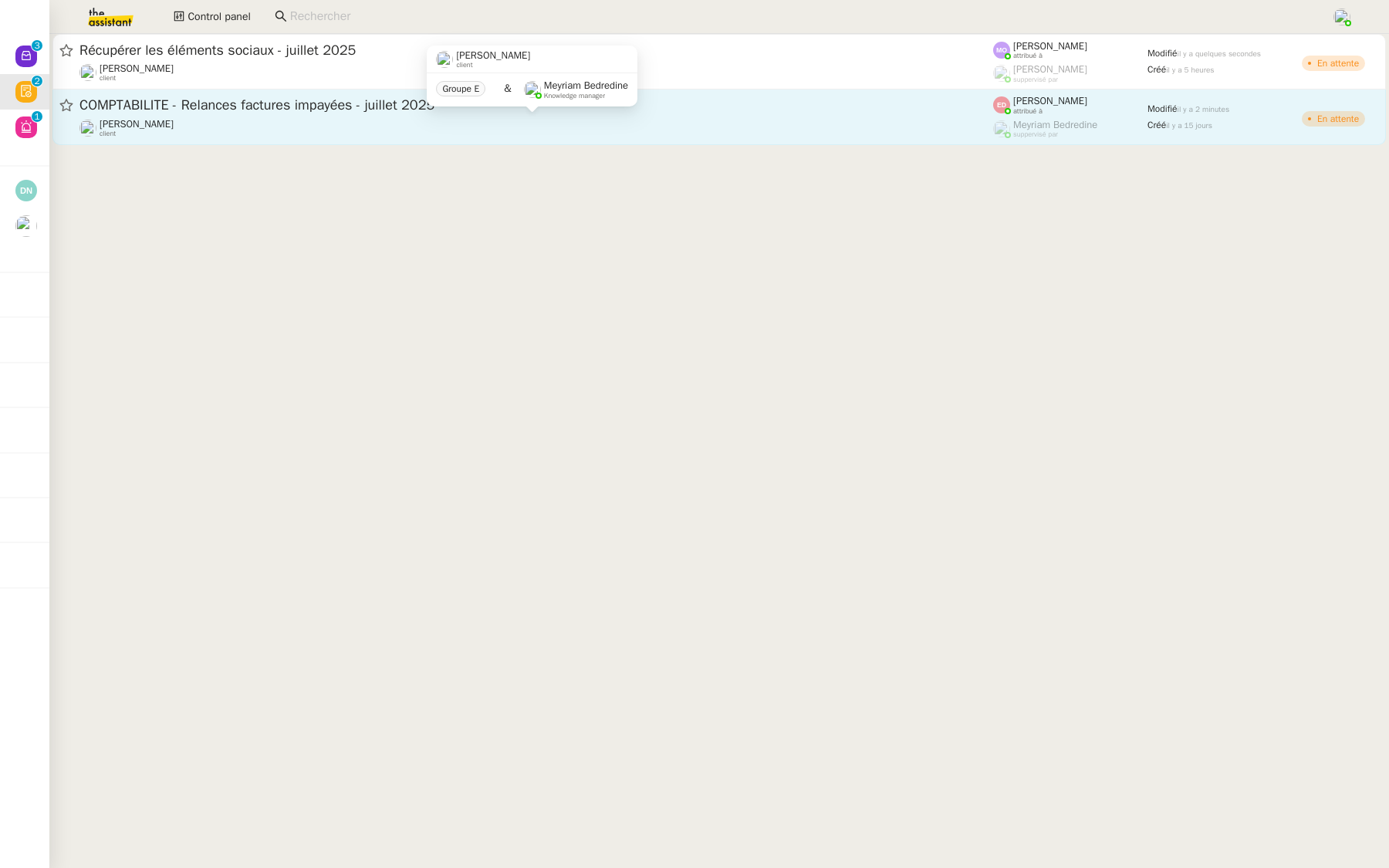 click on "COMPTABILITE - Relances factures impayées - juillet 2025" 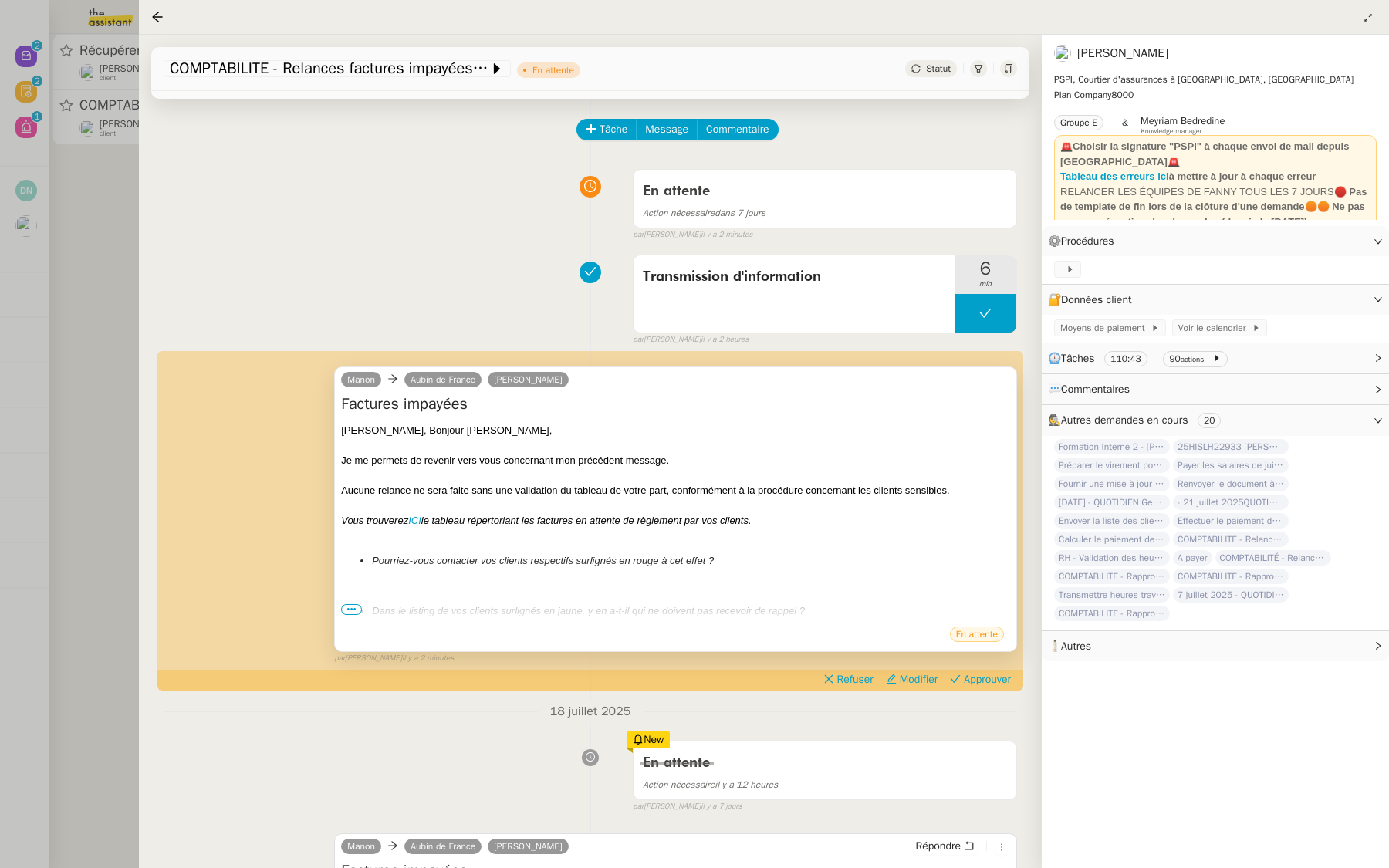 scroll, scrollTop: 93, scrollLeft: 0, axis: vertical 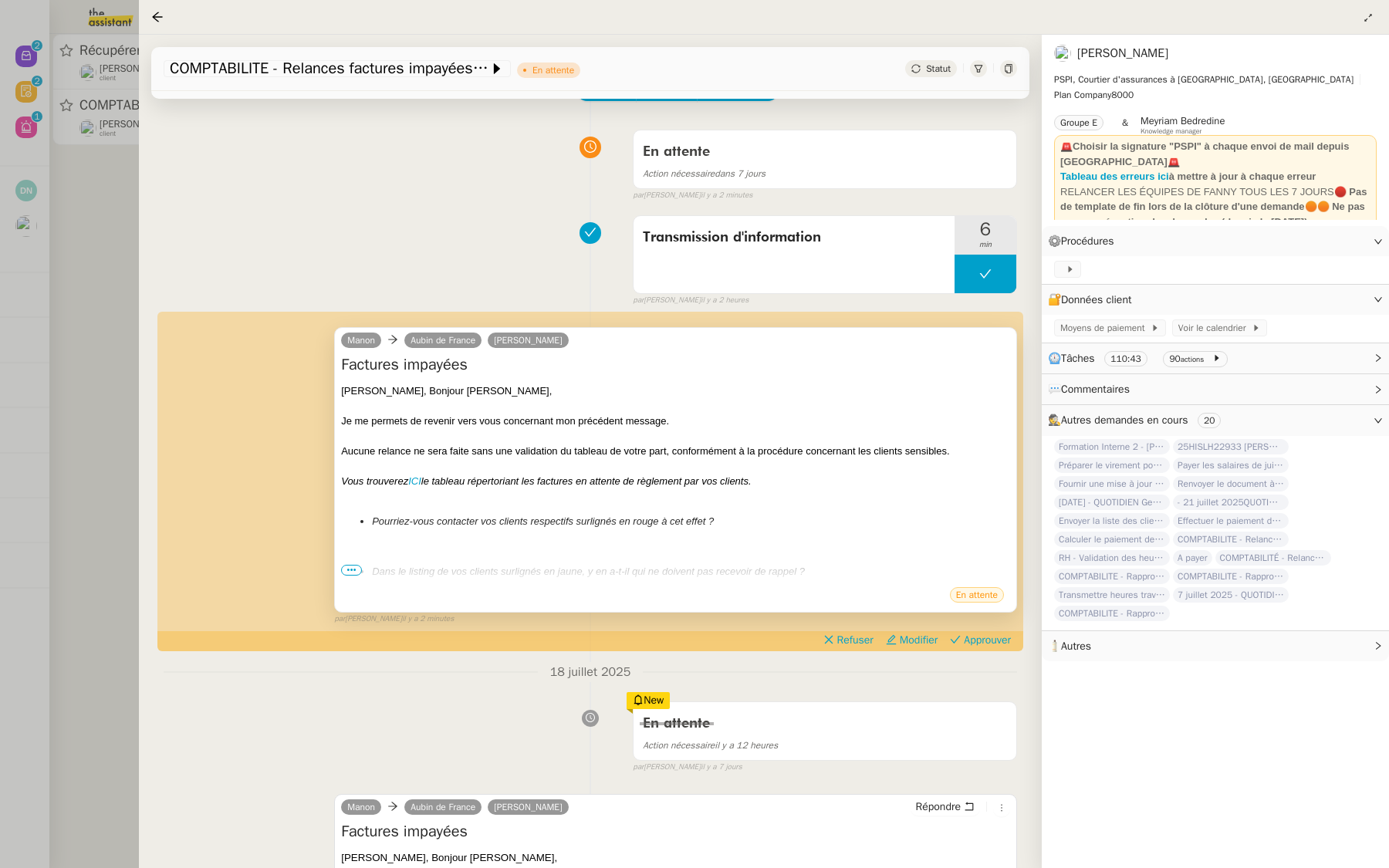 click on "•••" at bounding box center [351, 570] 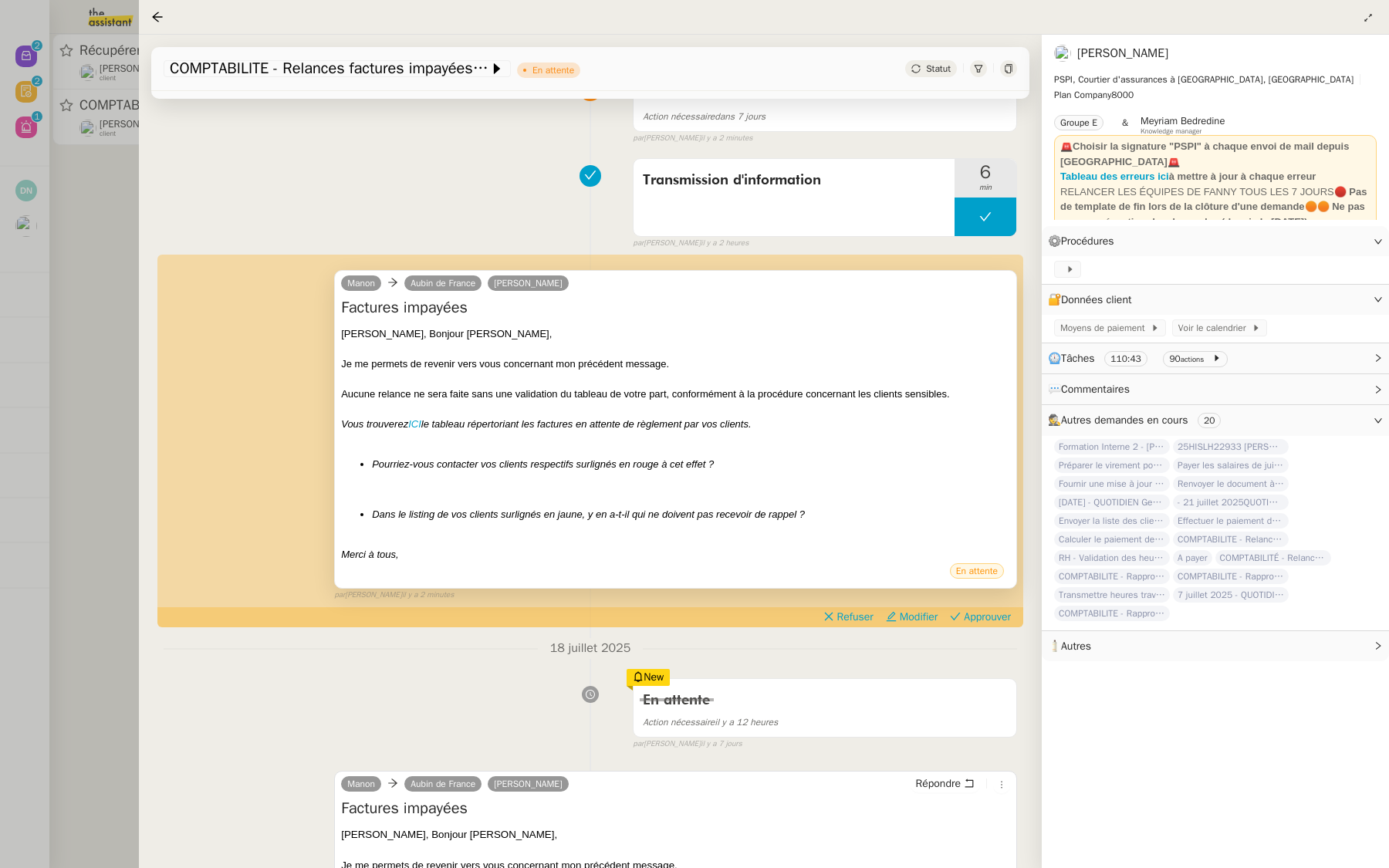 scroll, scrollTop: 218, scrollLeft: 0, axis: vertical 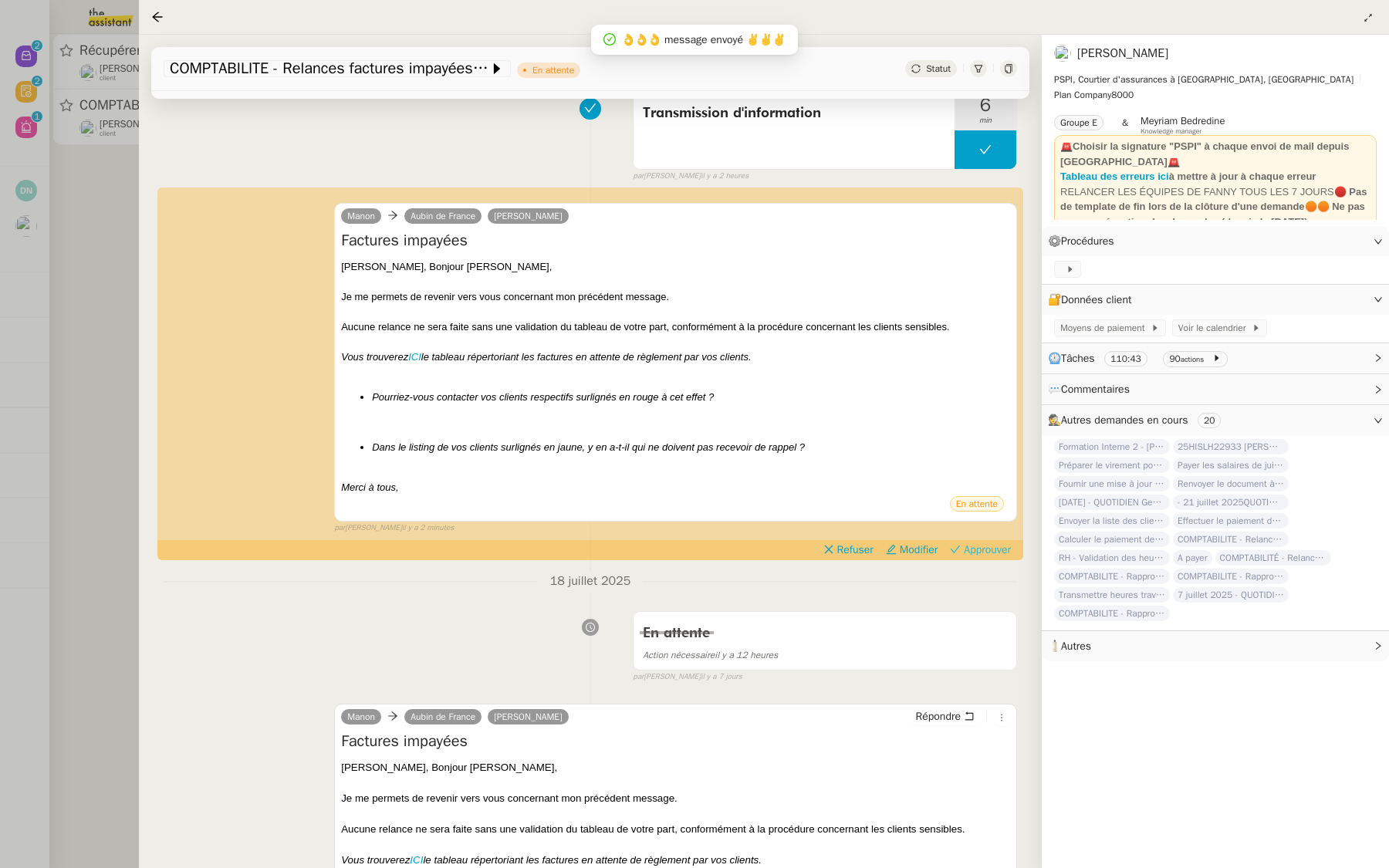 click on "Approuver" at bounding box center (987, 550) 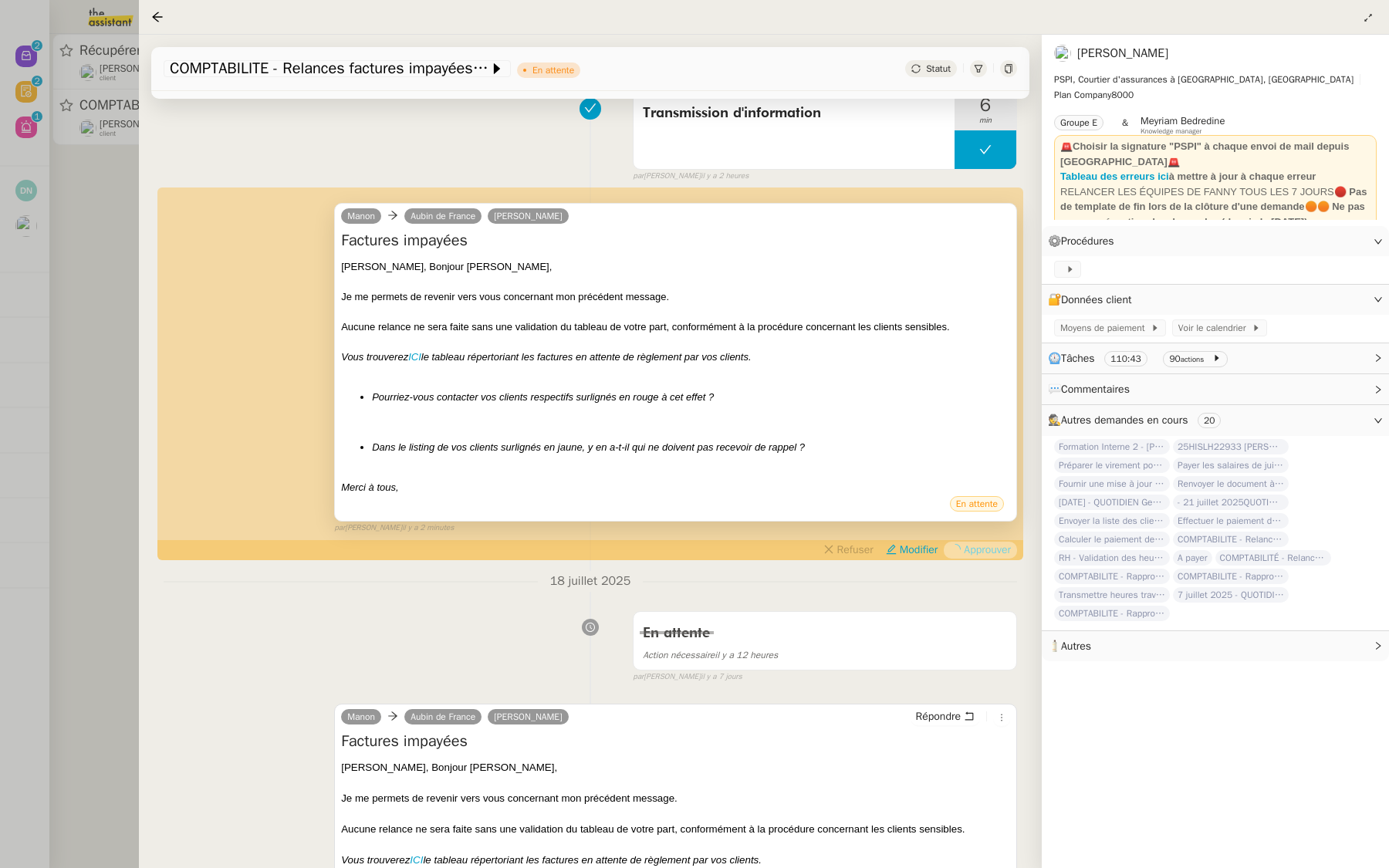 scroll, scrollTop: 0, scrollLeft: 0, axis: both 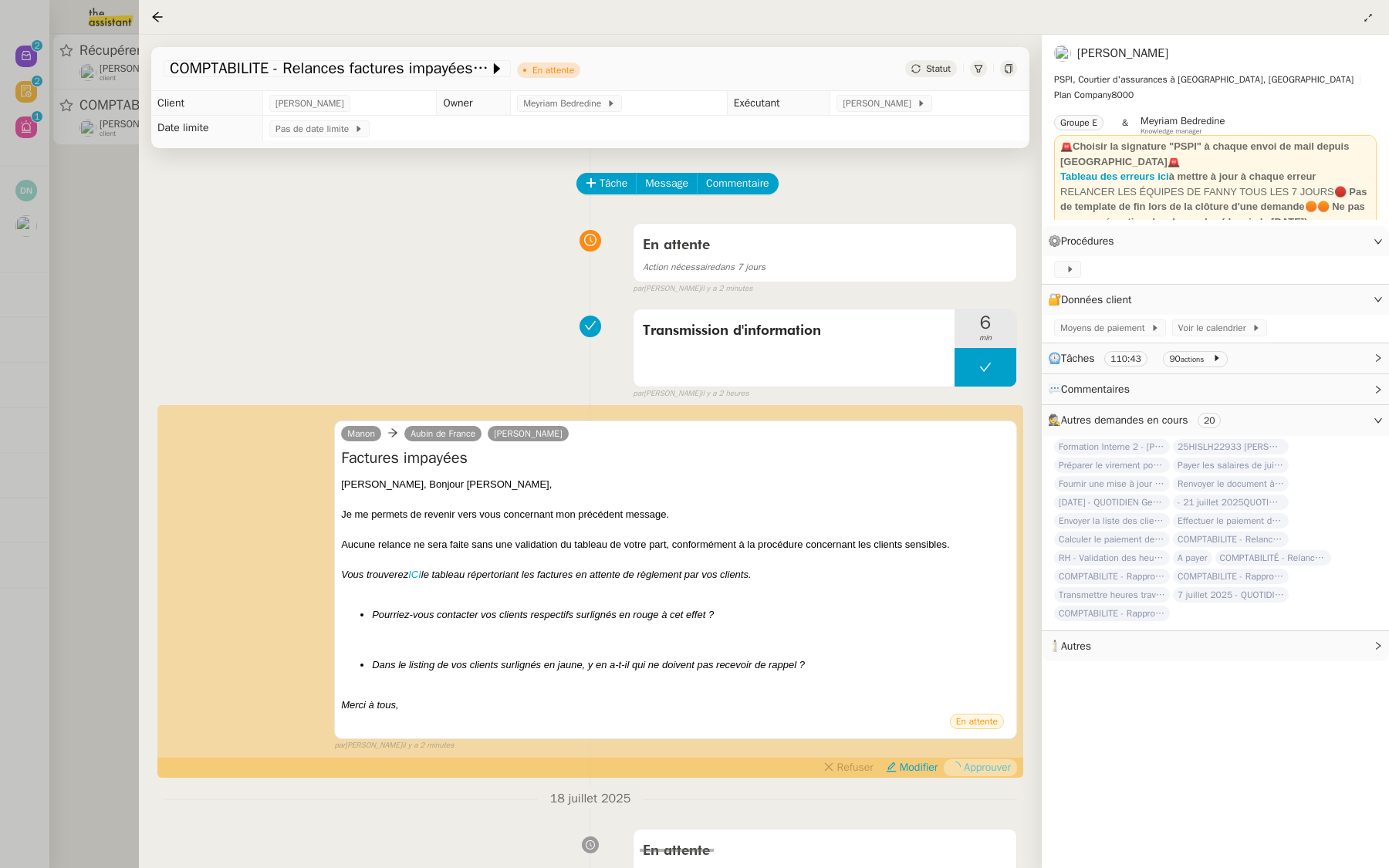 click at bounding box center [694, 434] 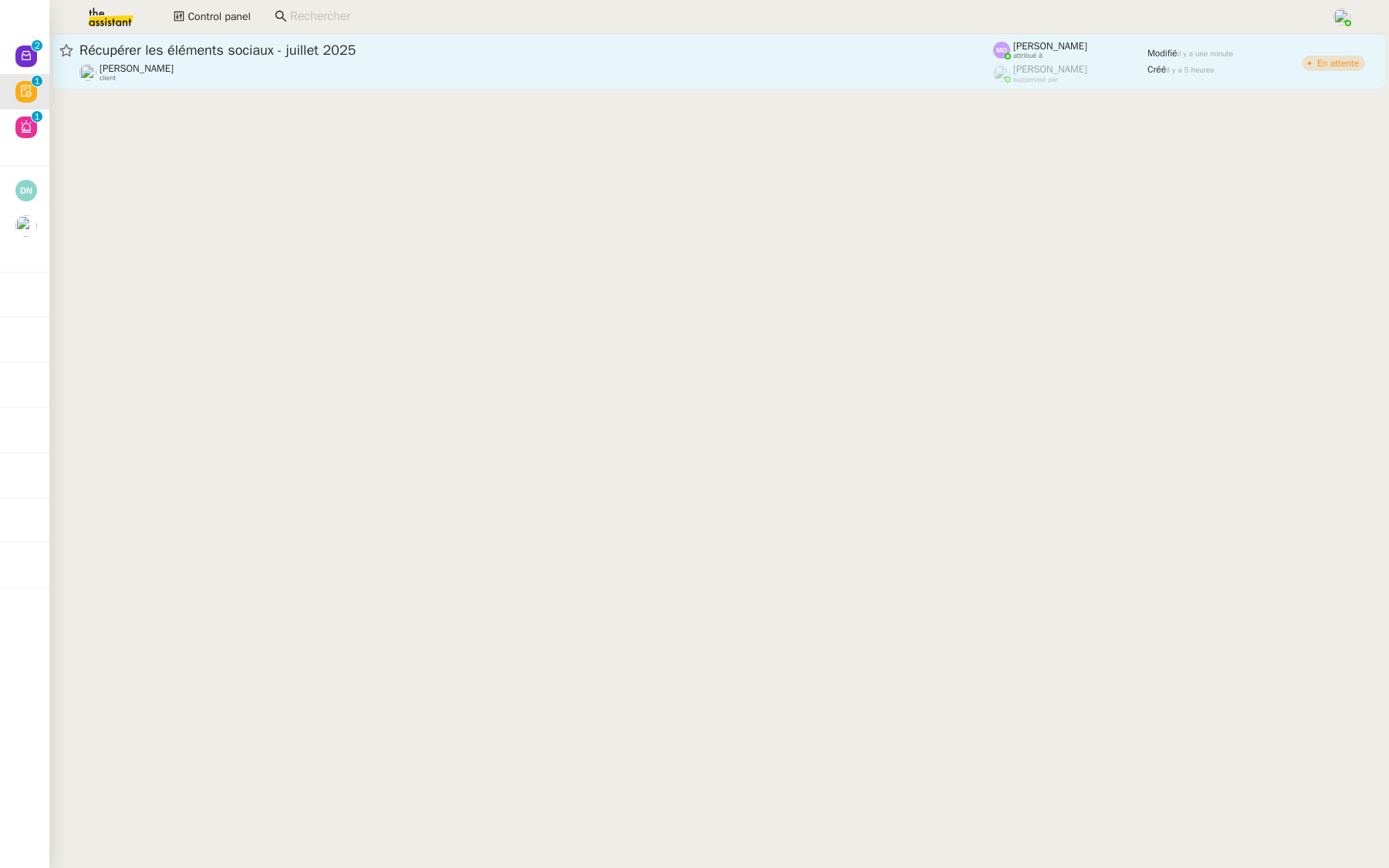 click on "Récupérer les éléments sociaux - [DATE]  [PERSON_NAME]    client" 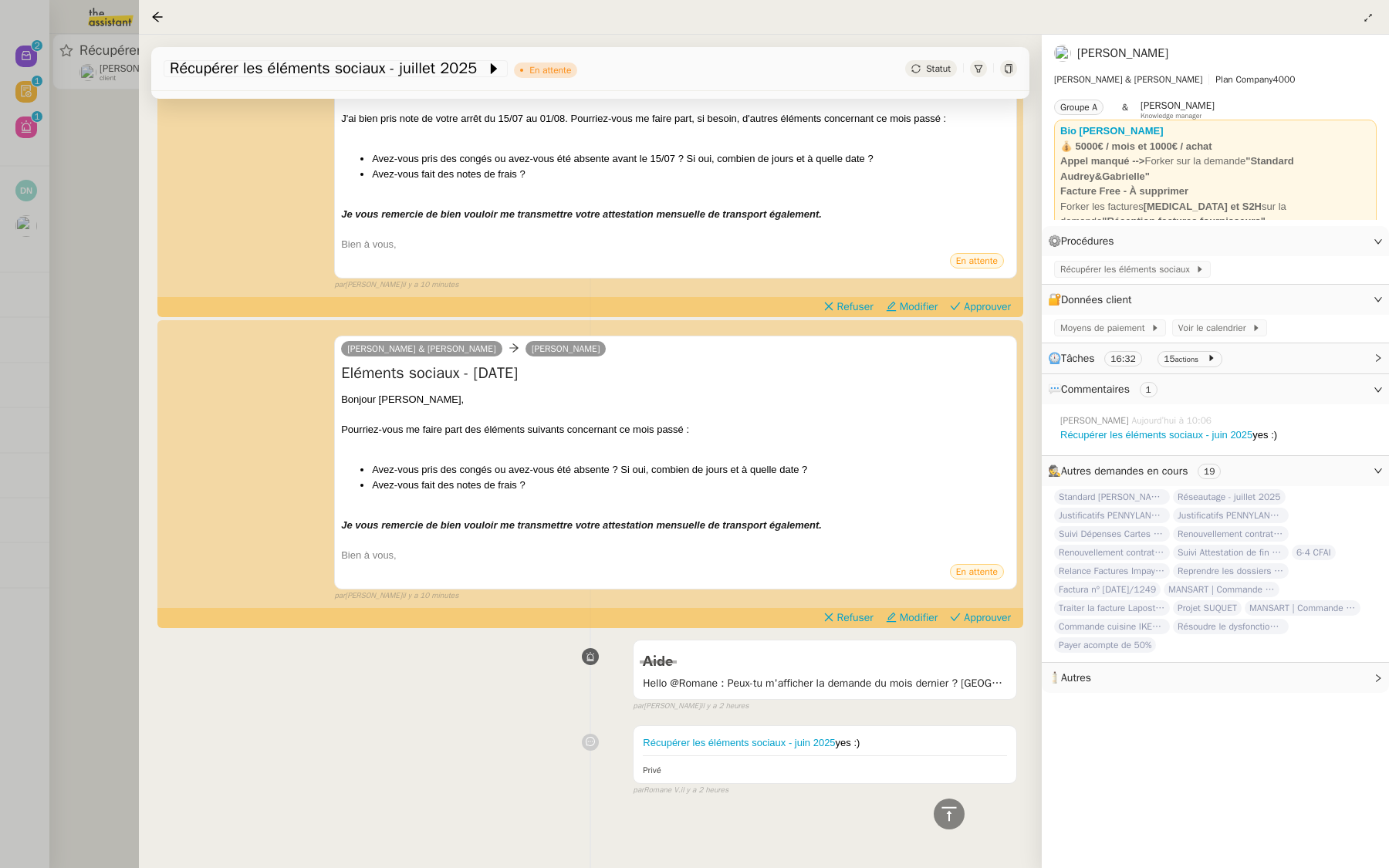 scroll, scrollTop: 1584, scrollLeft: 0, axis: vertical 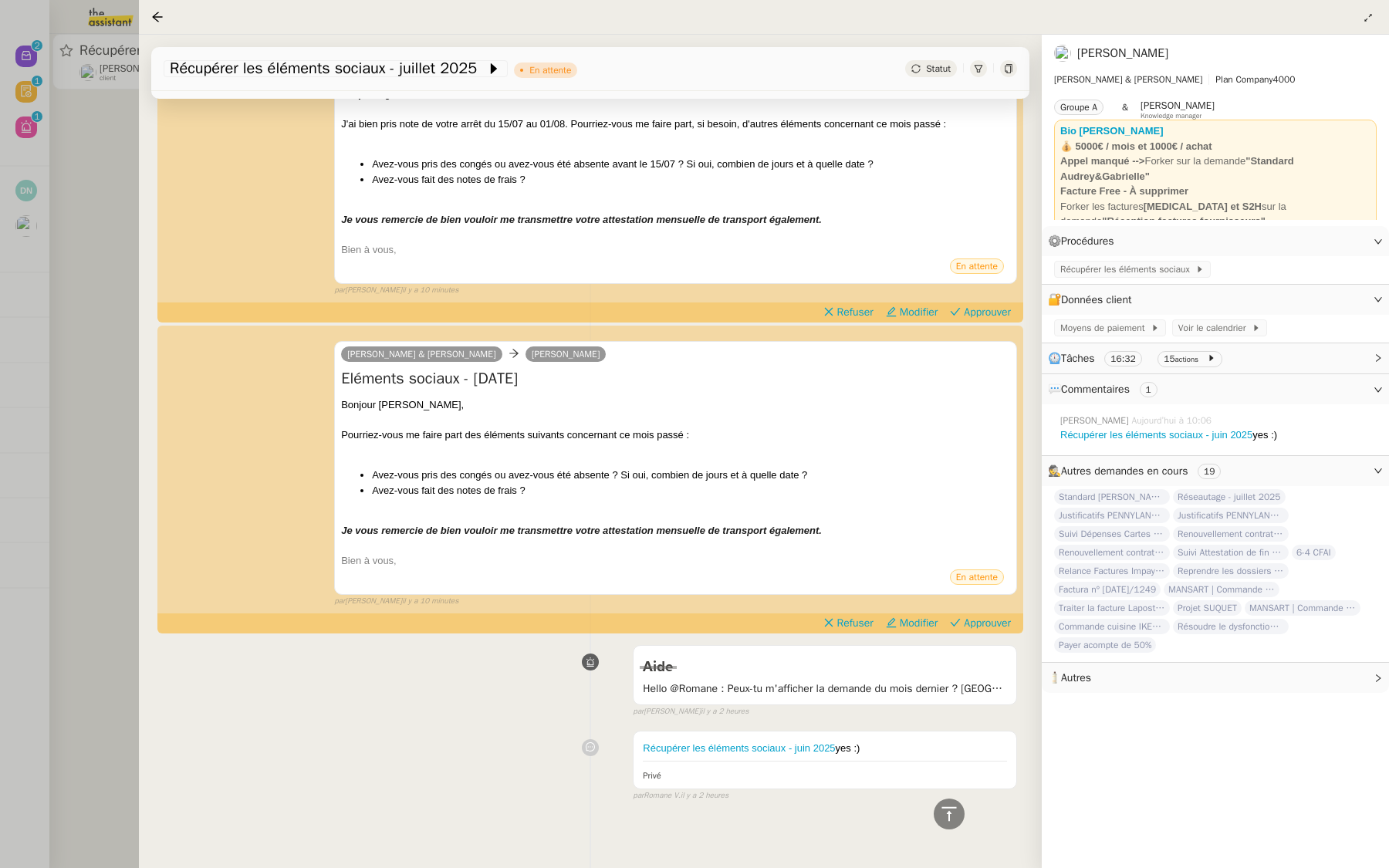 click at bounding box center (694, 434) 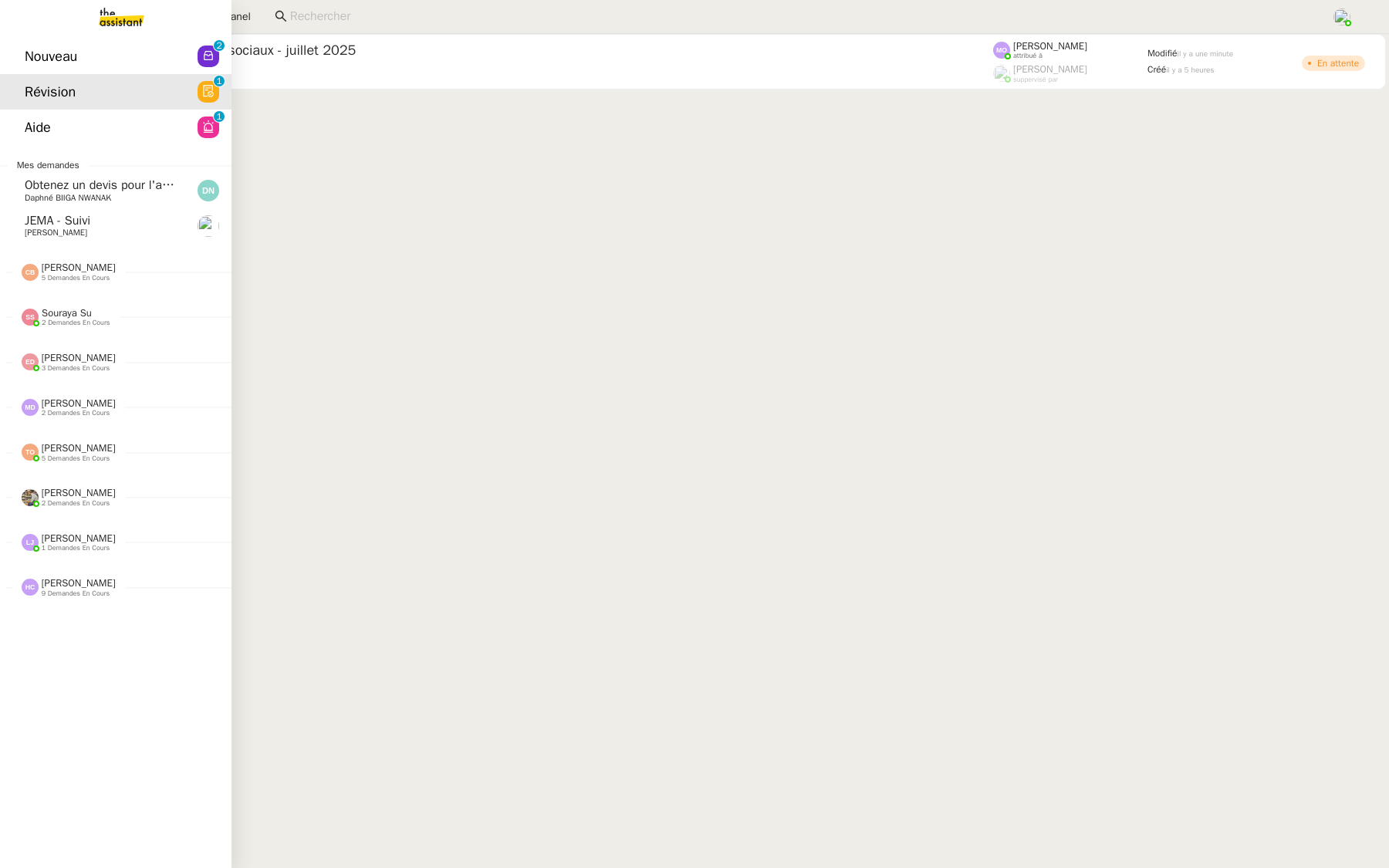 click on "Nouveau" 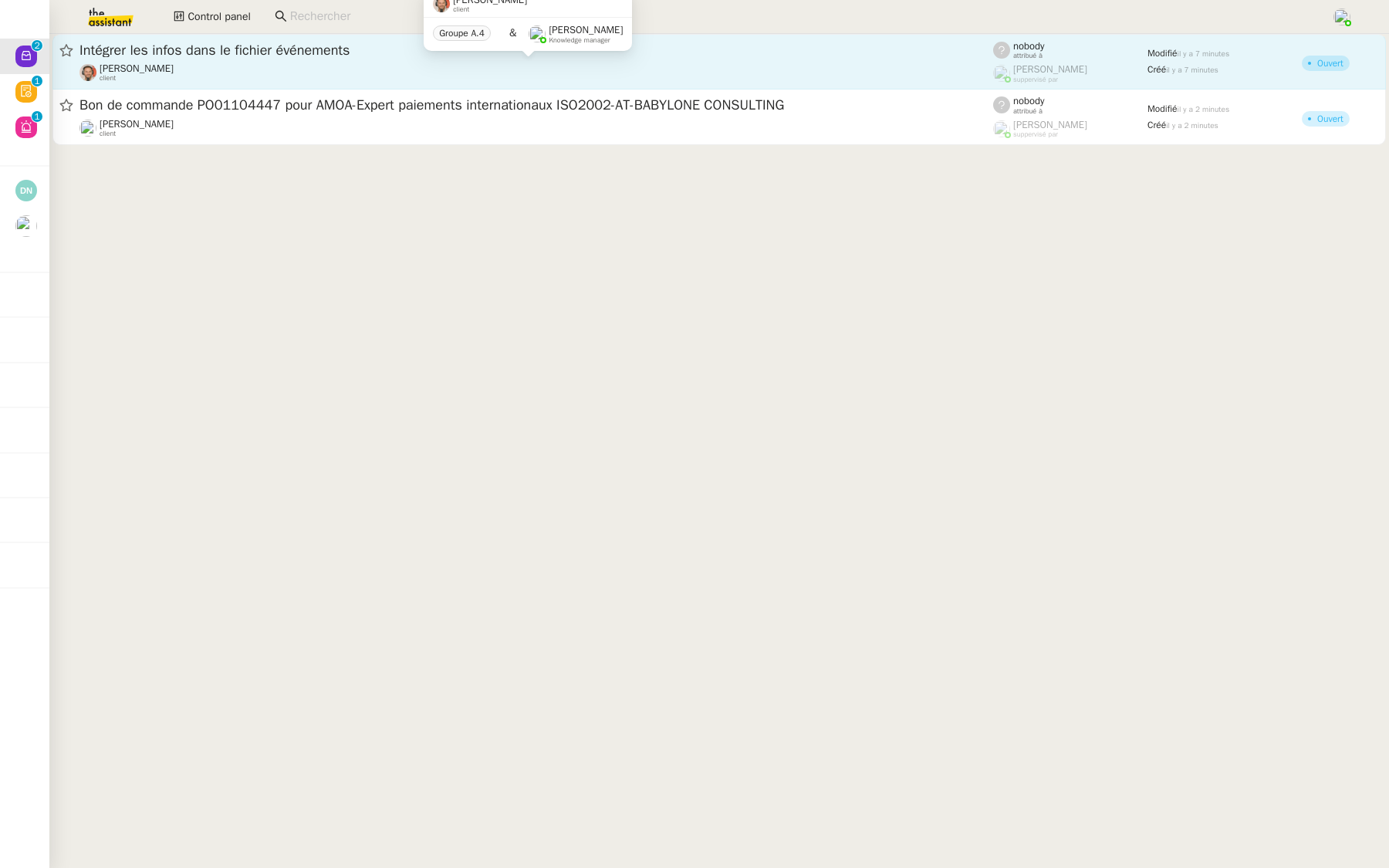 click on "[PERSON_NAME]" 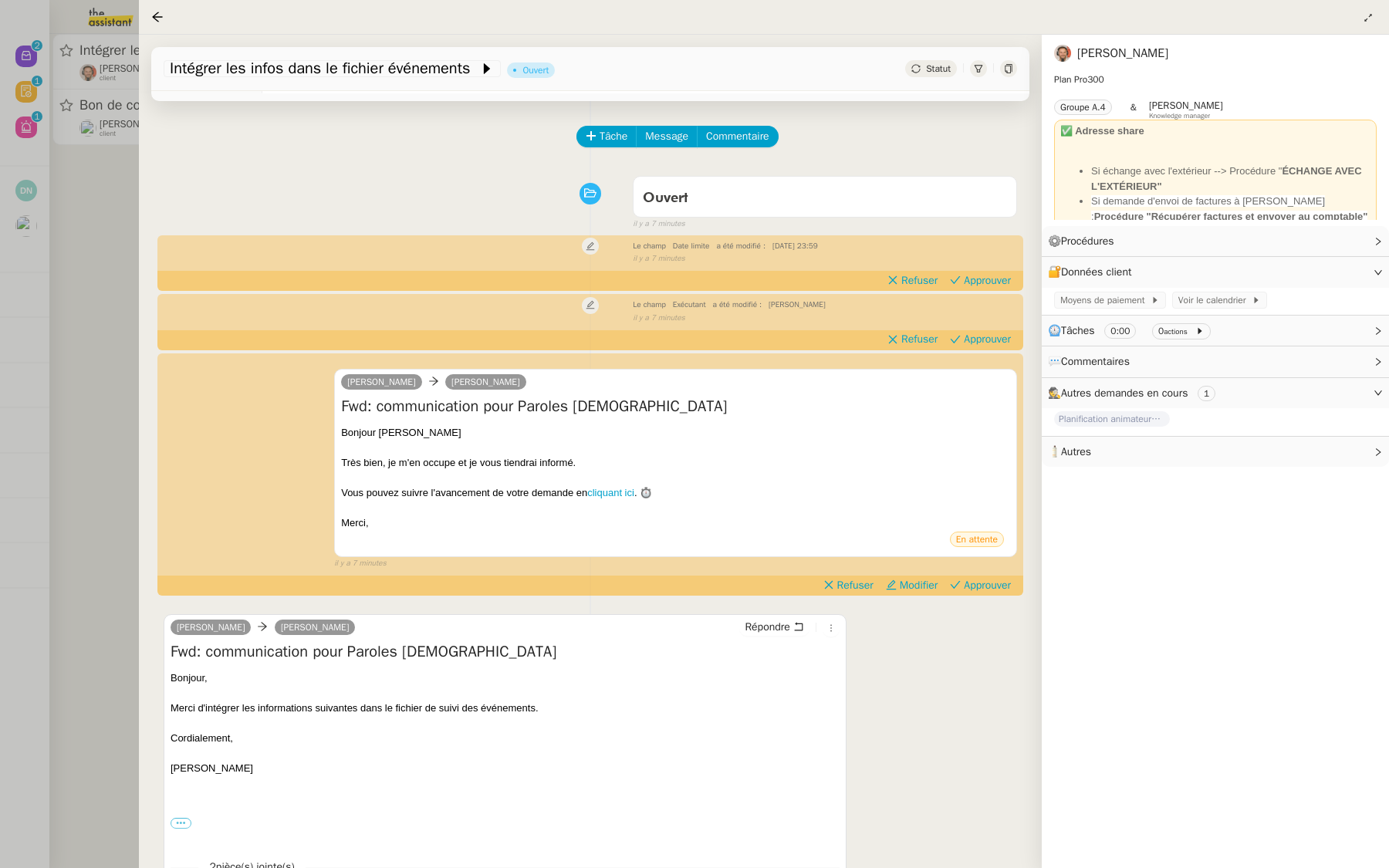 scroll, scrollTop: 137, scrollLeft: 0, axis: vertical 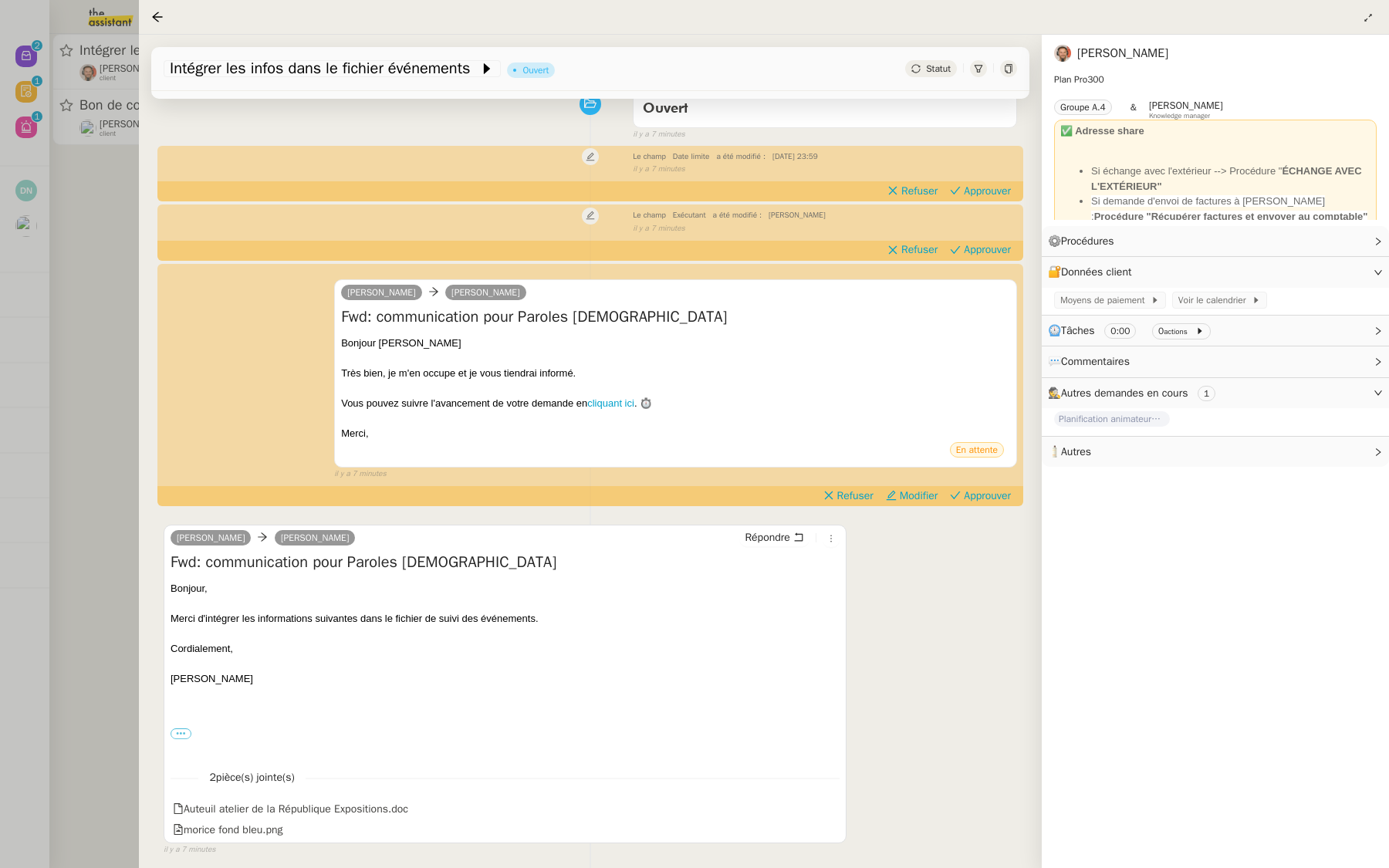 click at bounding box center (694, 434) 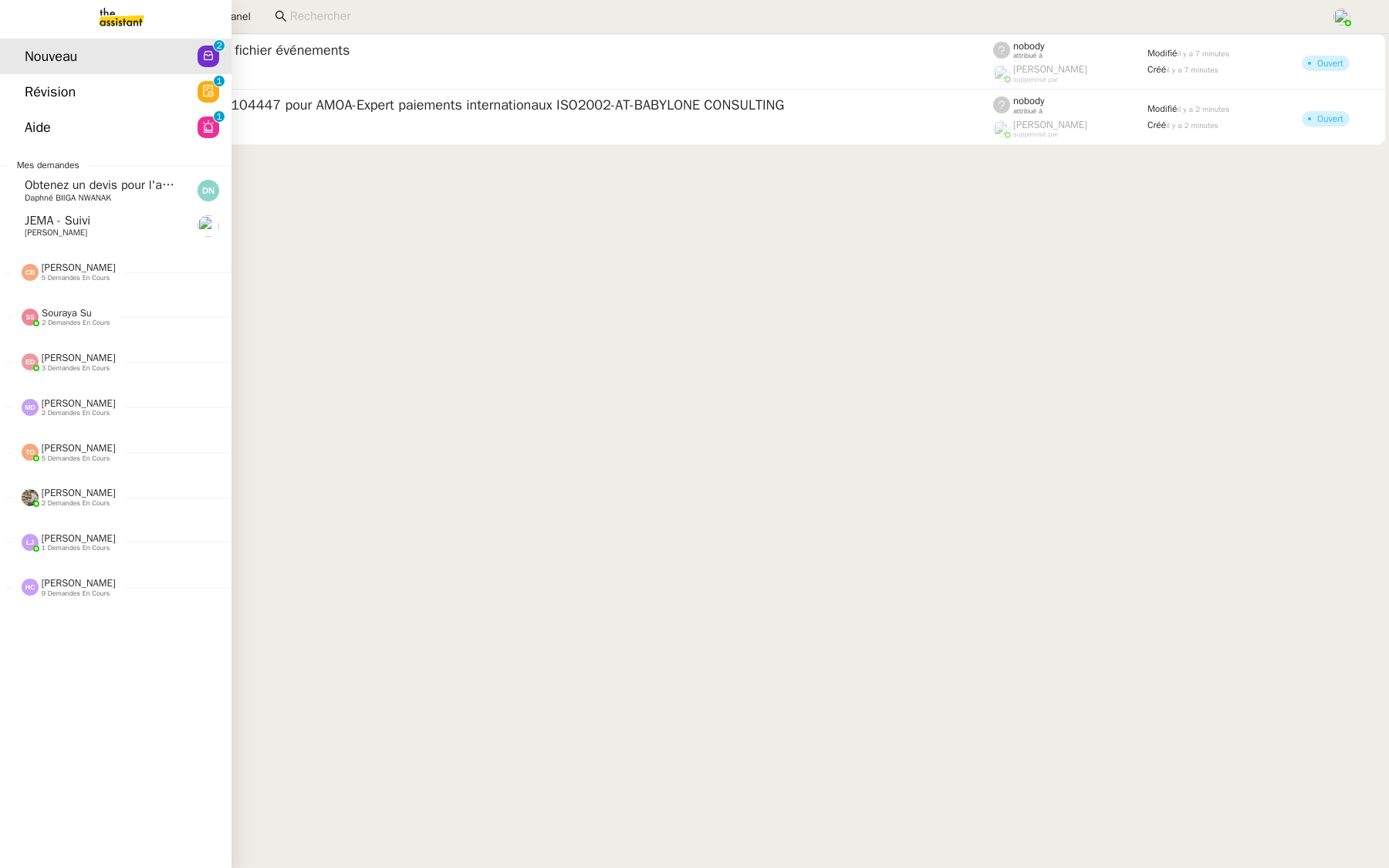 click on "Aide" 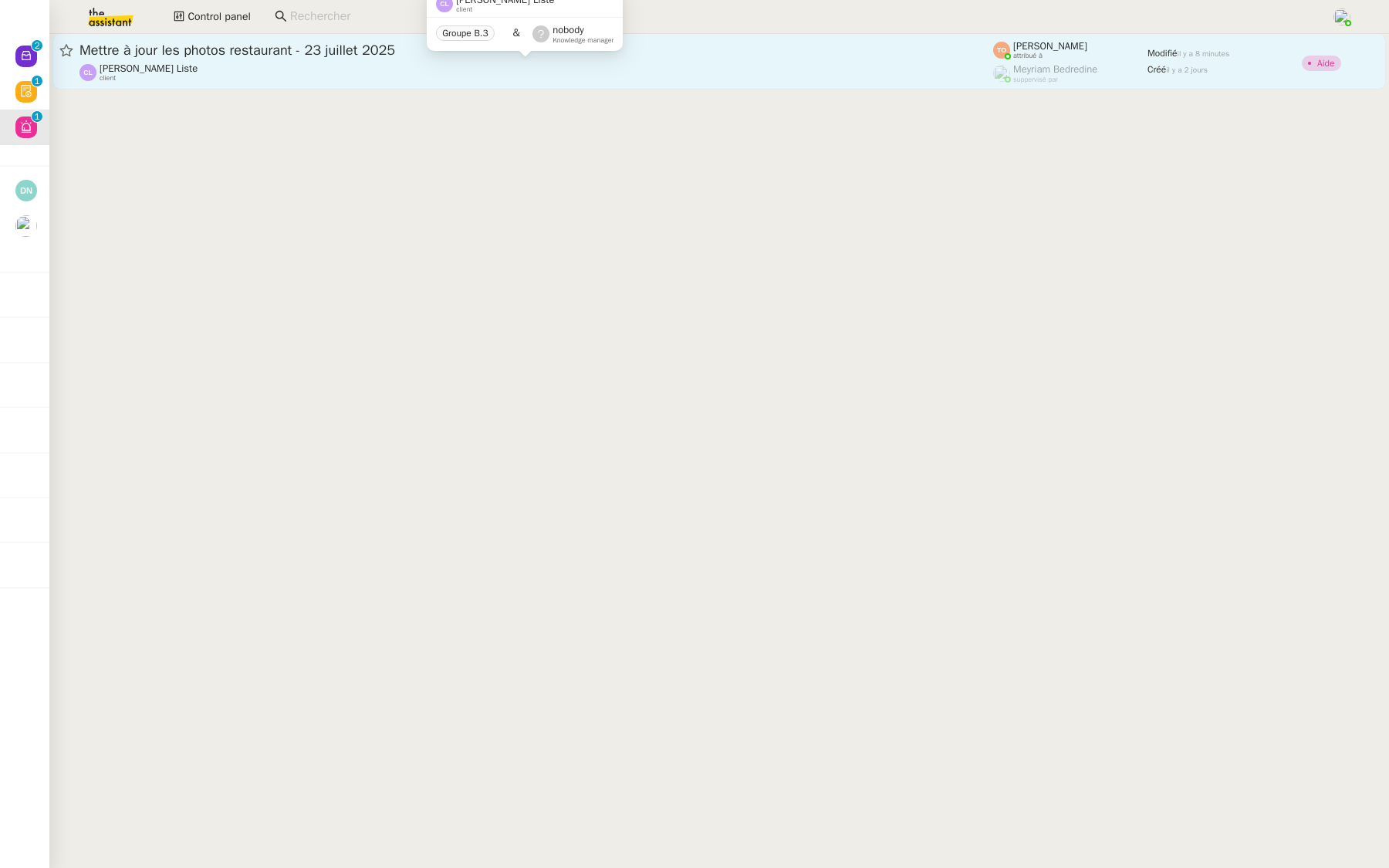click on "Mettre à jour les photos restaurant - 23 juillet 2025" 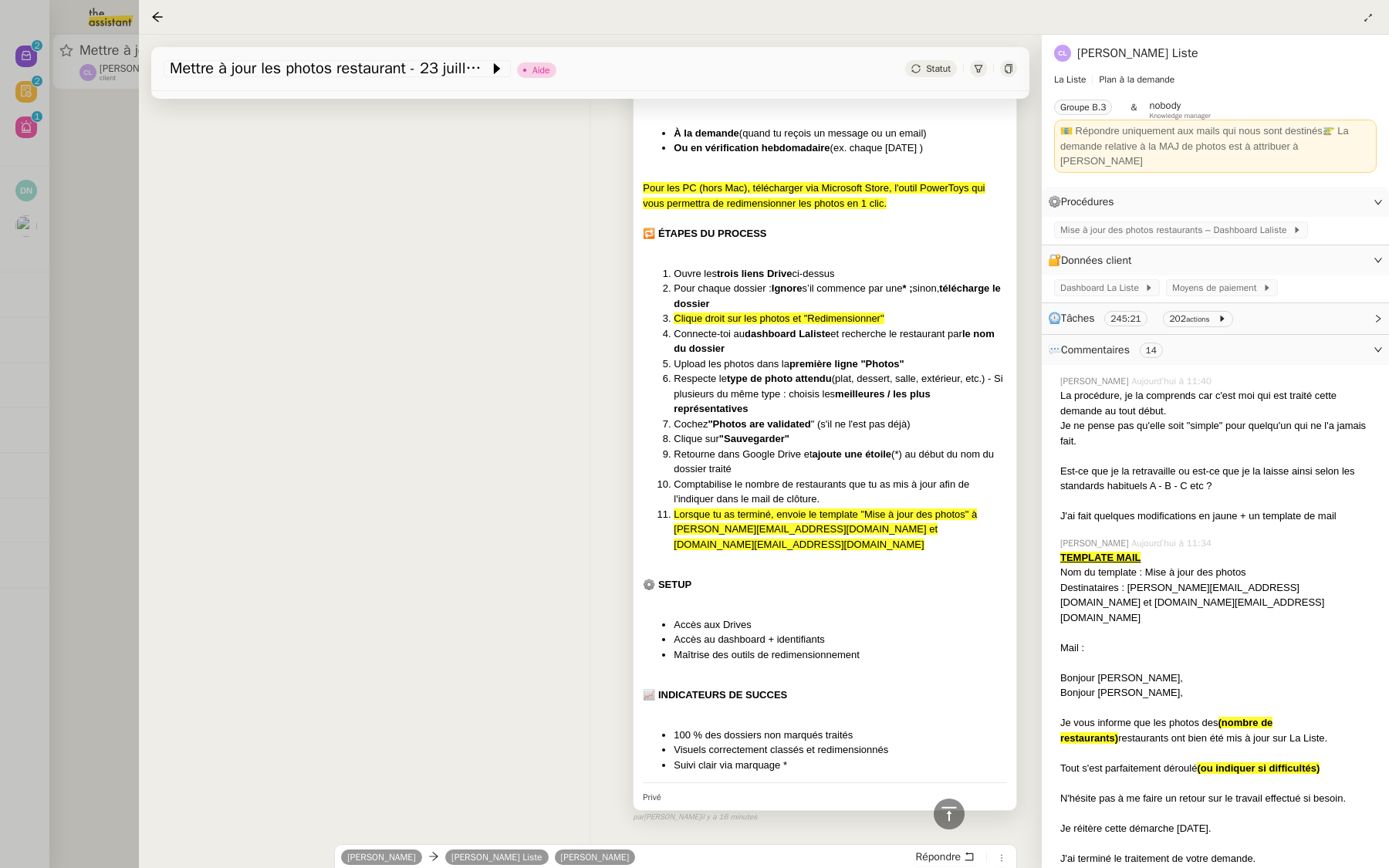 scroll, scrollTop: 1379, scrollLeft: 0, axis: vertical 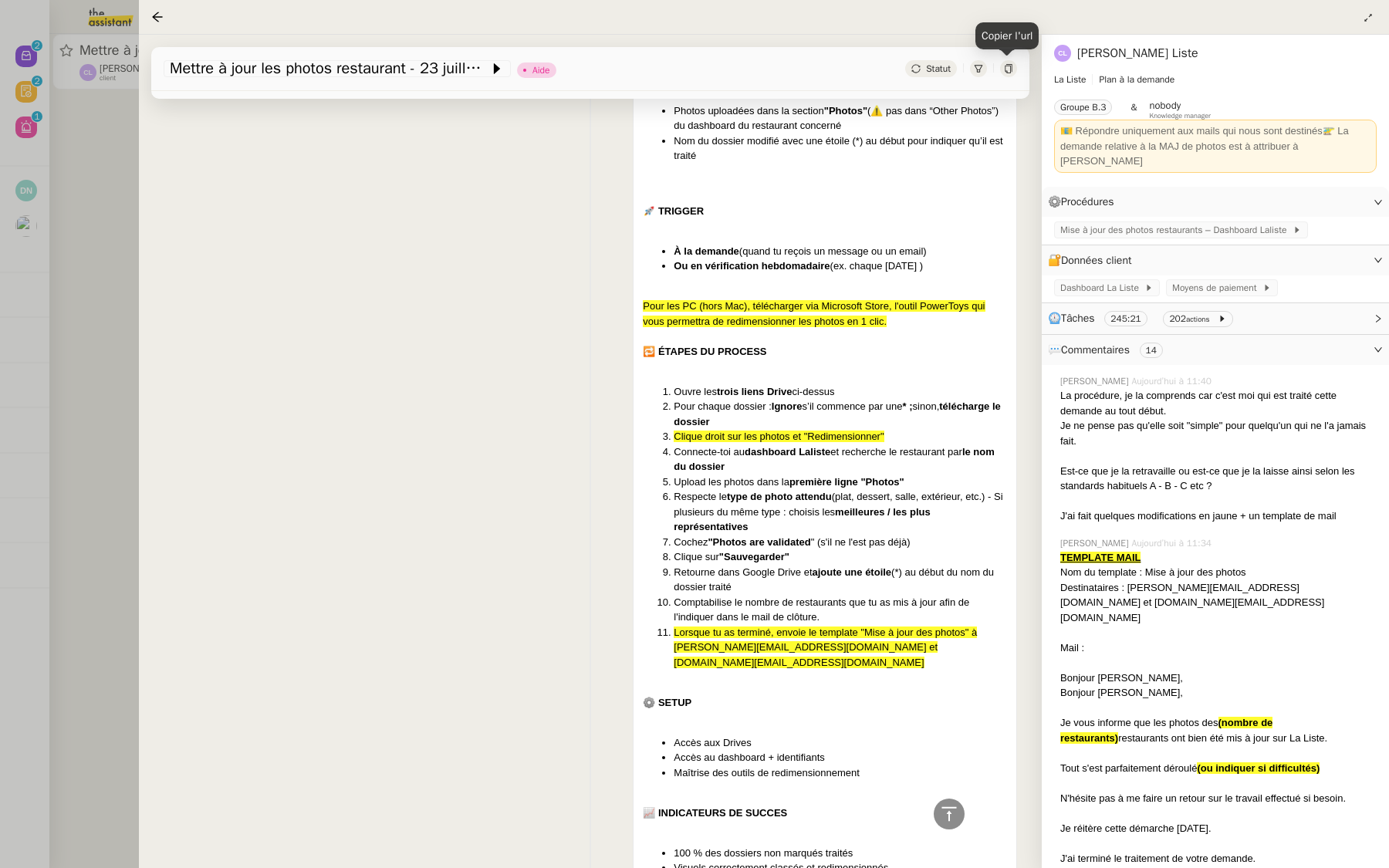click 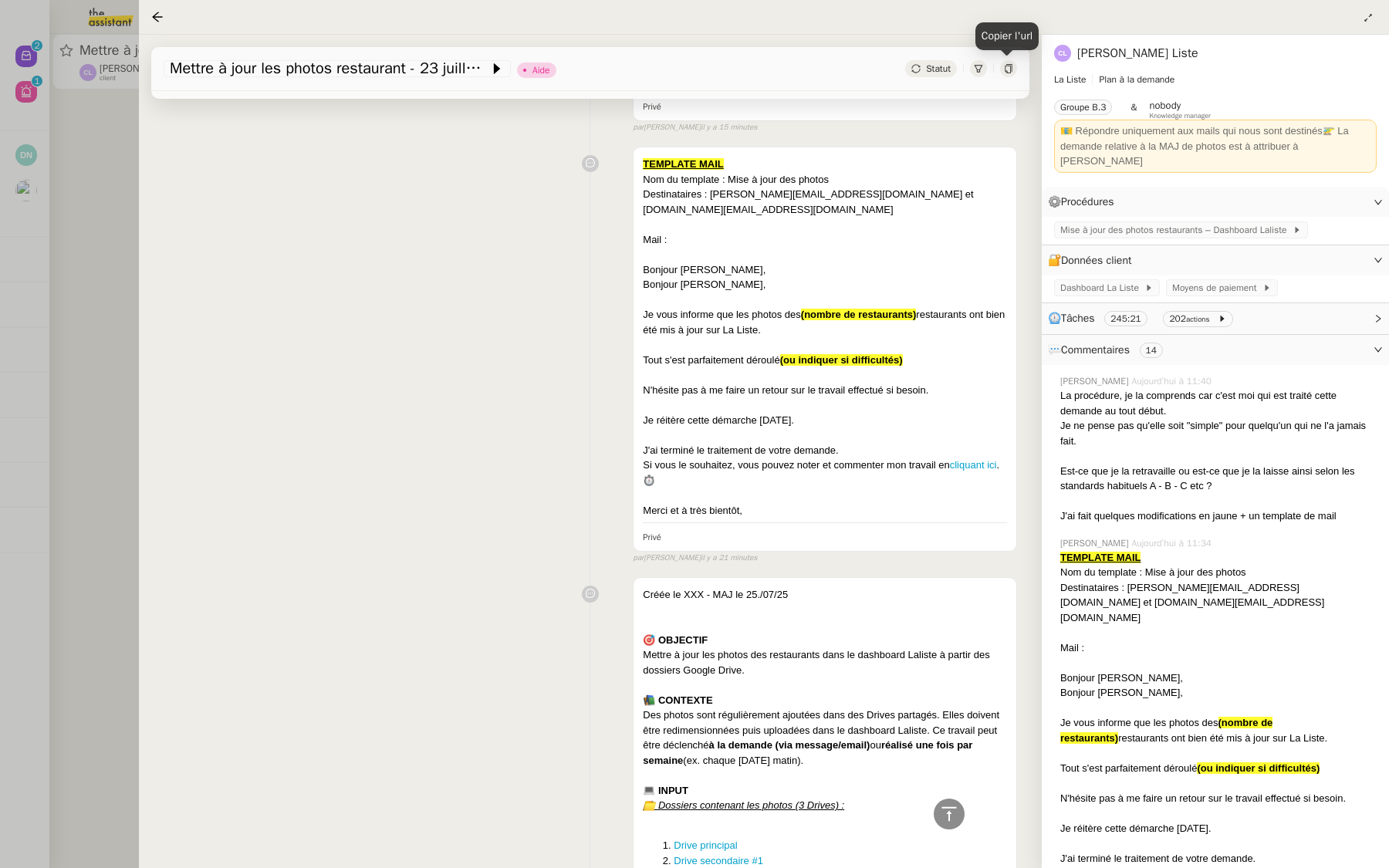 scroll, scrollTop: 0, scrollLeft: 0, axis: both 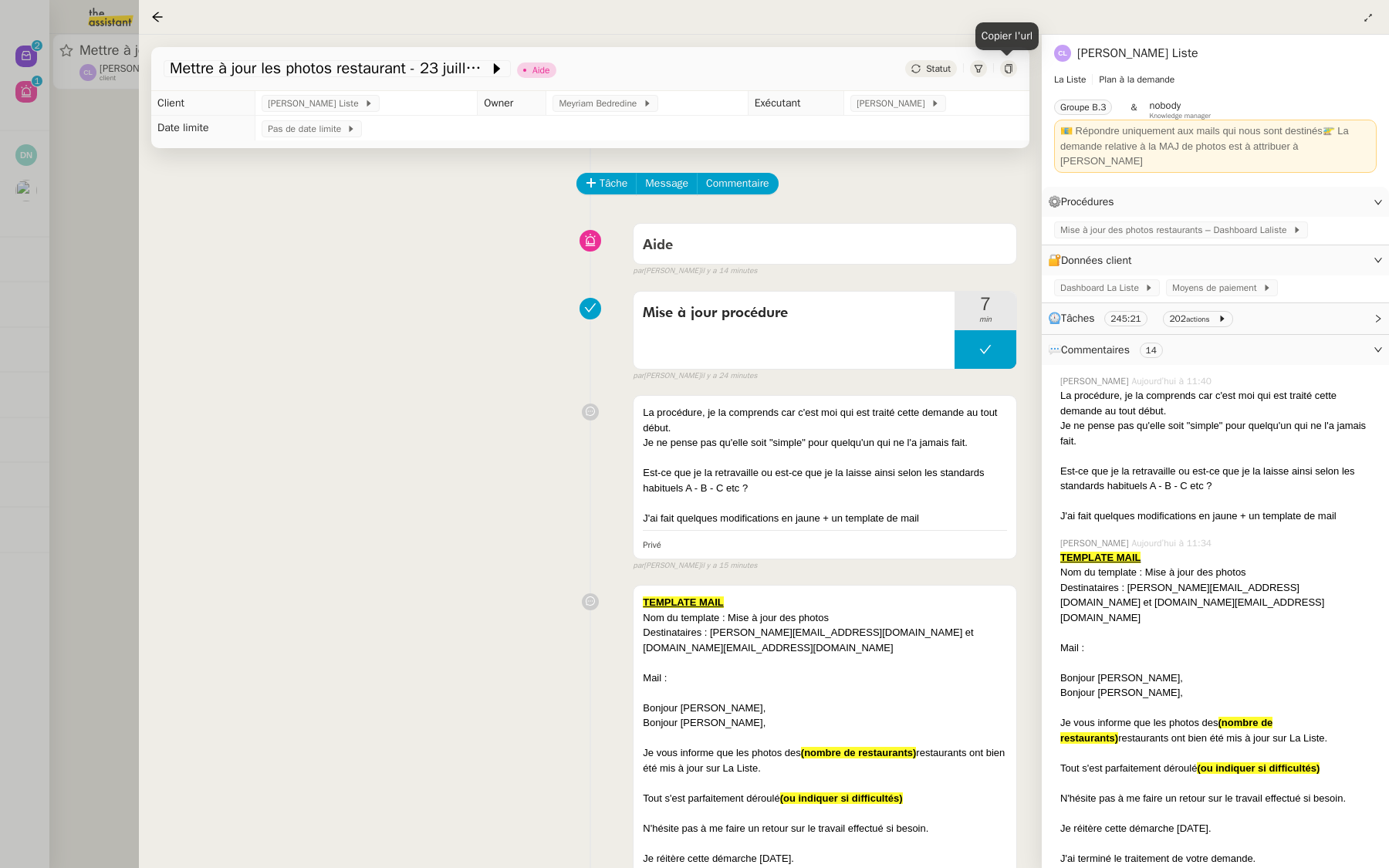 click at bounding box center (694, 434) 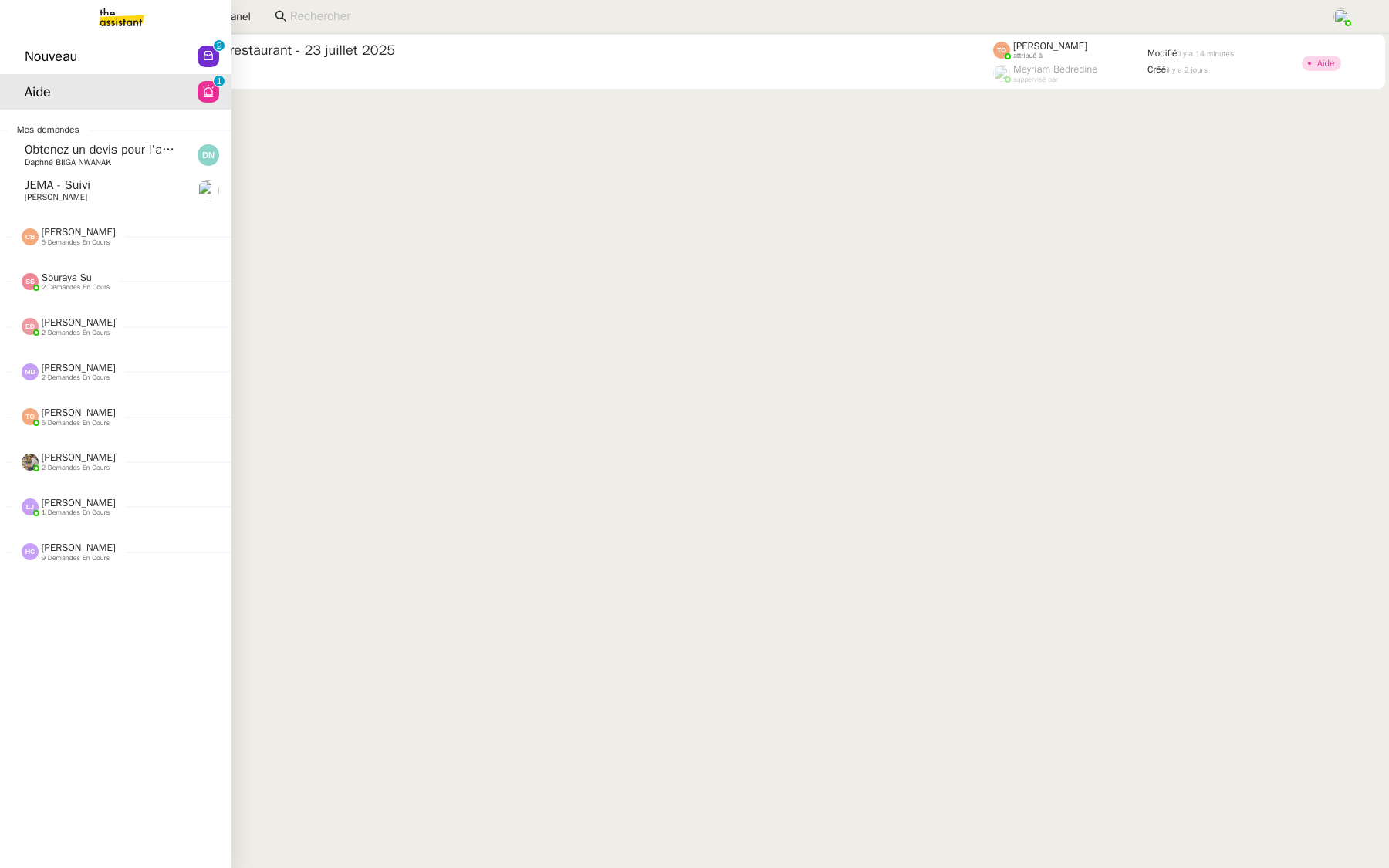 click on "Nouveau" 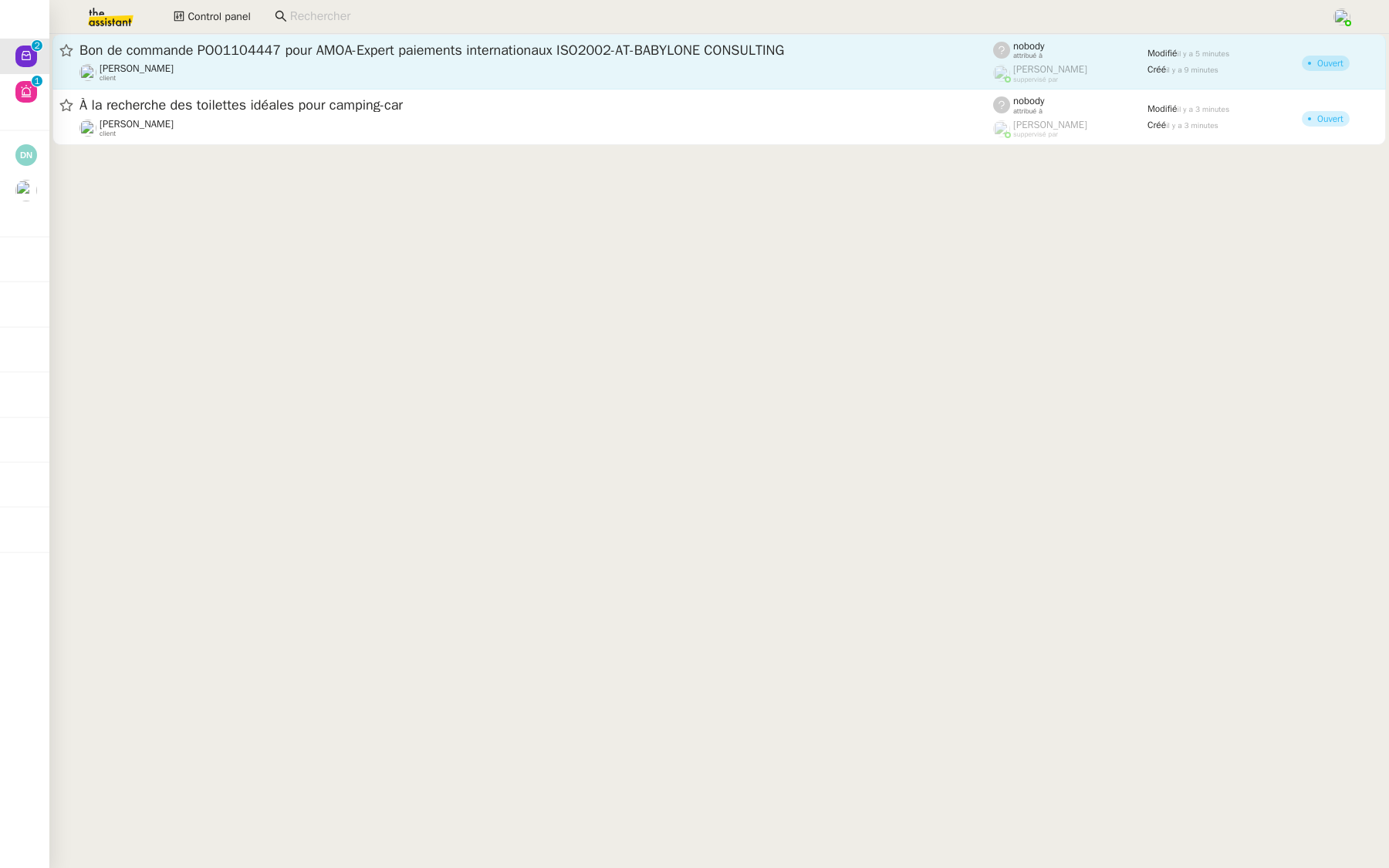 click on "Bon de commande ​PO01104447​ pour ​AMOA-Expert paiements internationaux ISO2002-AT-BABYLONE CONSULTING​" 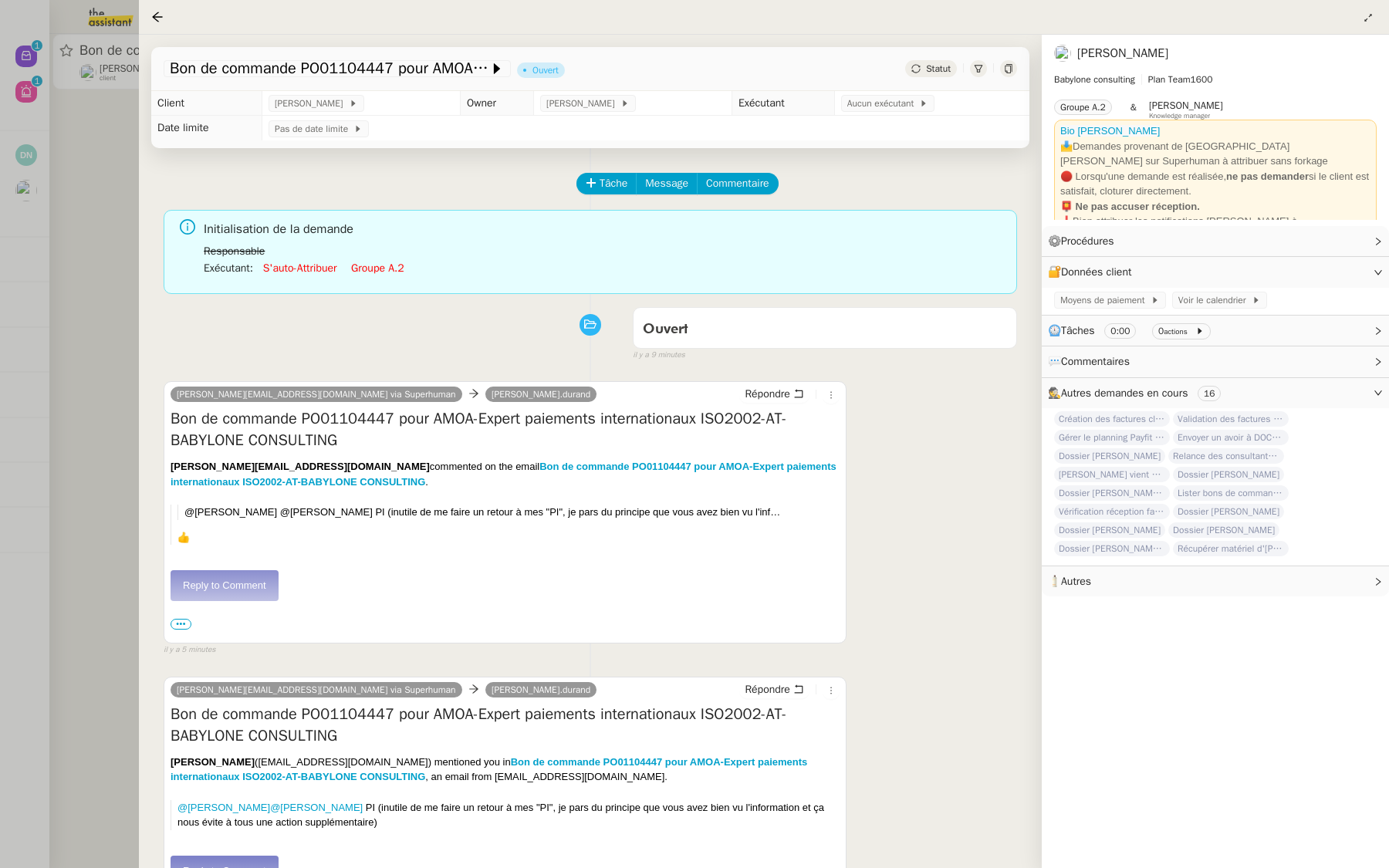 click at bounding box center [694, 434] 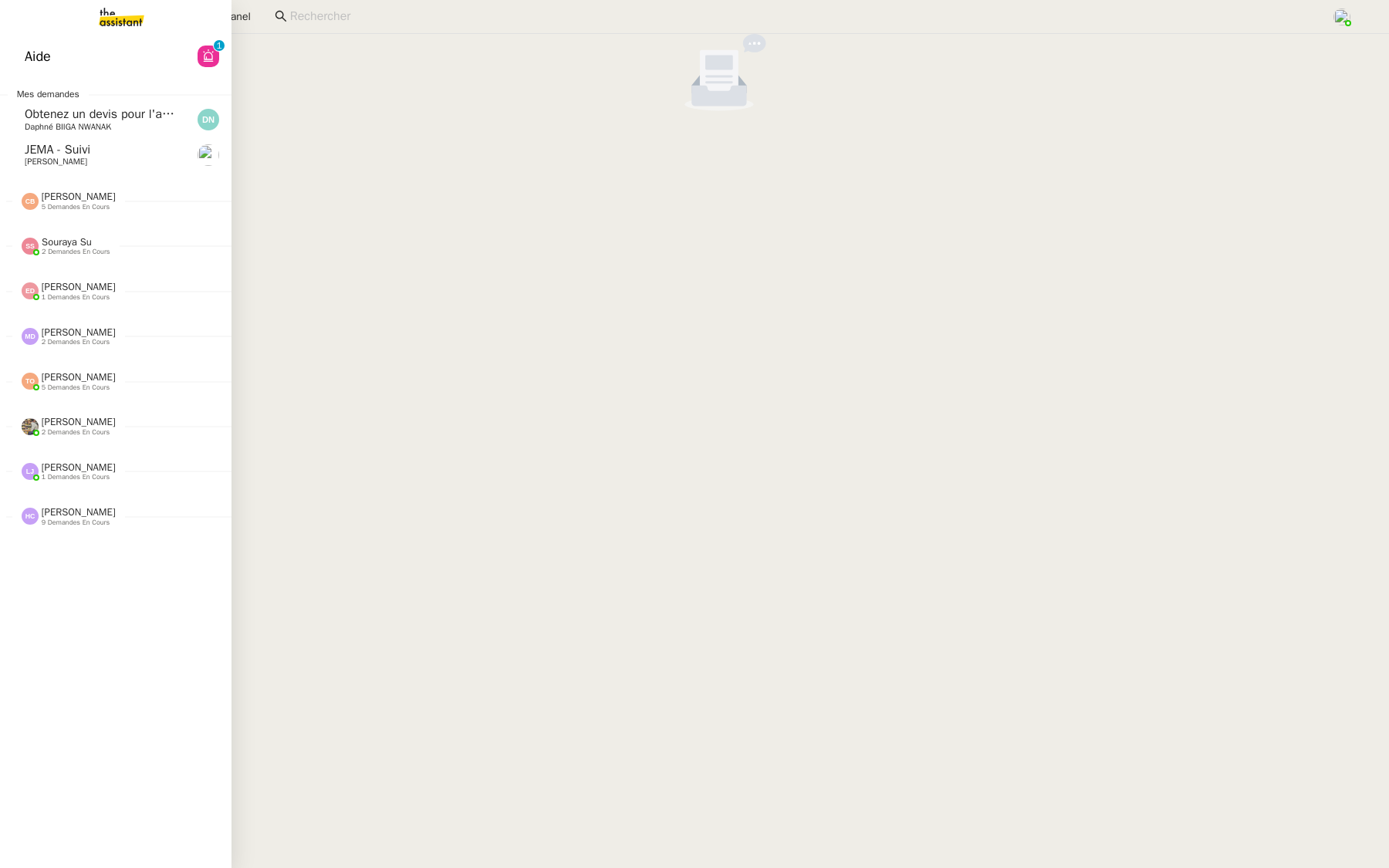 click on "Aide  0   1   2   3   4   5   6   7   8   9" 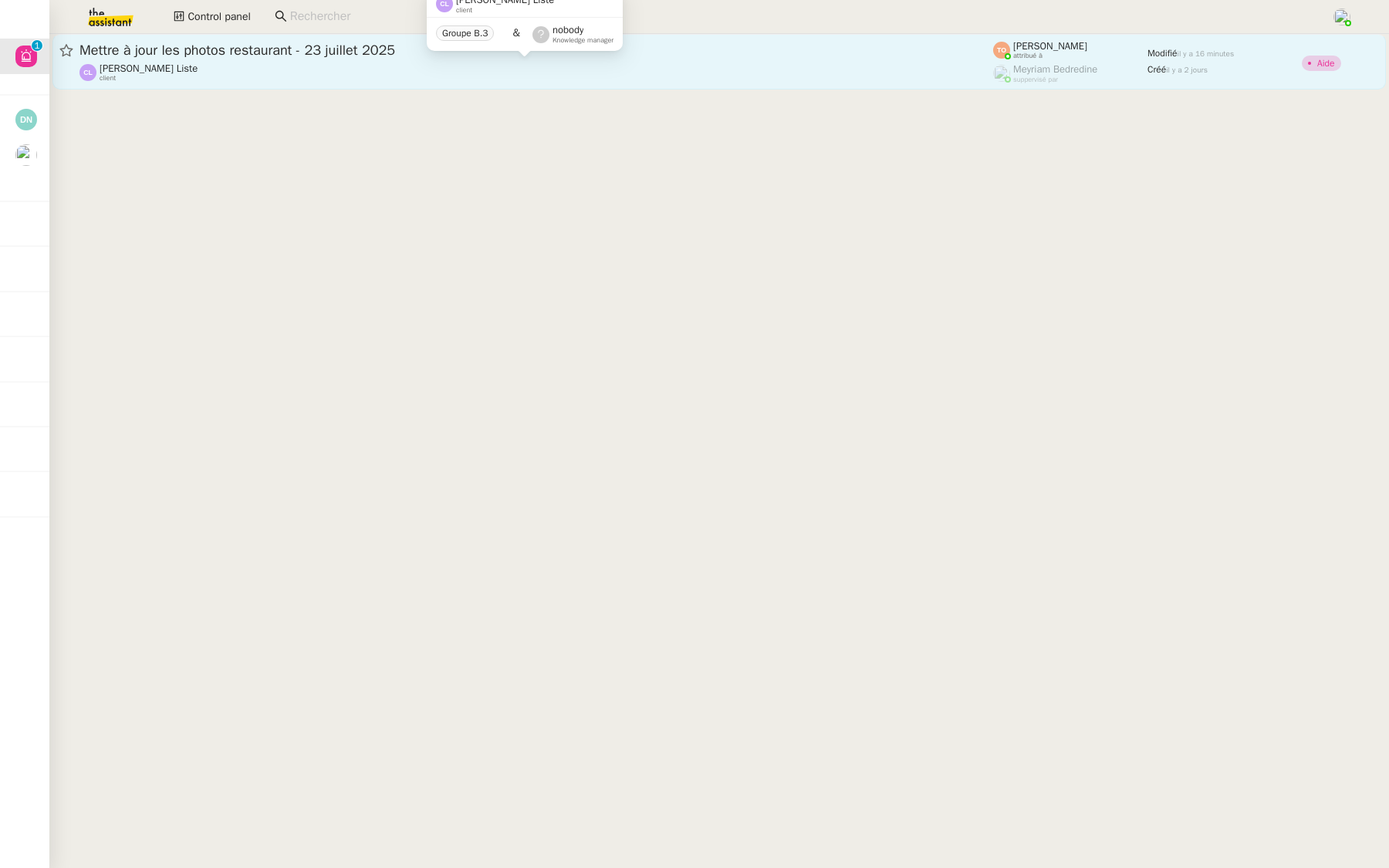 click on "[PERSON_NAME] Liste    client" 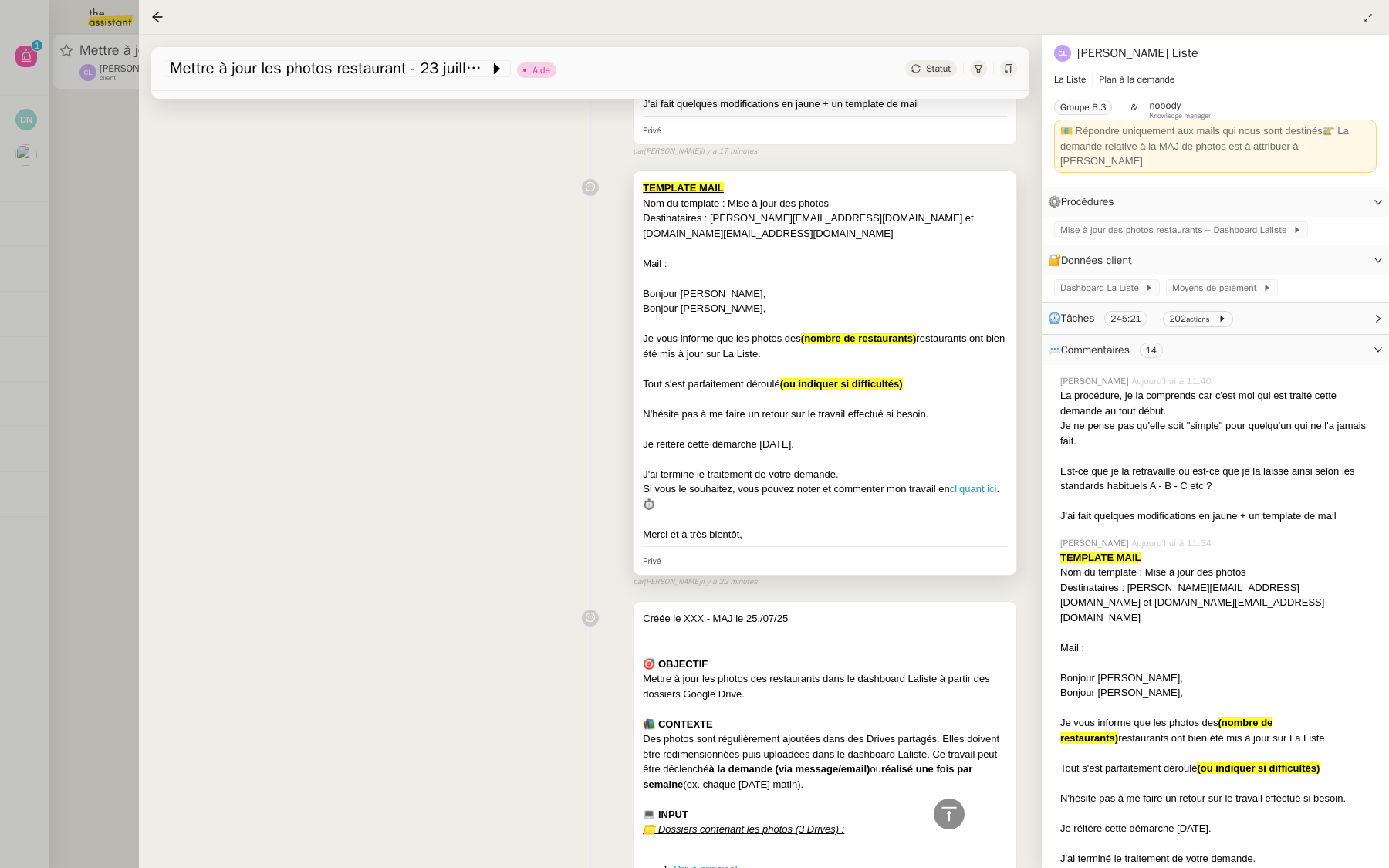 scroll, scrollTop: 414, scrollLeft: 0, axis: vertical 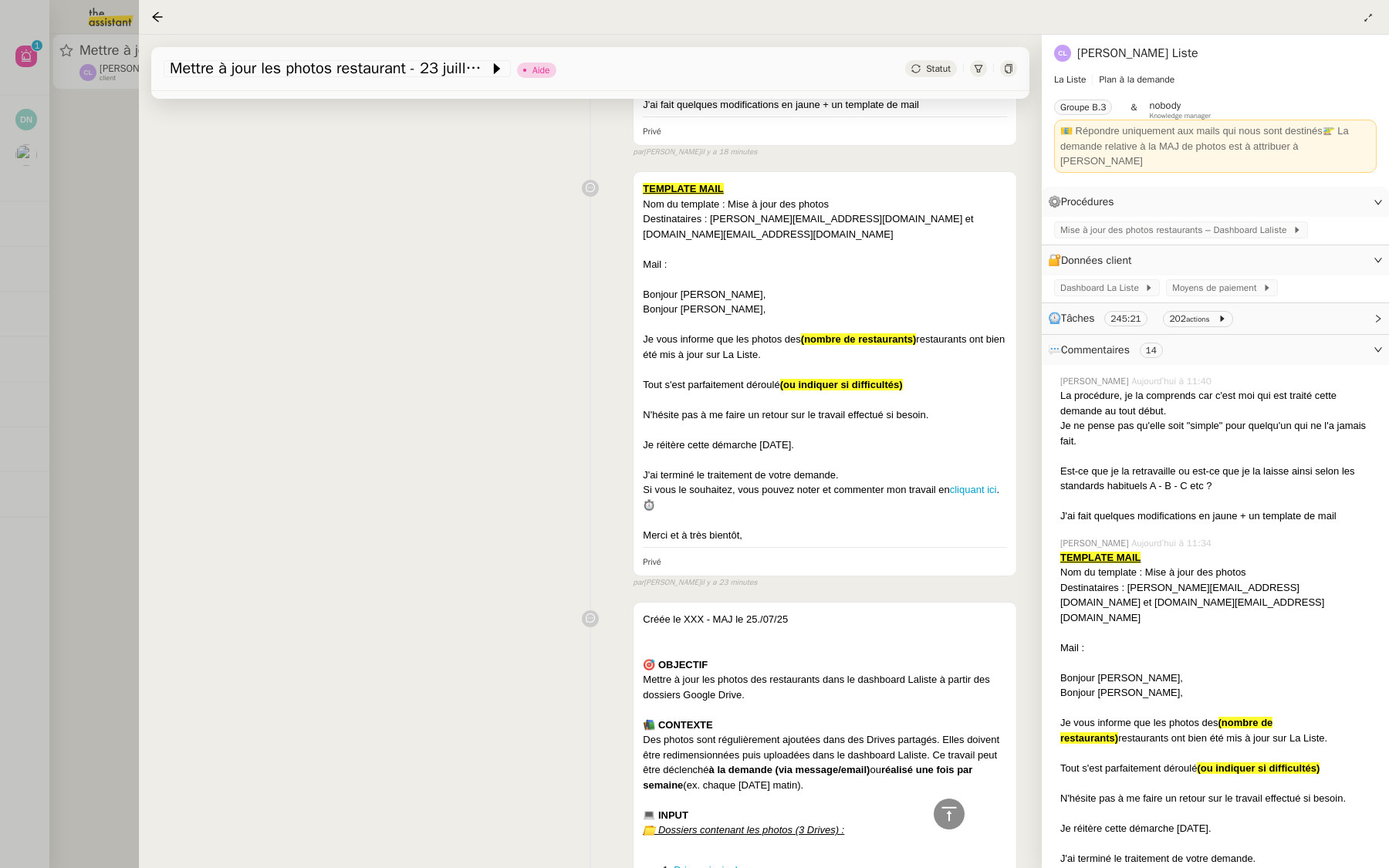 click at bounding box center [694, 434] 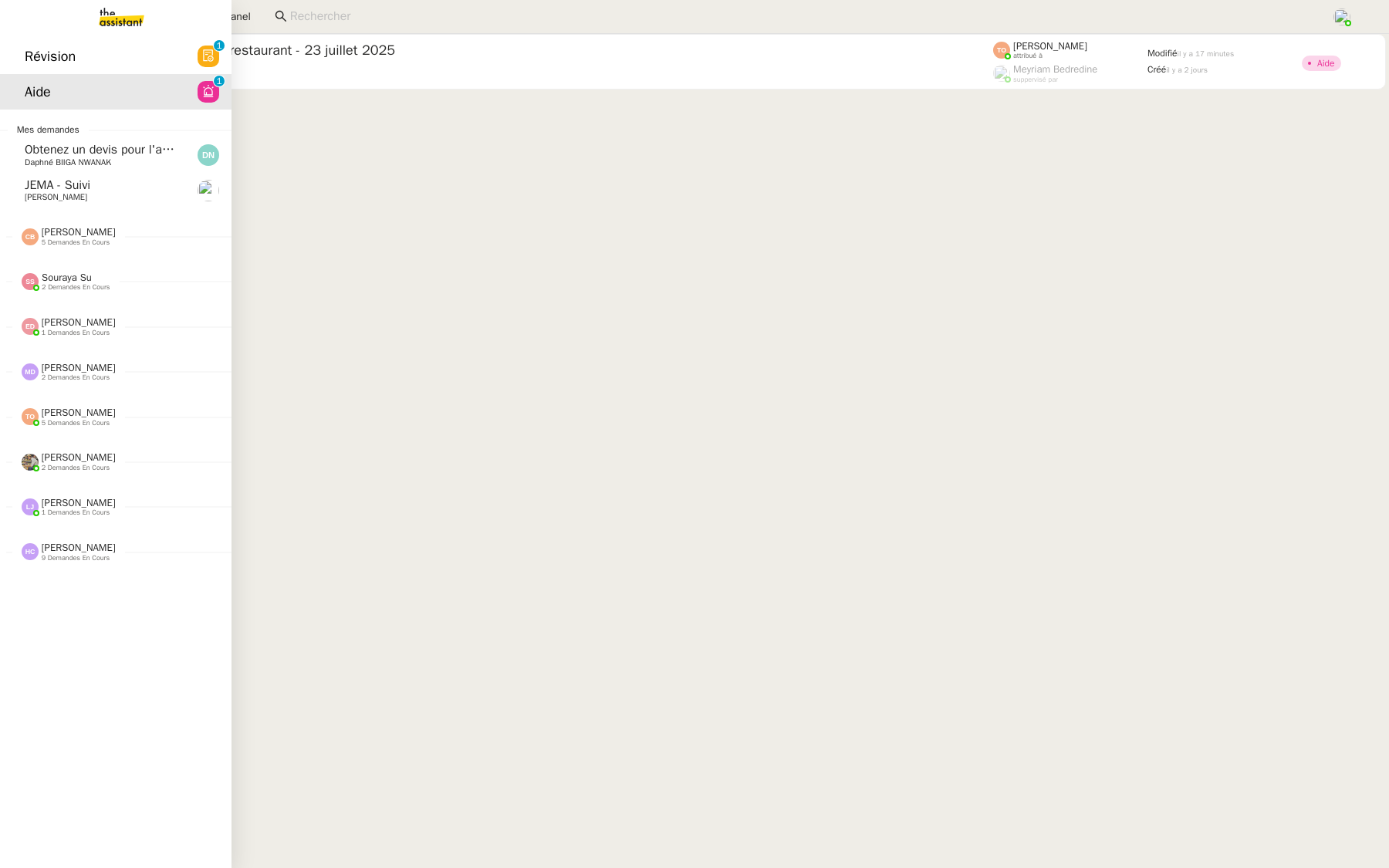 click on "Révision  0   1   2   3   4   5   6   7   8   9" 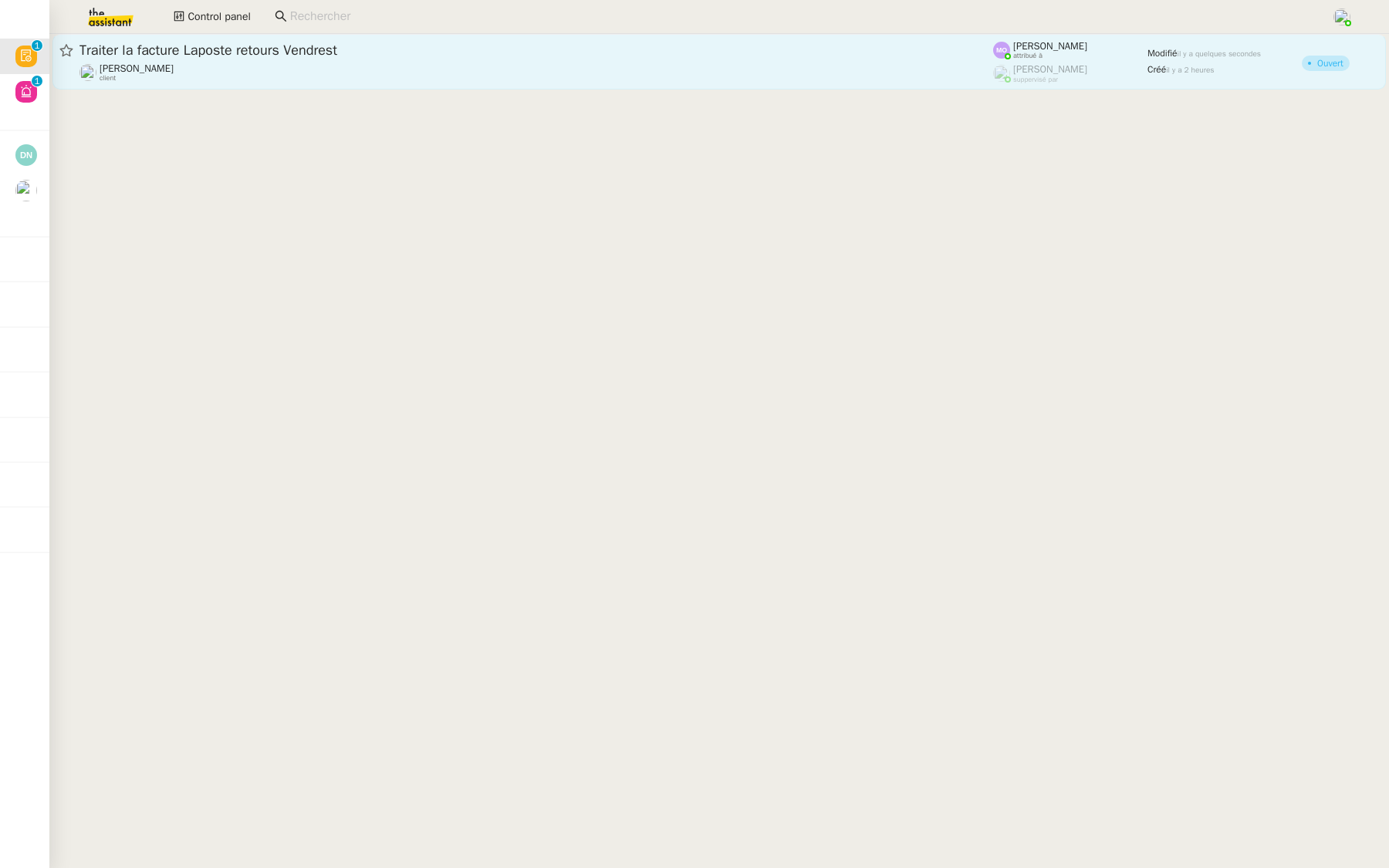 click on "Traiter la facture Laposte retours Vendrest  [PERSON_NAME]    client" 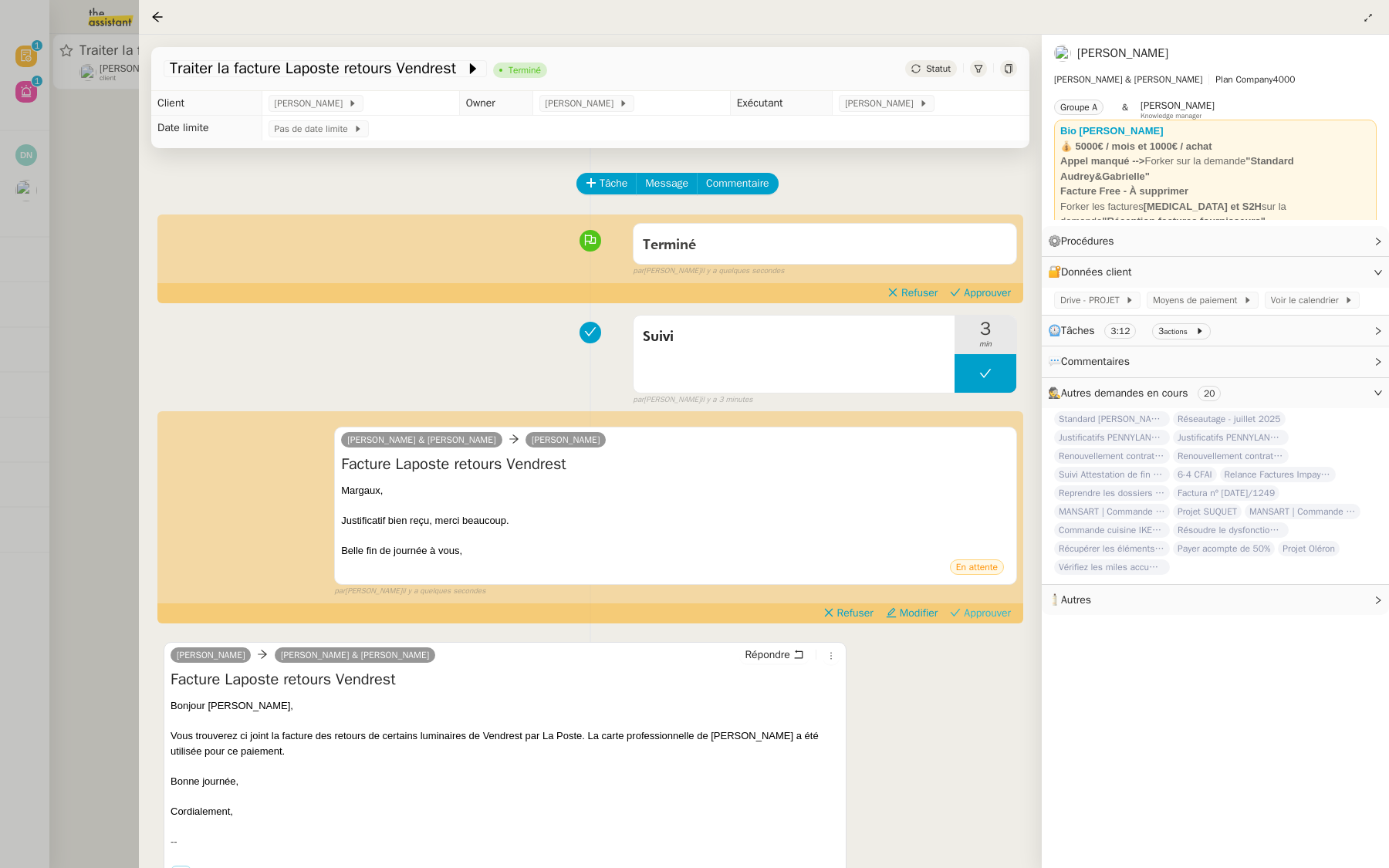 click on "Approuver" at bounding box center [987, 613] 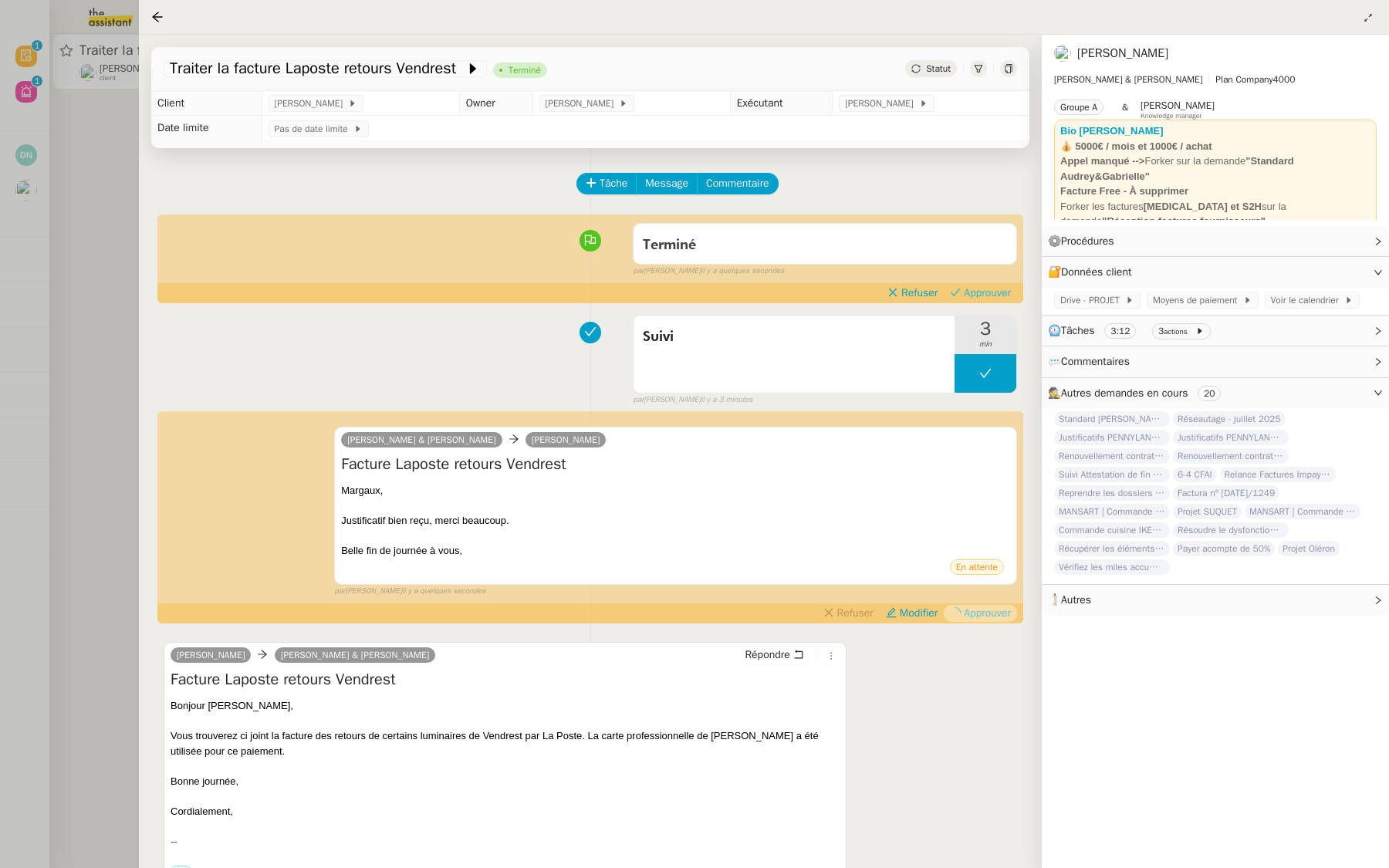 click on "Approuver" at bounding box center (987, 293) 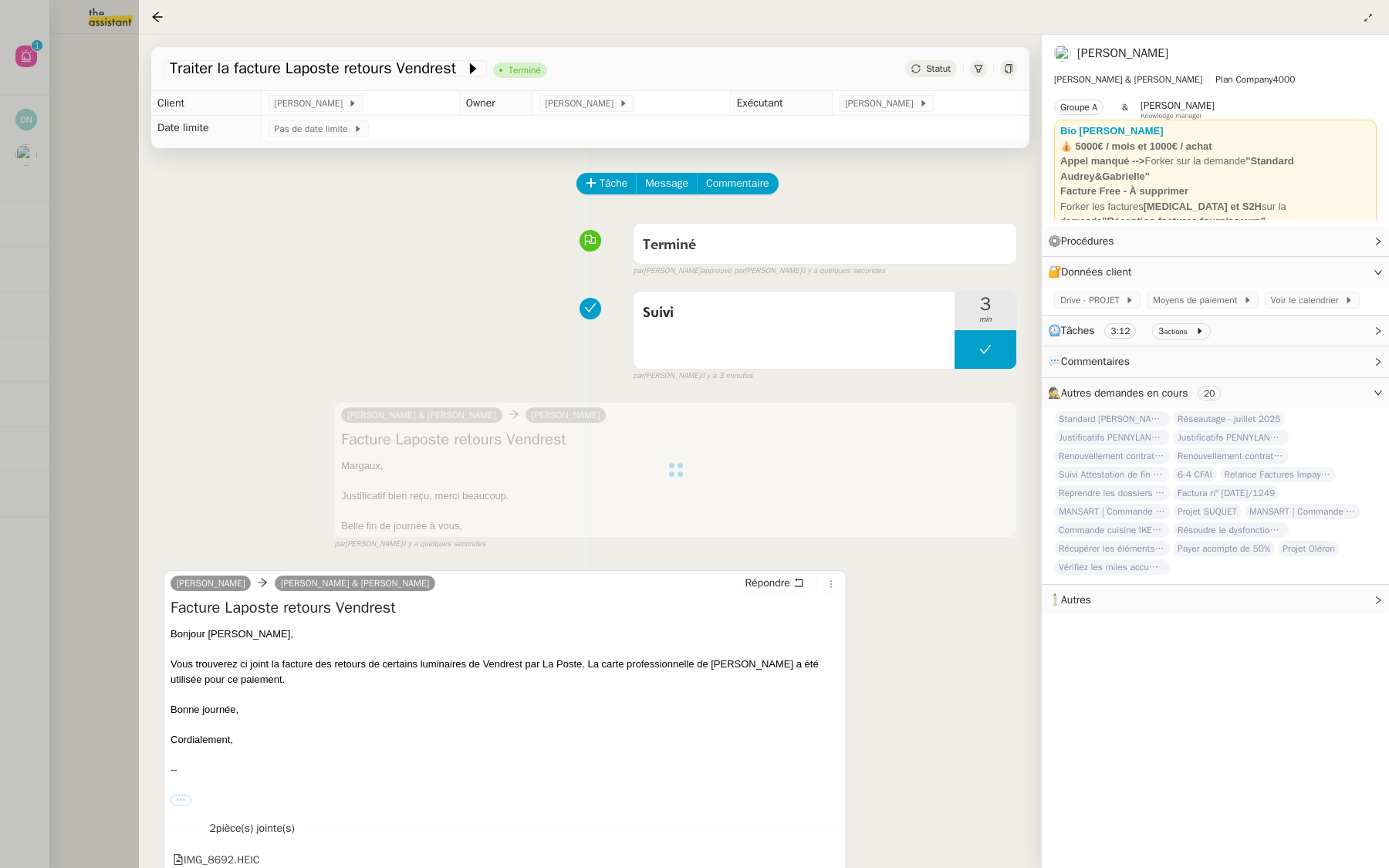 click at bounding box center (694, 434) 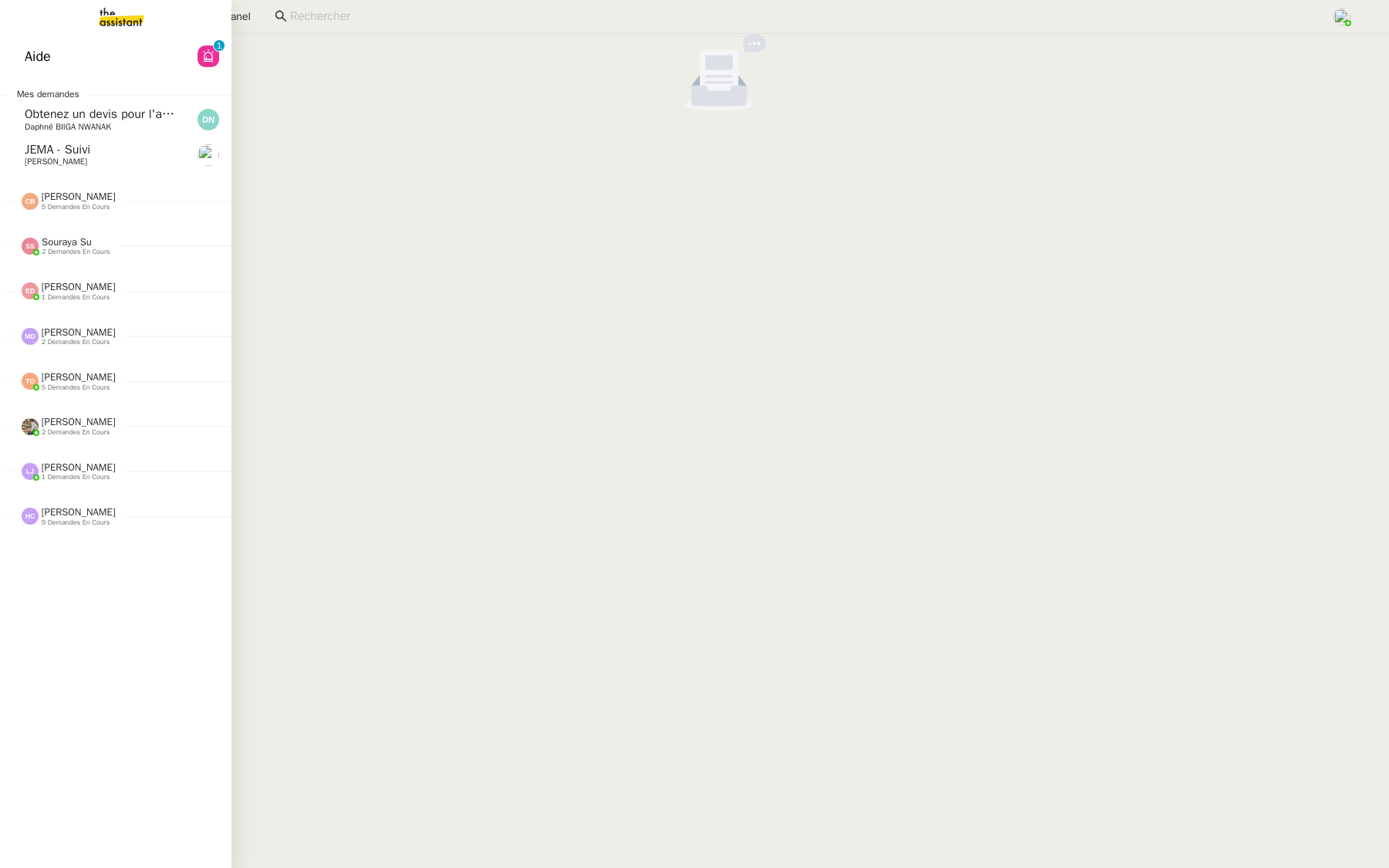 click on "Aide" 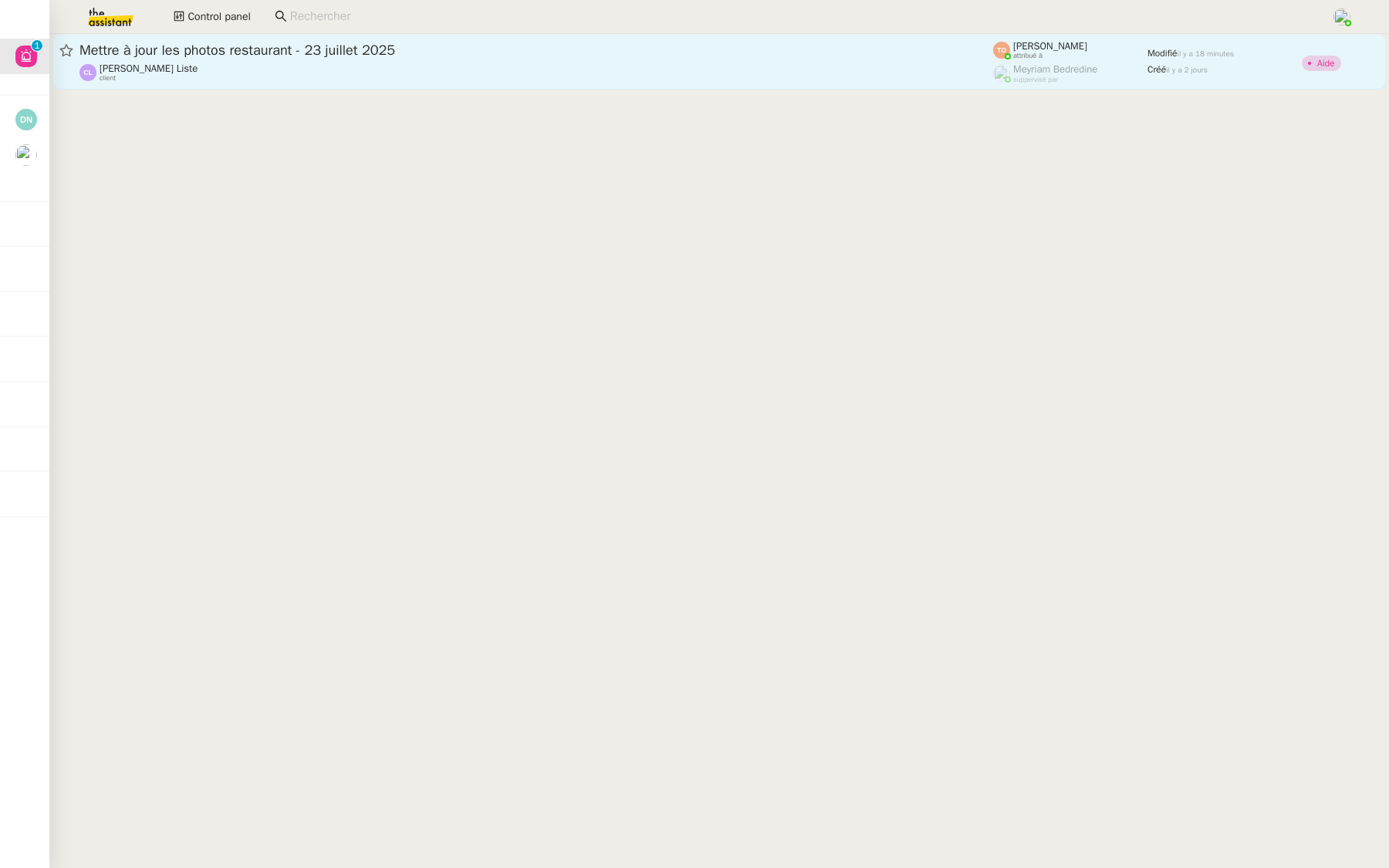 click on "Mettre à jour les photos restaurant - 23 juillet 2025" 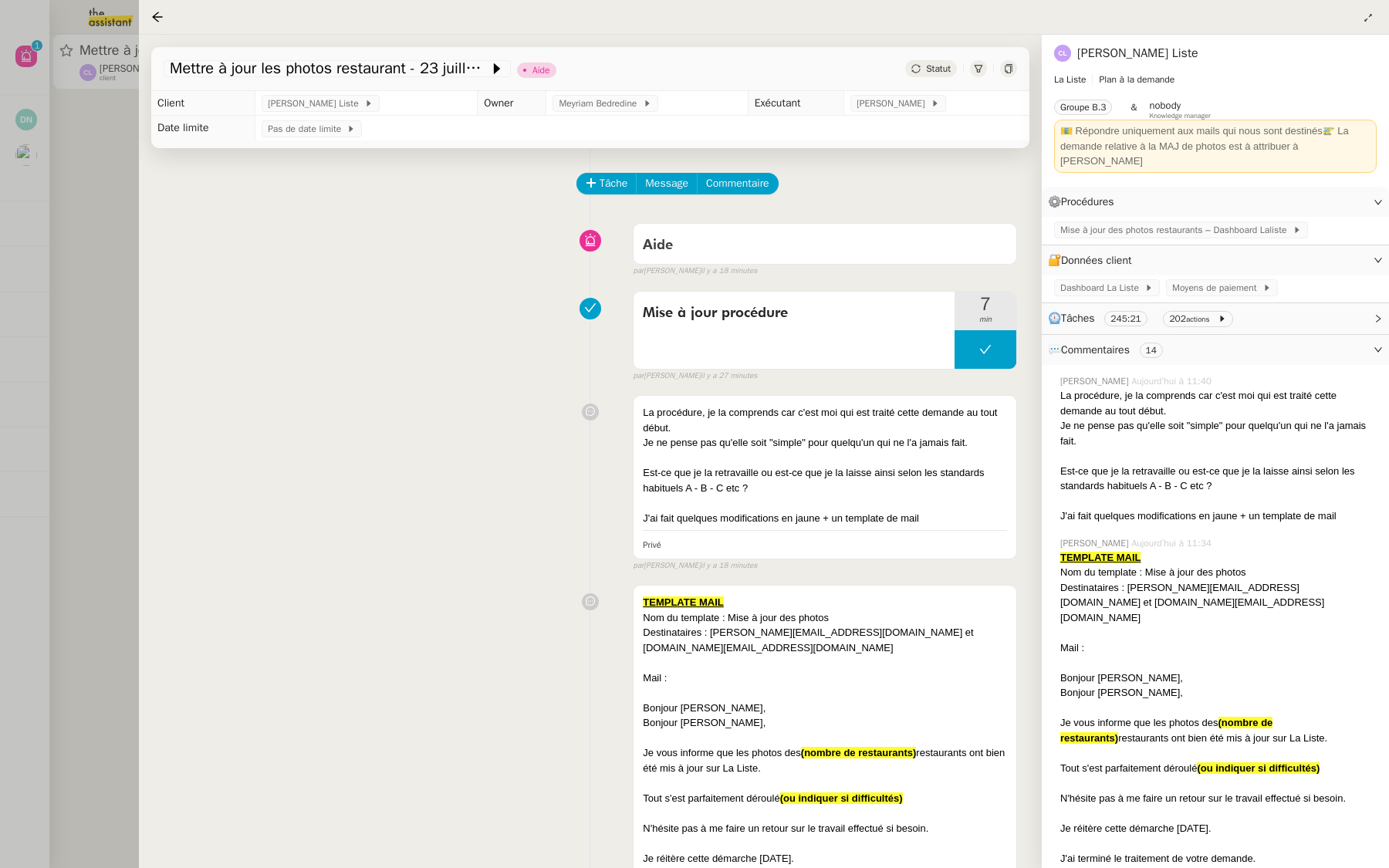 click at bounding box center [694, 434] 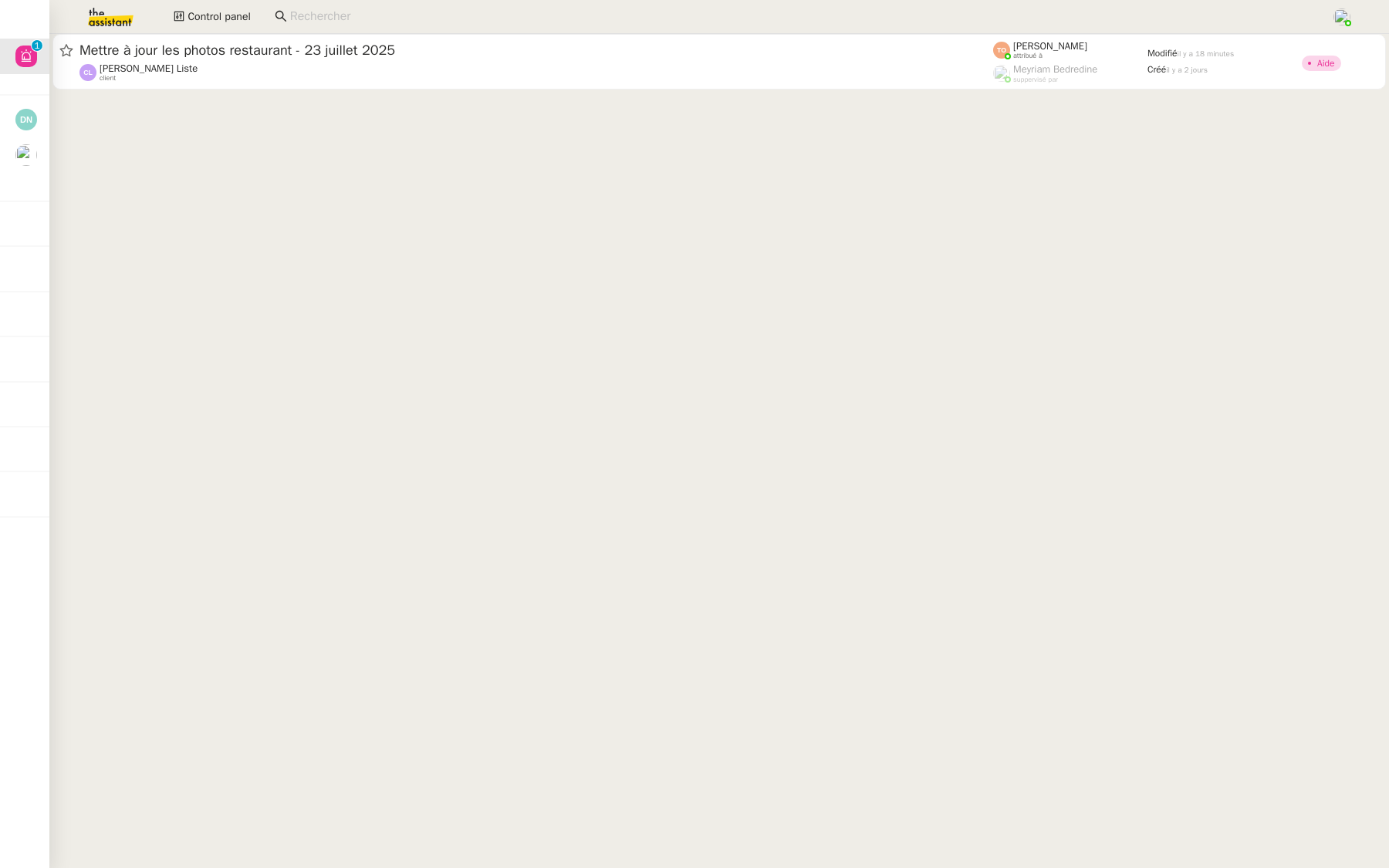 click 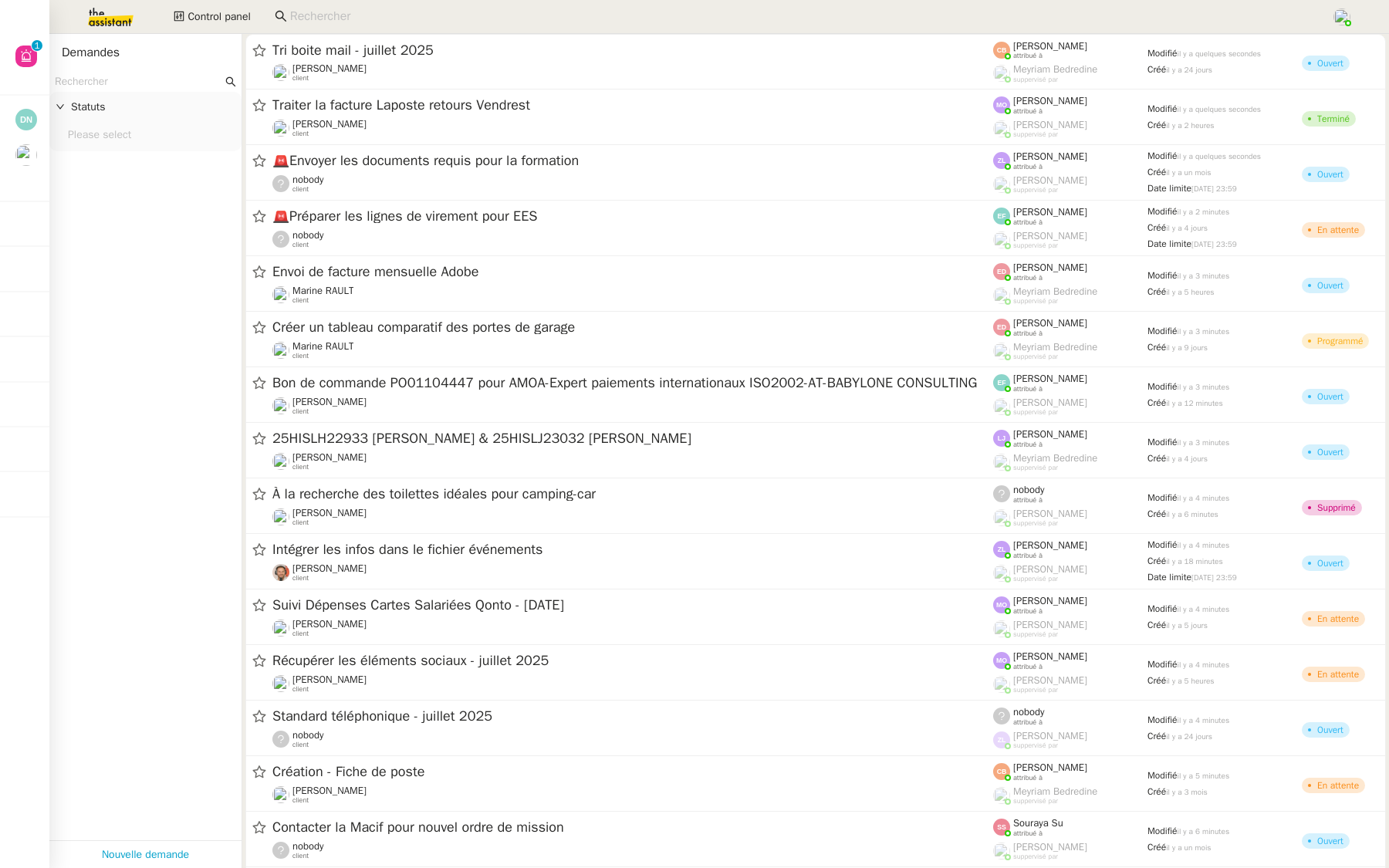 click 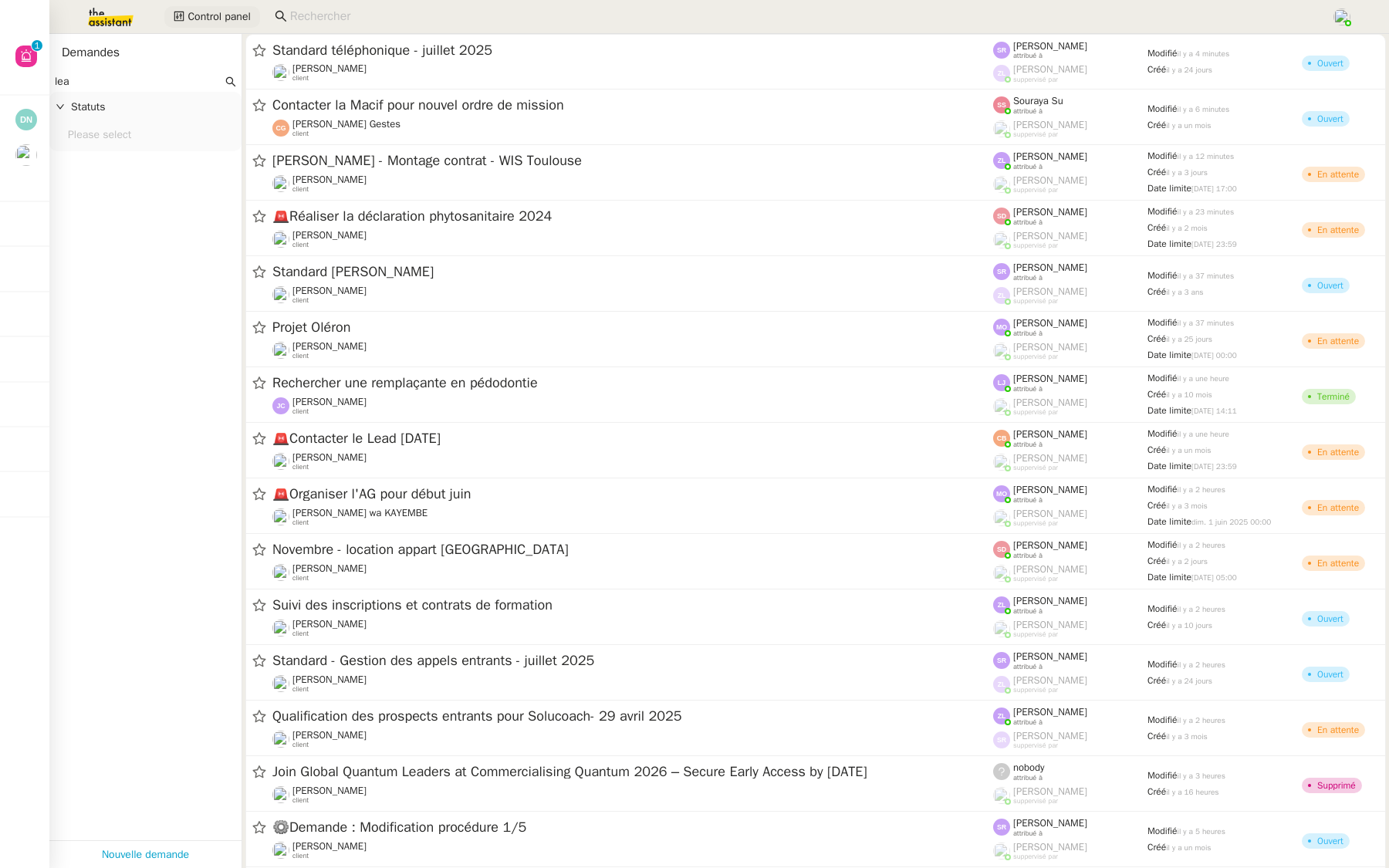type on "lea" 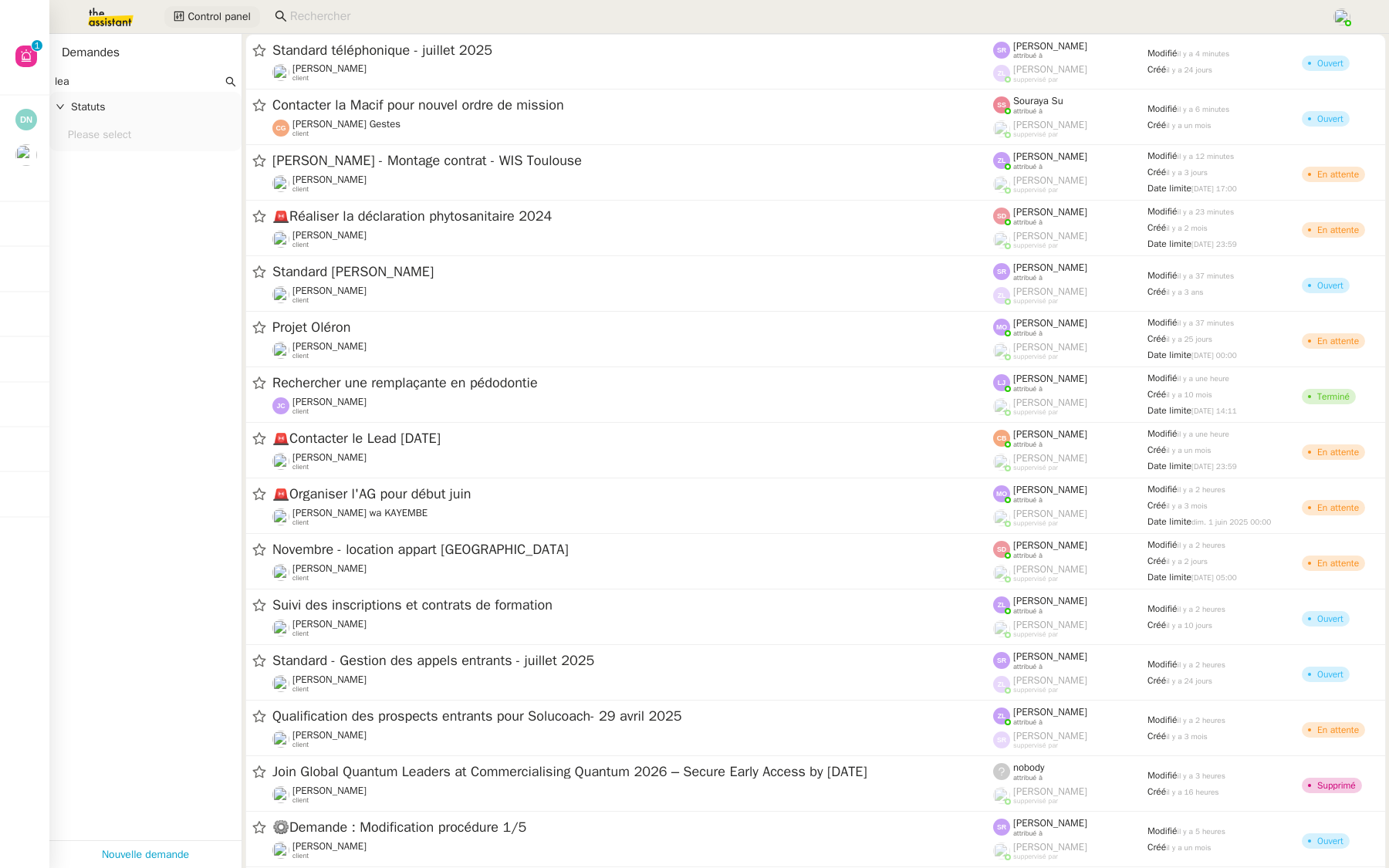 click on "Control panel" 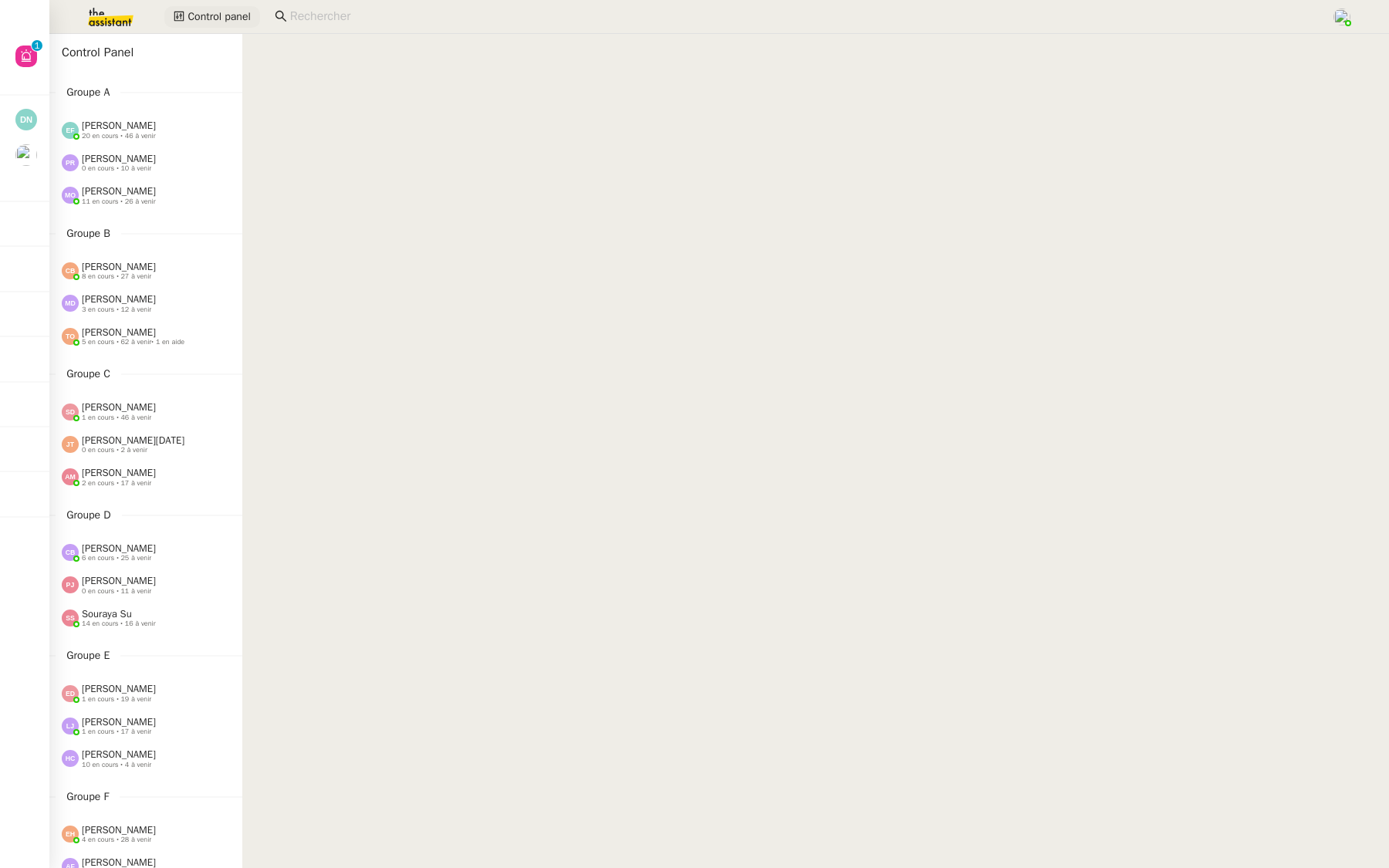 scroll, scrollTop: 93, scrollLeft: 0, axis: vertical 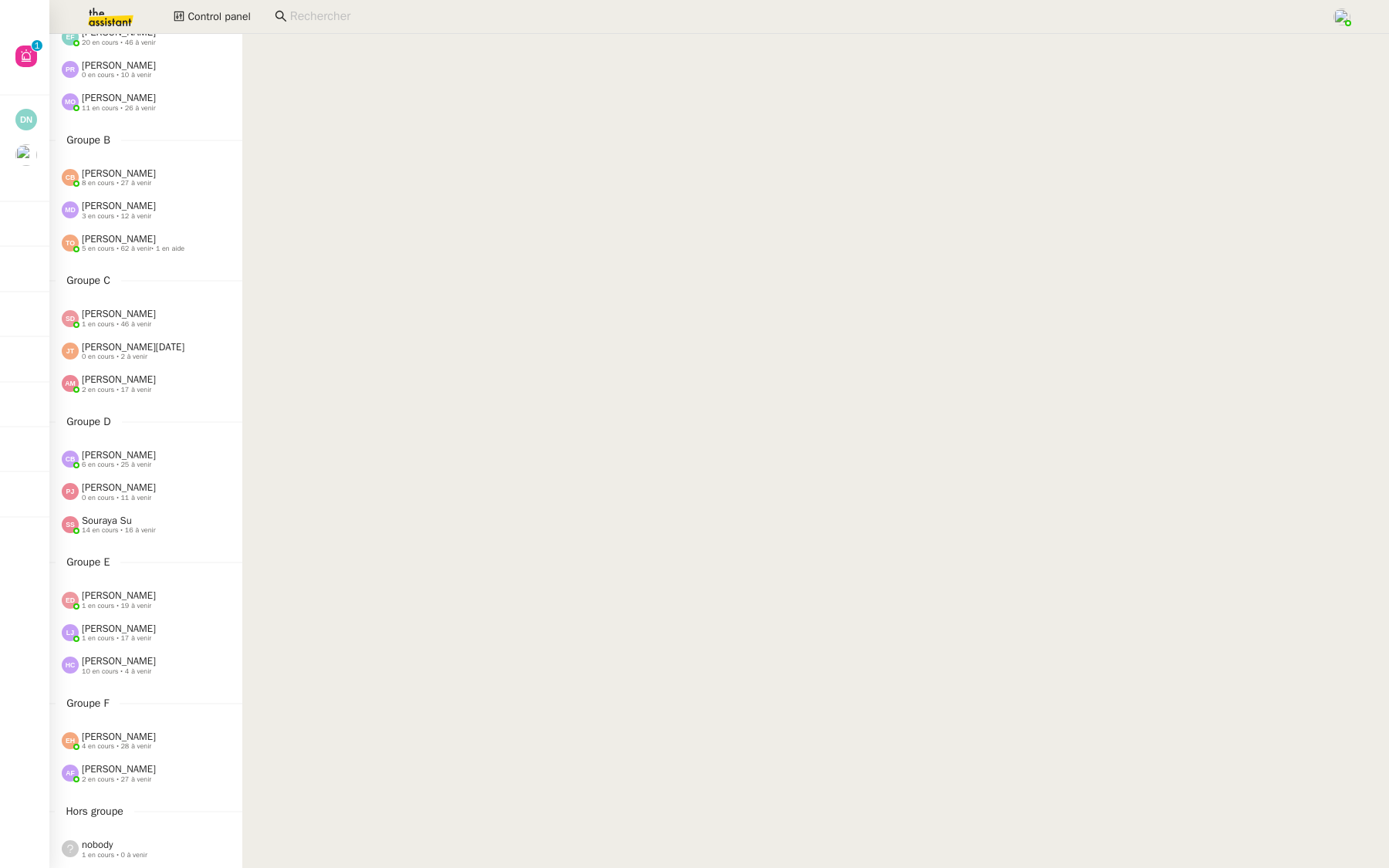 click on "[PERSON_NAME]     1 en cours • 17 à venir" 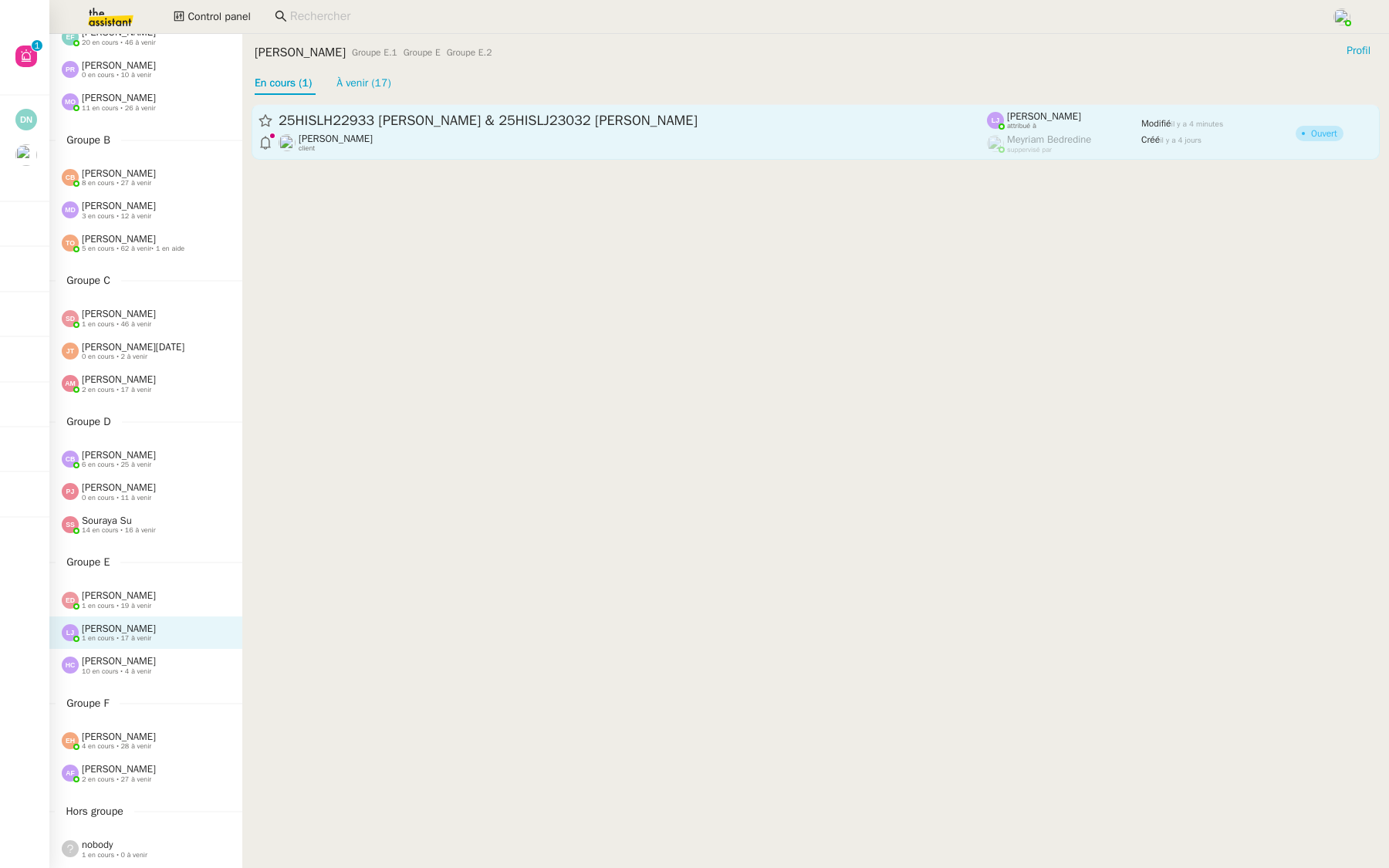 click on "25HISLH22933 [PERSON_NAME] & 25HISLJ23032 [PERSON_NAME]" 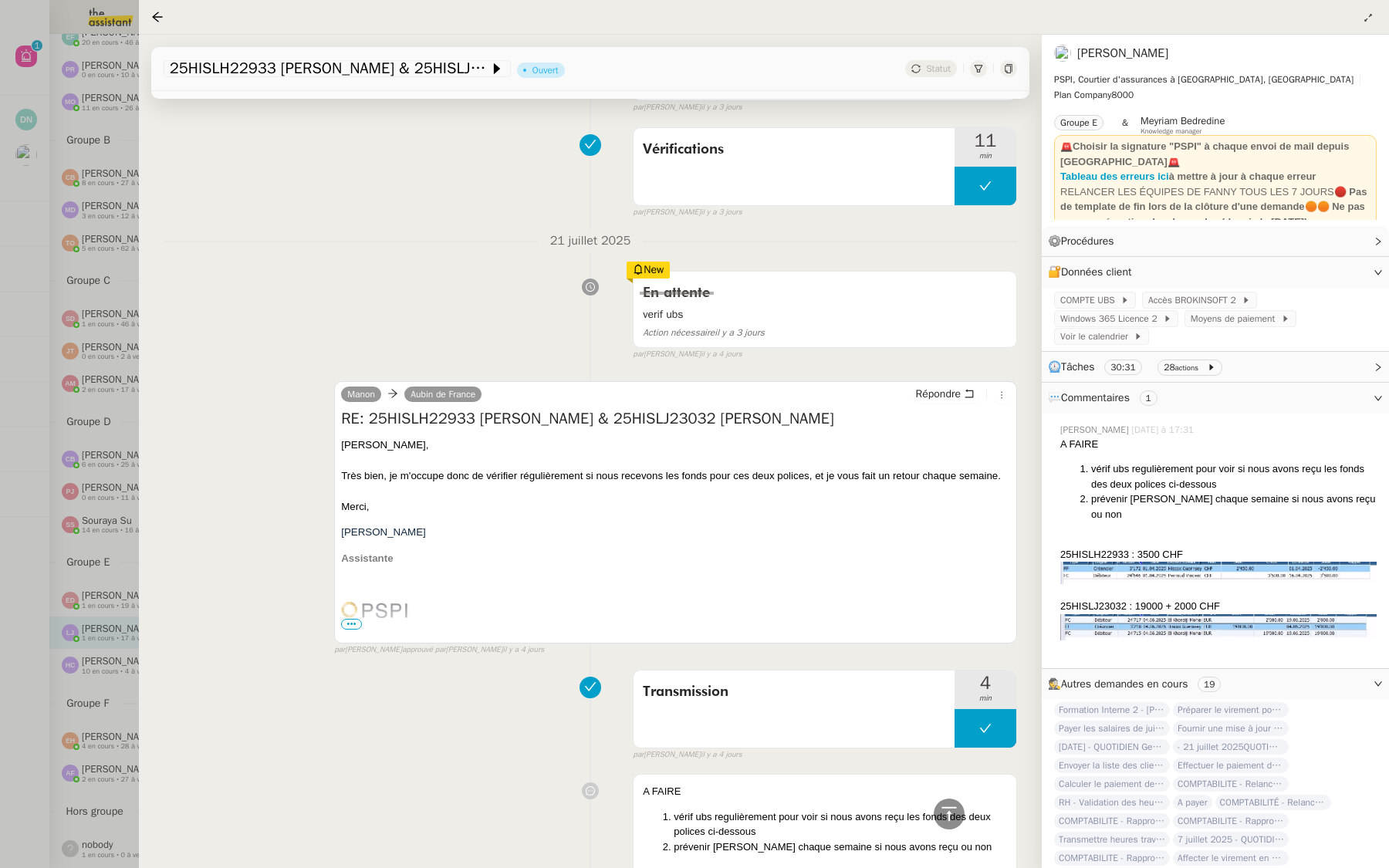 scroll, scrollTop: 0, scrollLeft: 0, axis: both 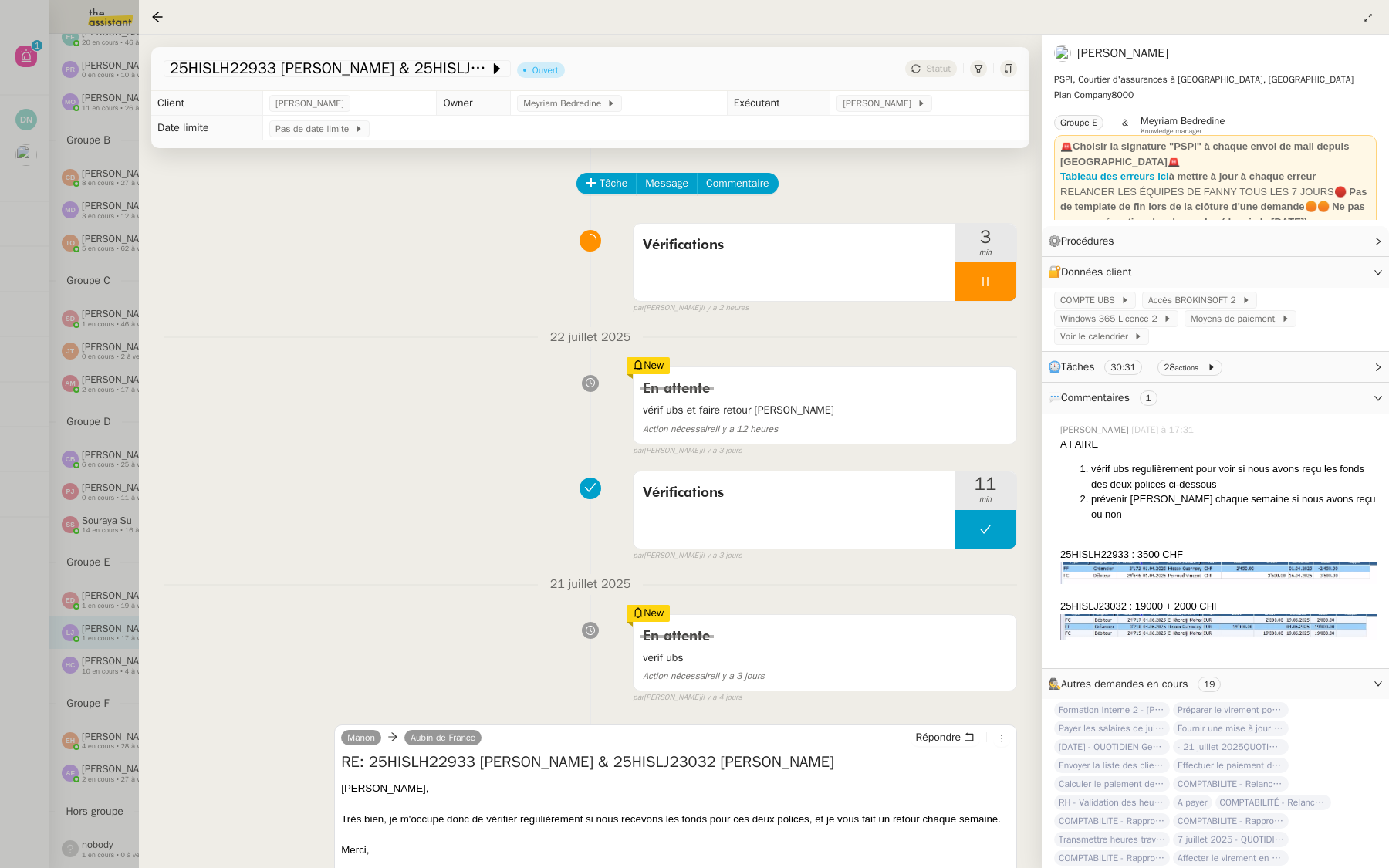 click at bounding box center (694, 434) 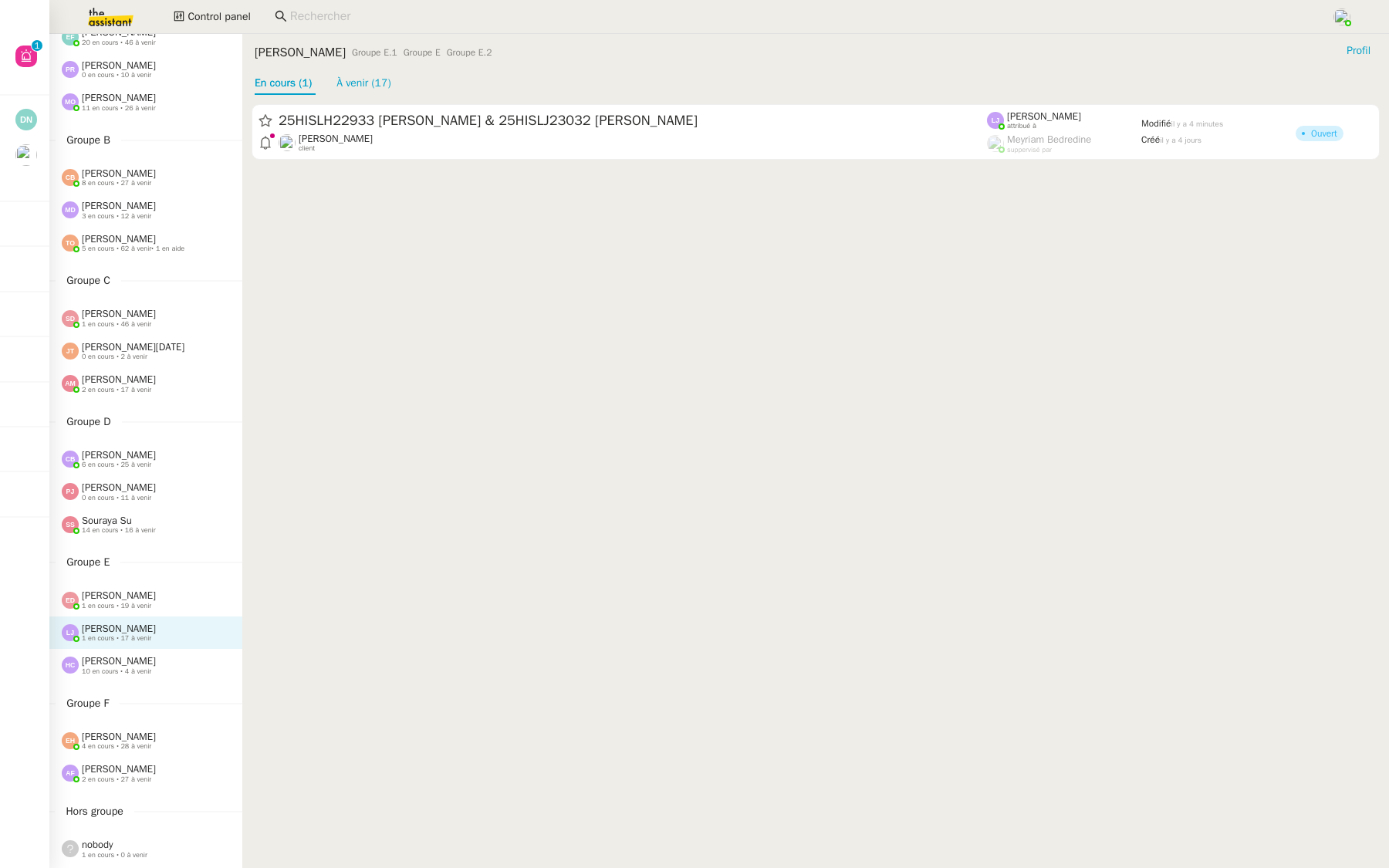 click on "[PERSON_NAME]" 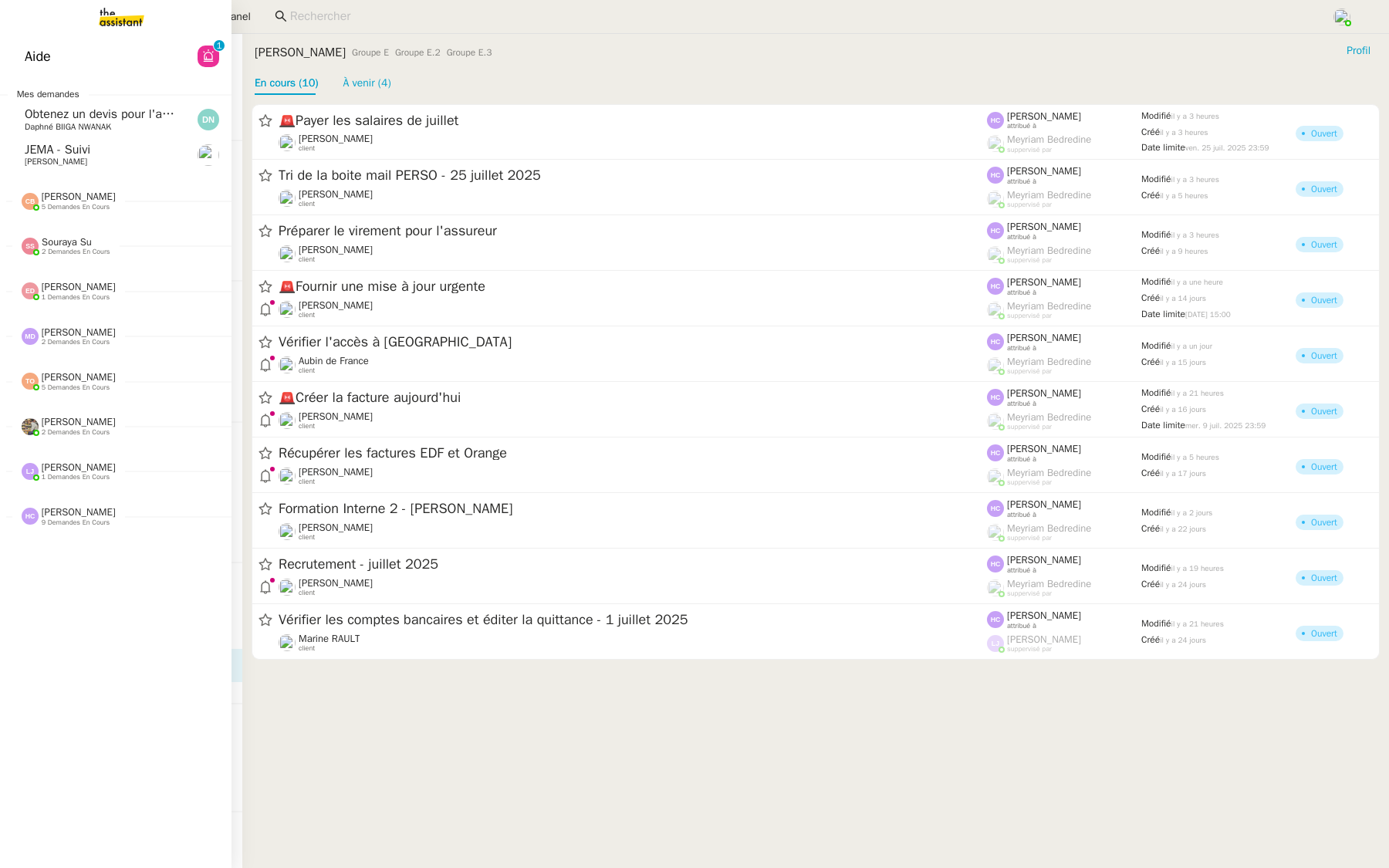 click on "Aide  0   1   2   3   4   5   6   7   8   9" 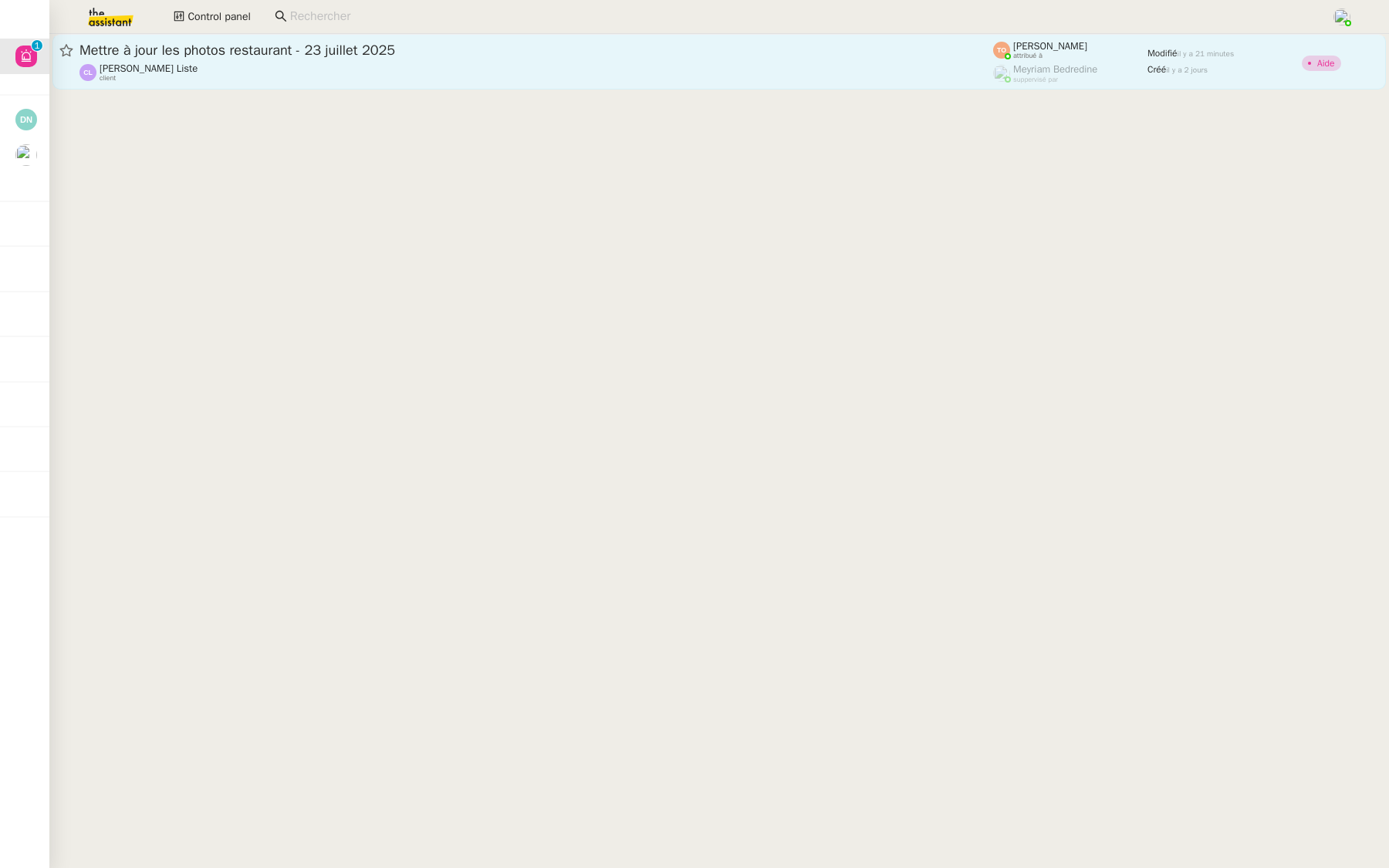 click on "Mettre à jour les photos restaurant - 23 juillet 2025" 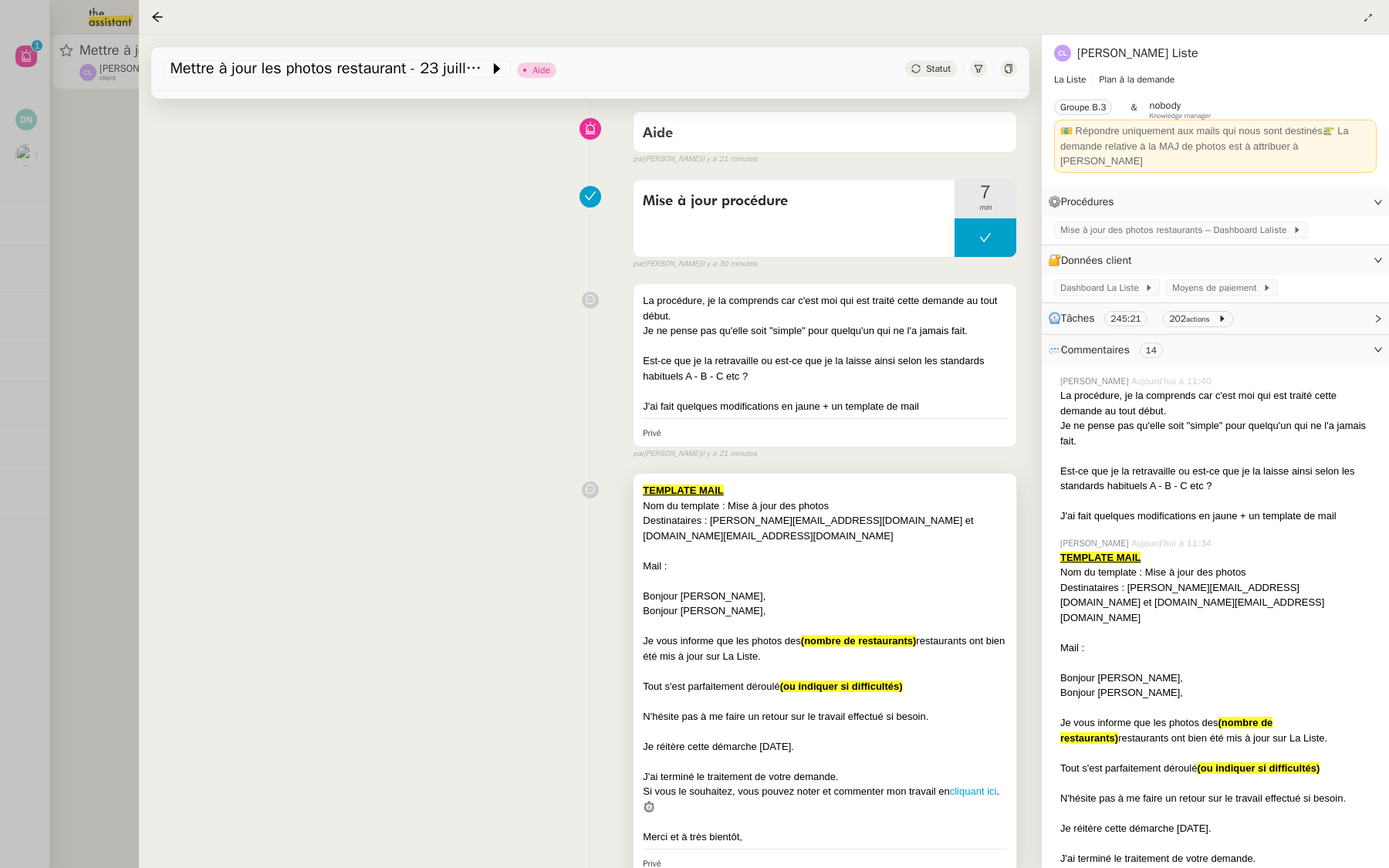 scroll, scrollTop: 222, scrollLeft: 0, axis: vertical 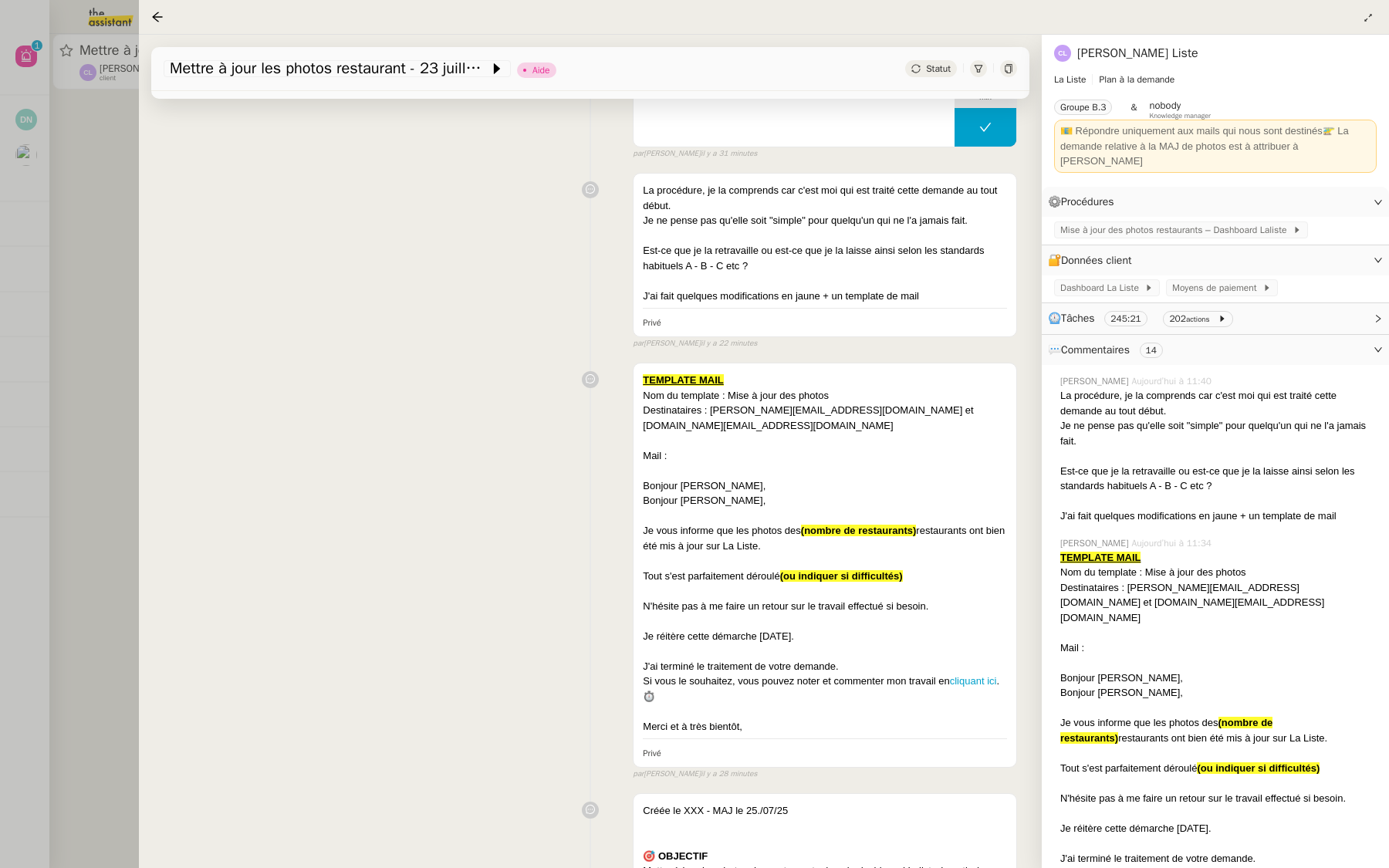 click at bounding box center [694, 434] 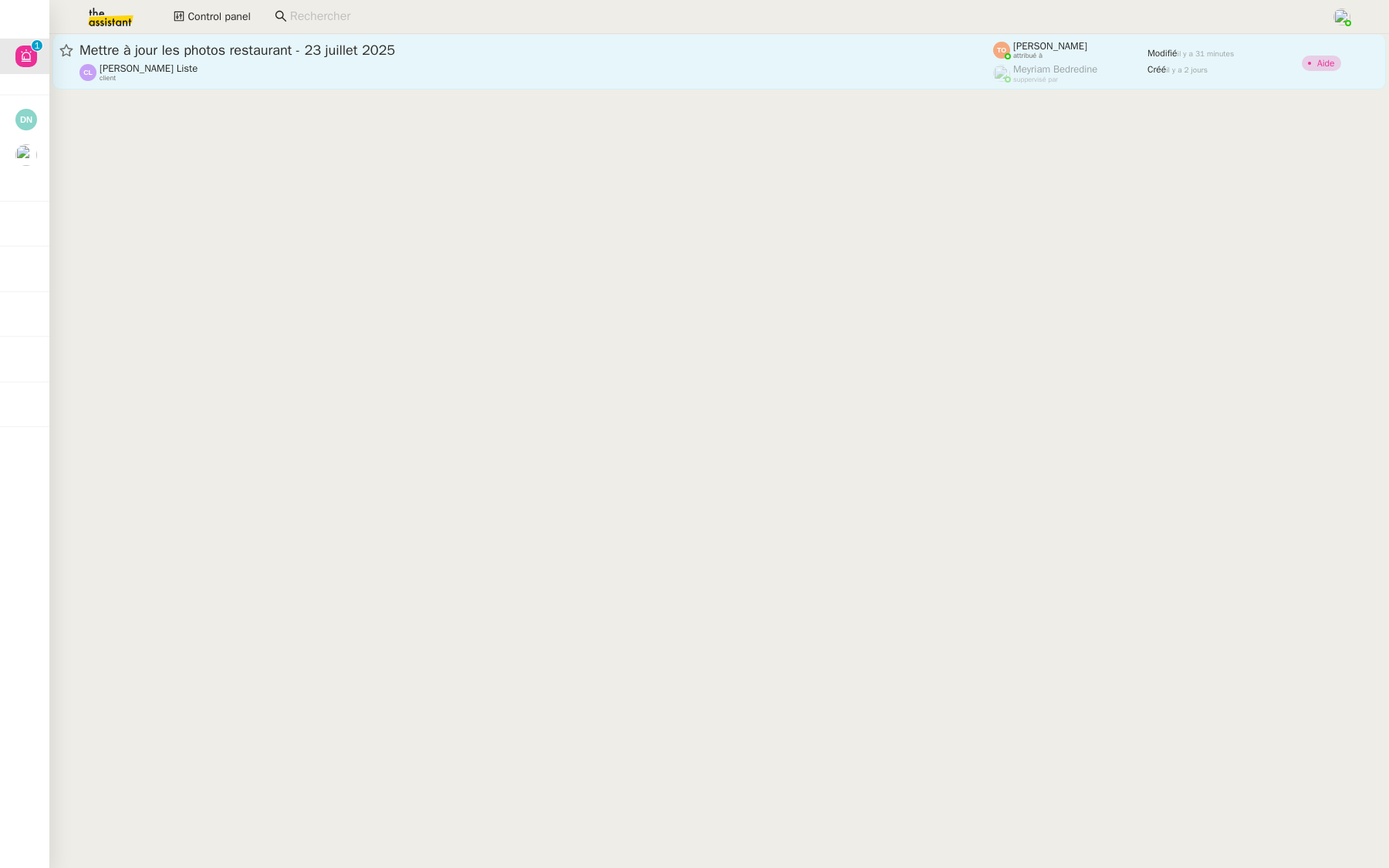 click on "Mettre à jour les photos restaurant - 23 juillet 2025" 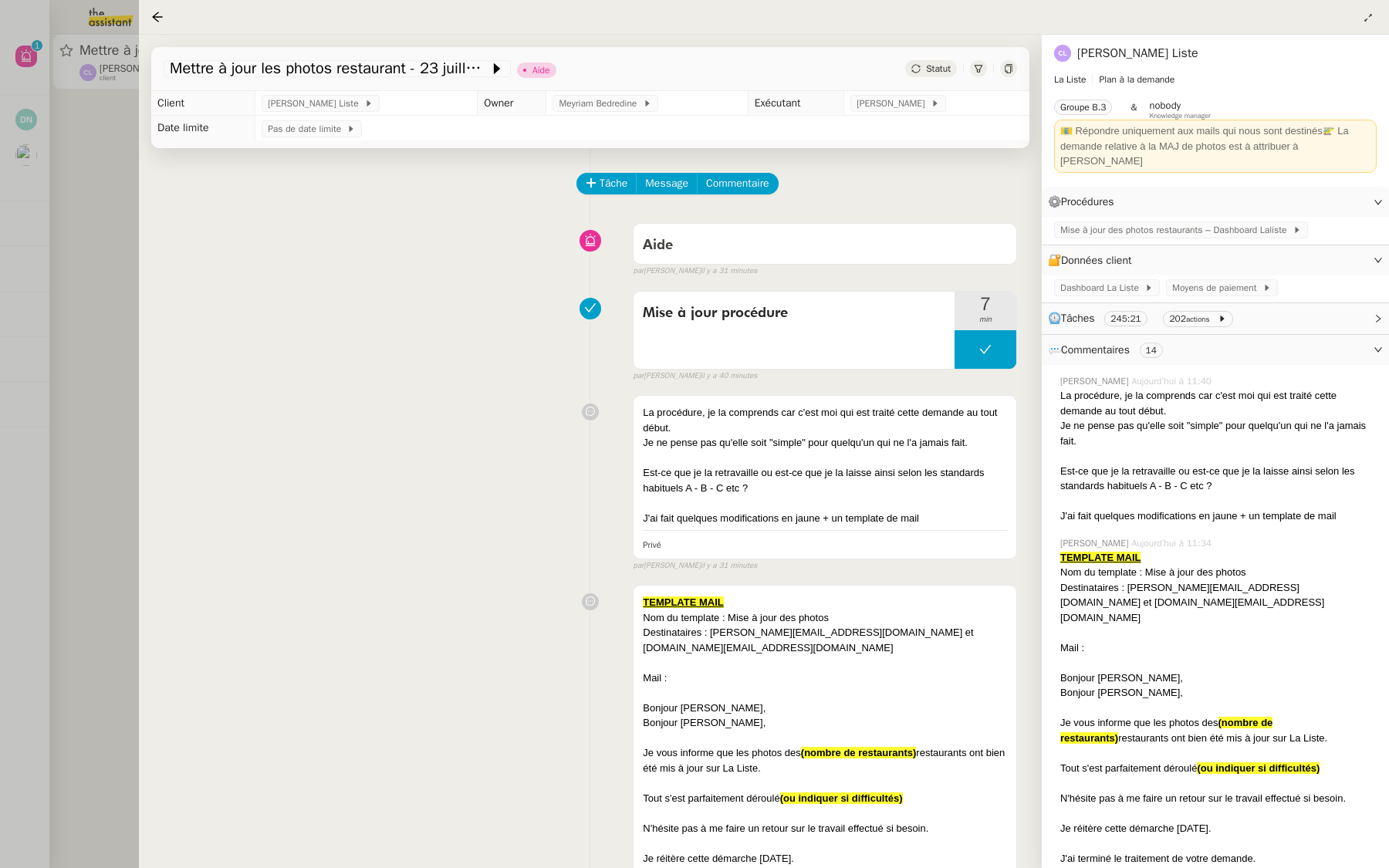 click at bounding box center (694, 434) 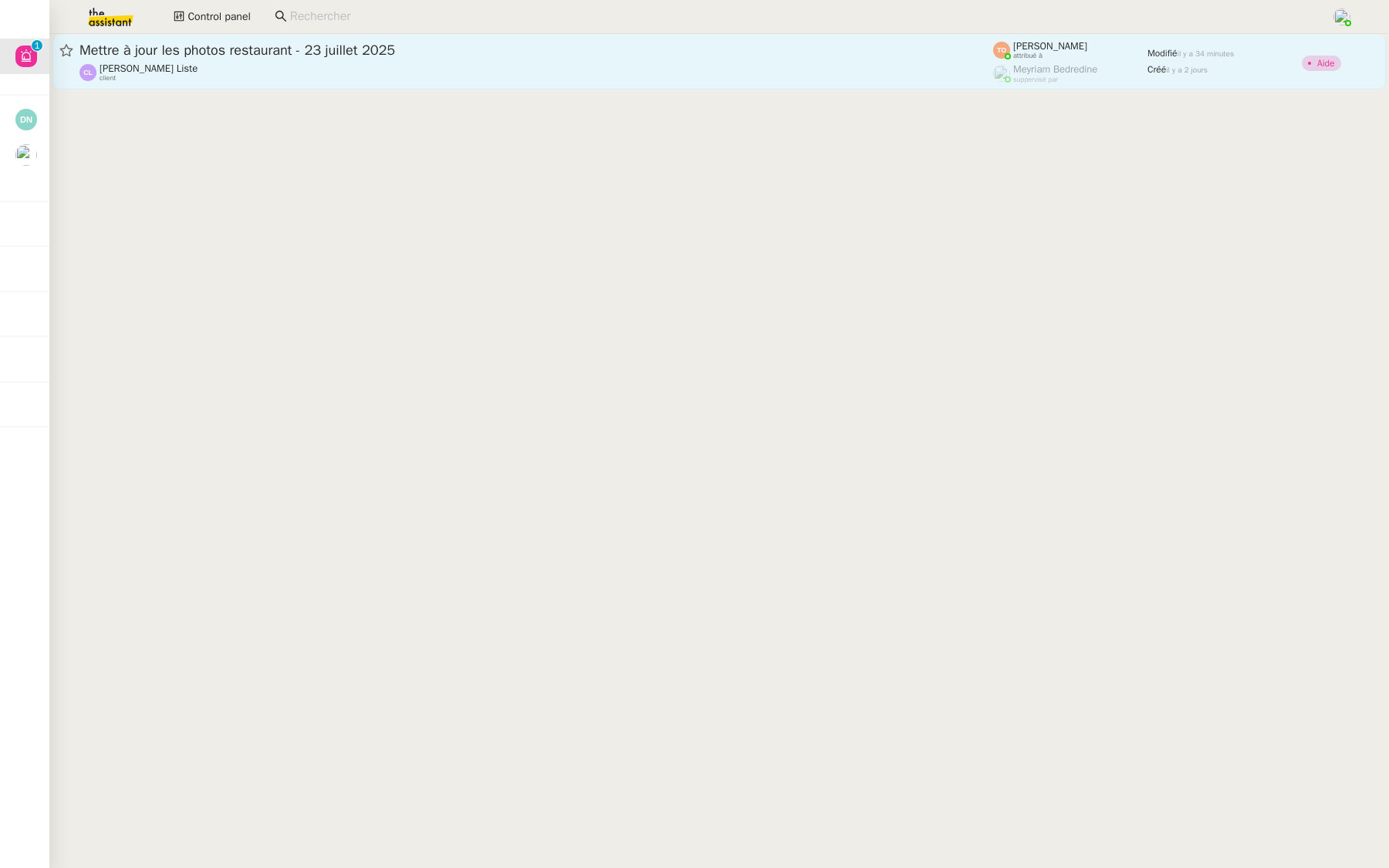click on "Mettre à jour les photos restaurant - [DATE]  [PERSON_NAME] Liste    client" 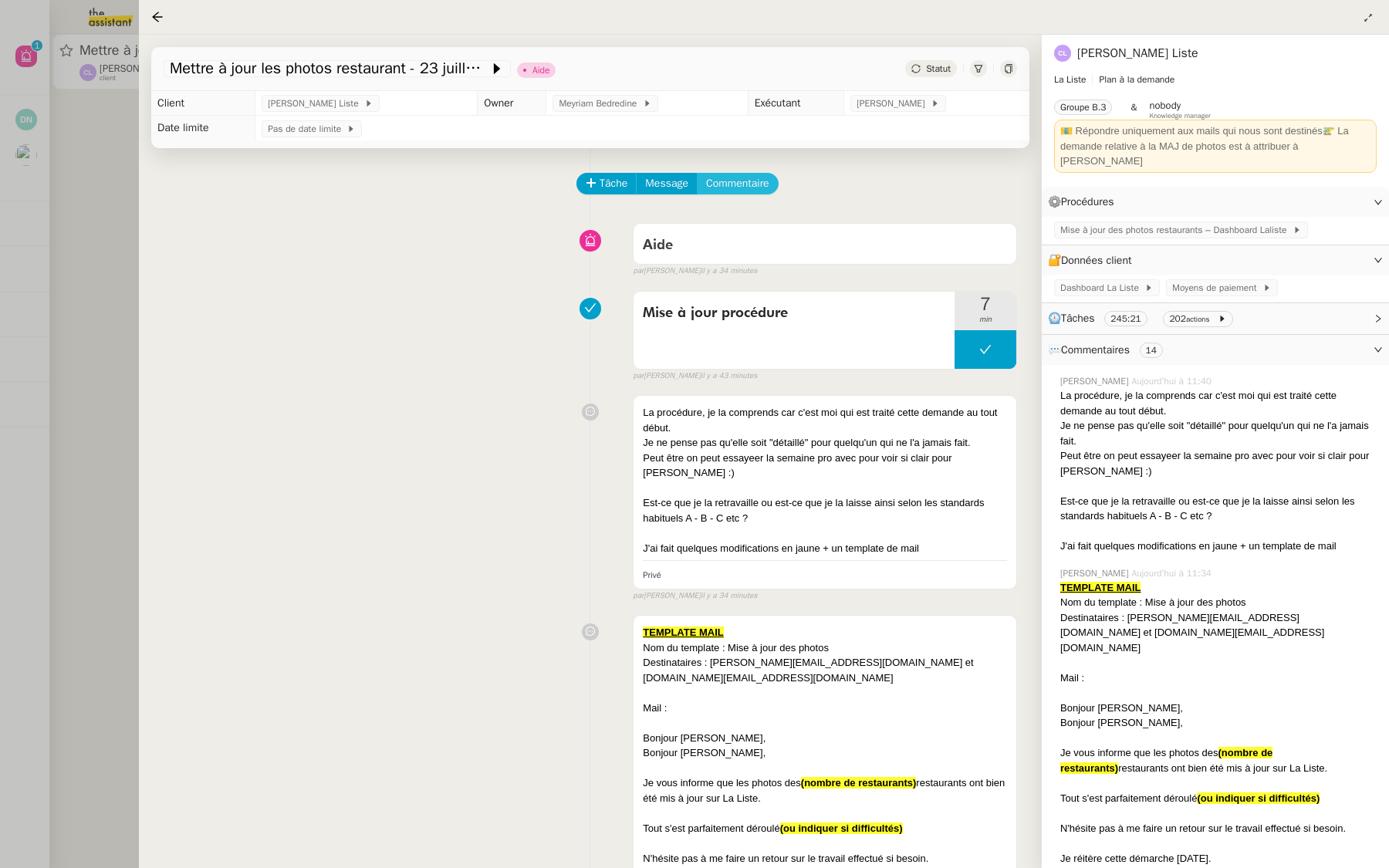click on "Commentaire" 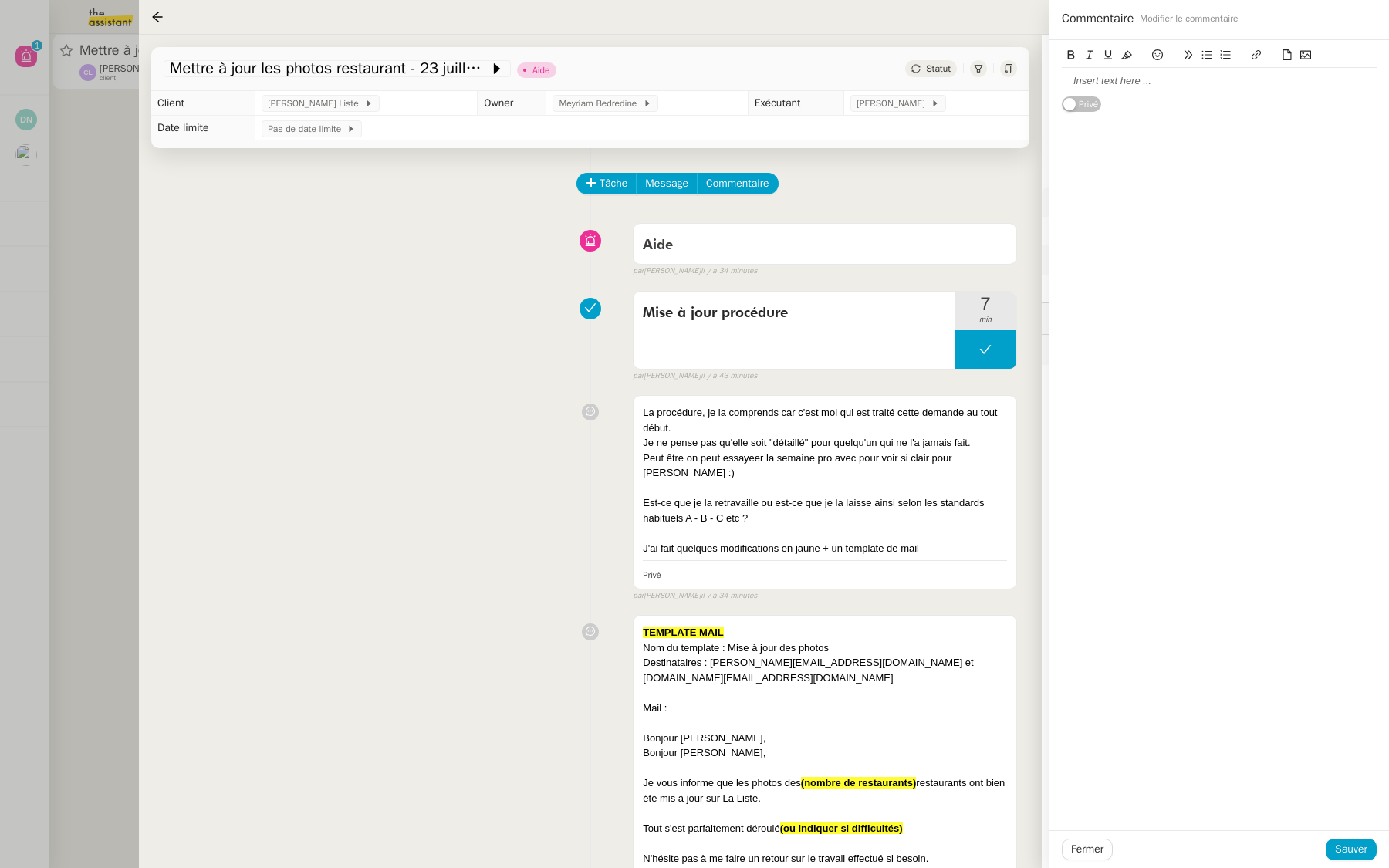 click 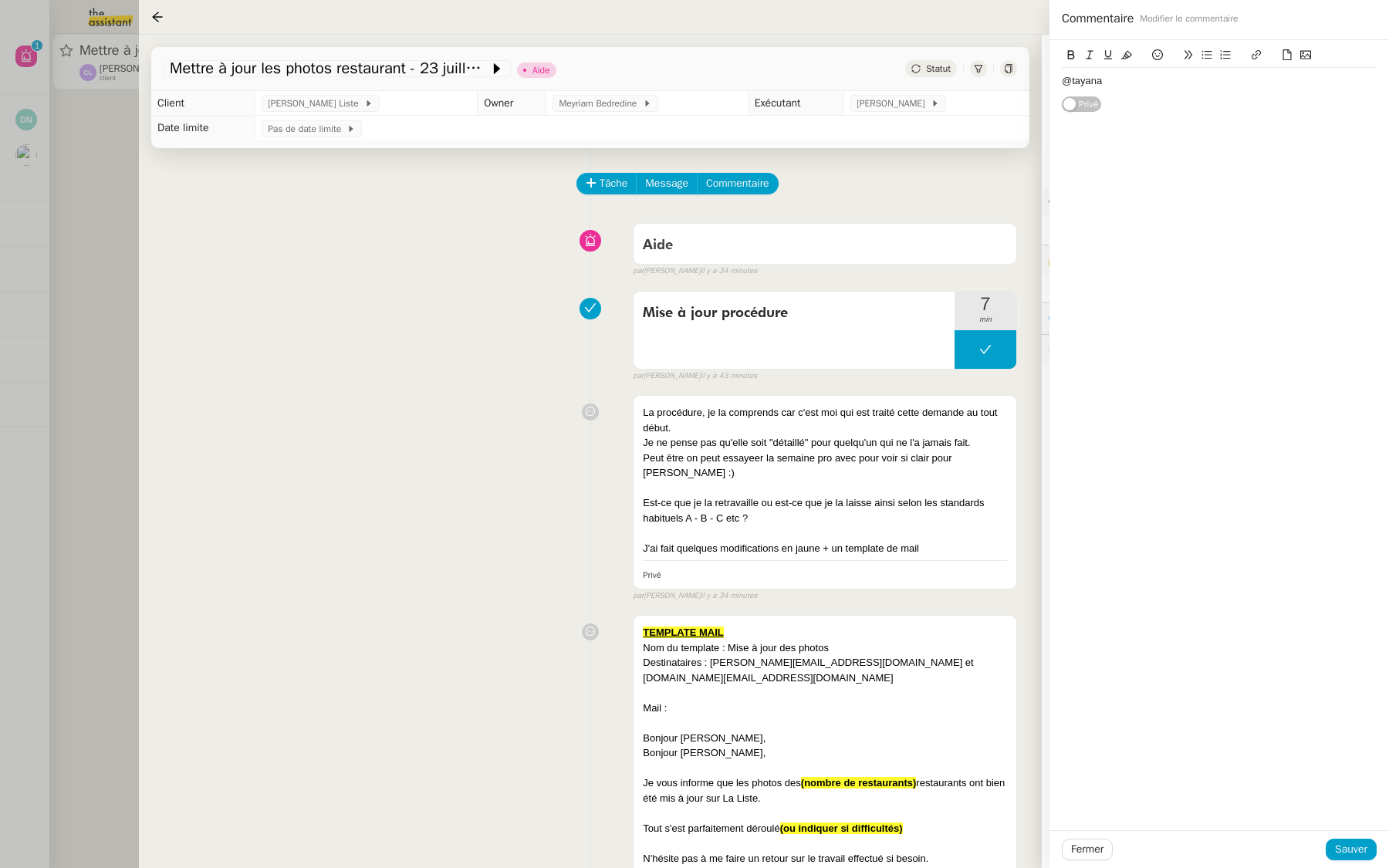 click on "@tayana" 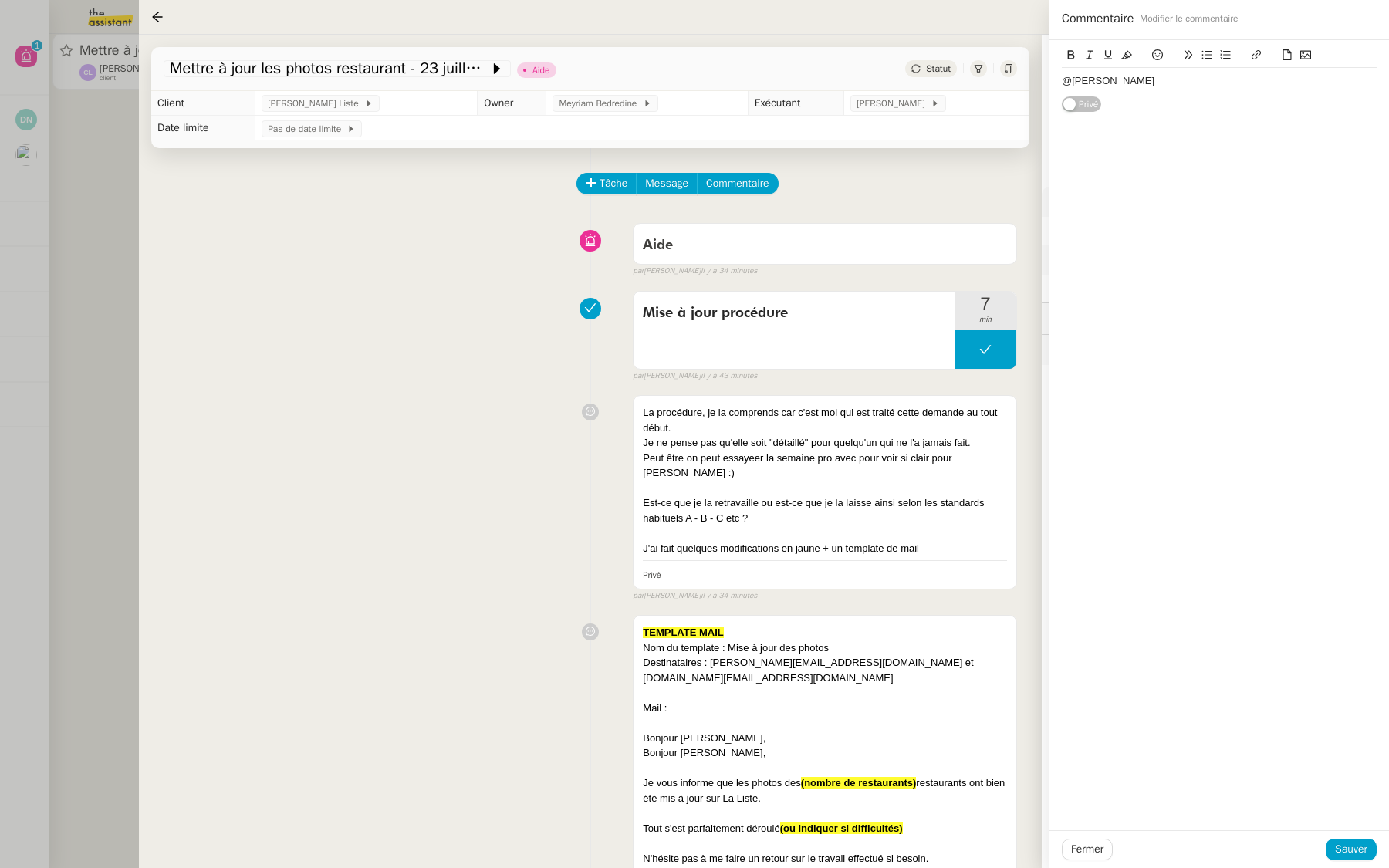 click on "@[PERSON_NAME]" 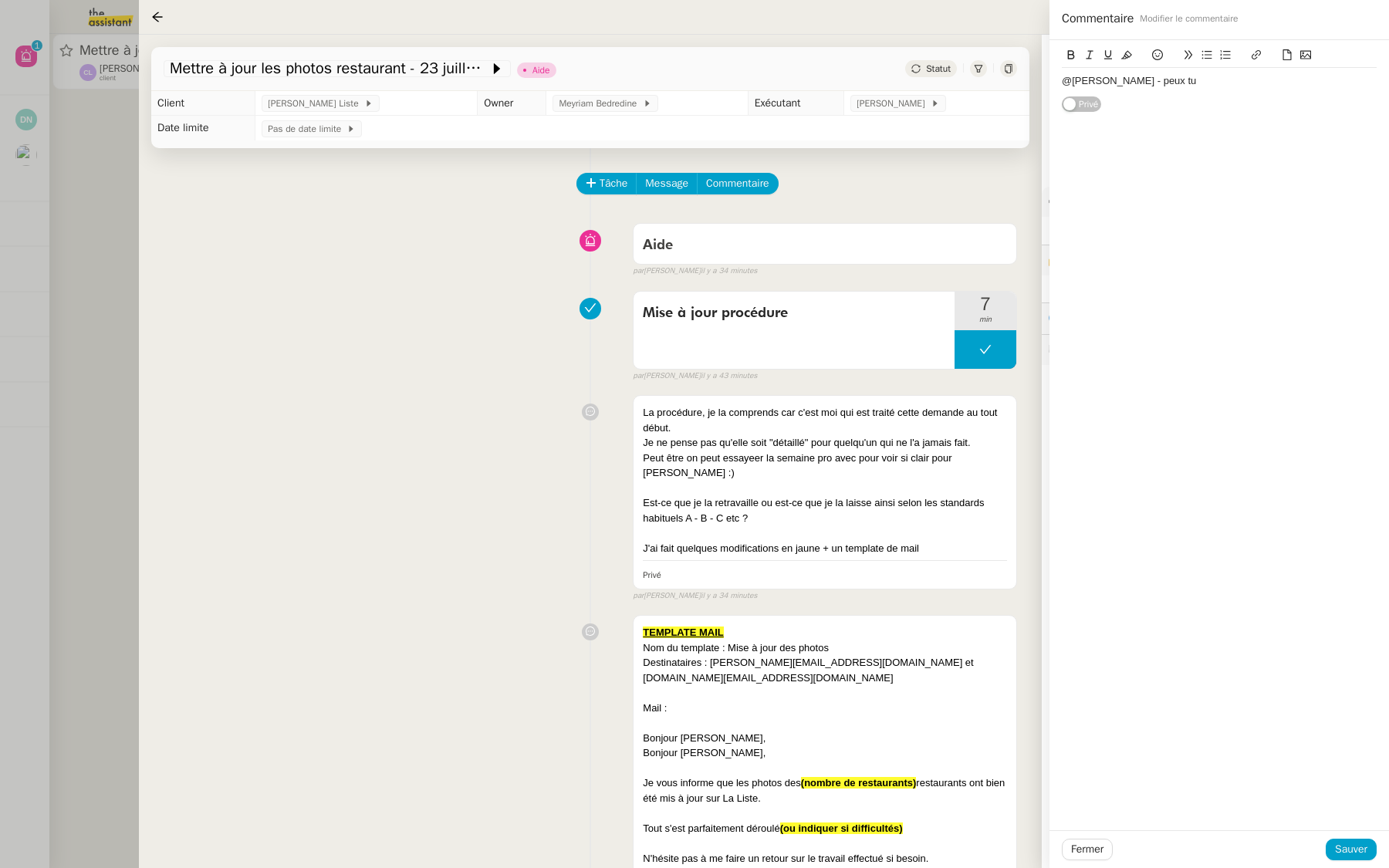 click on "@[PERSON_NAME] - peux tu" 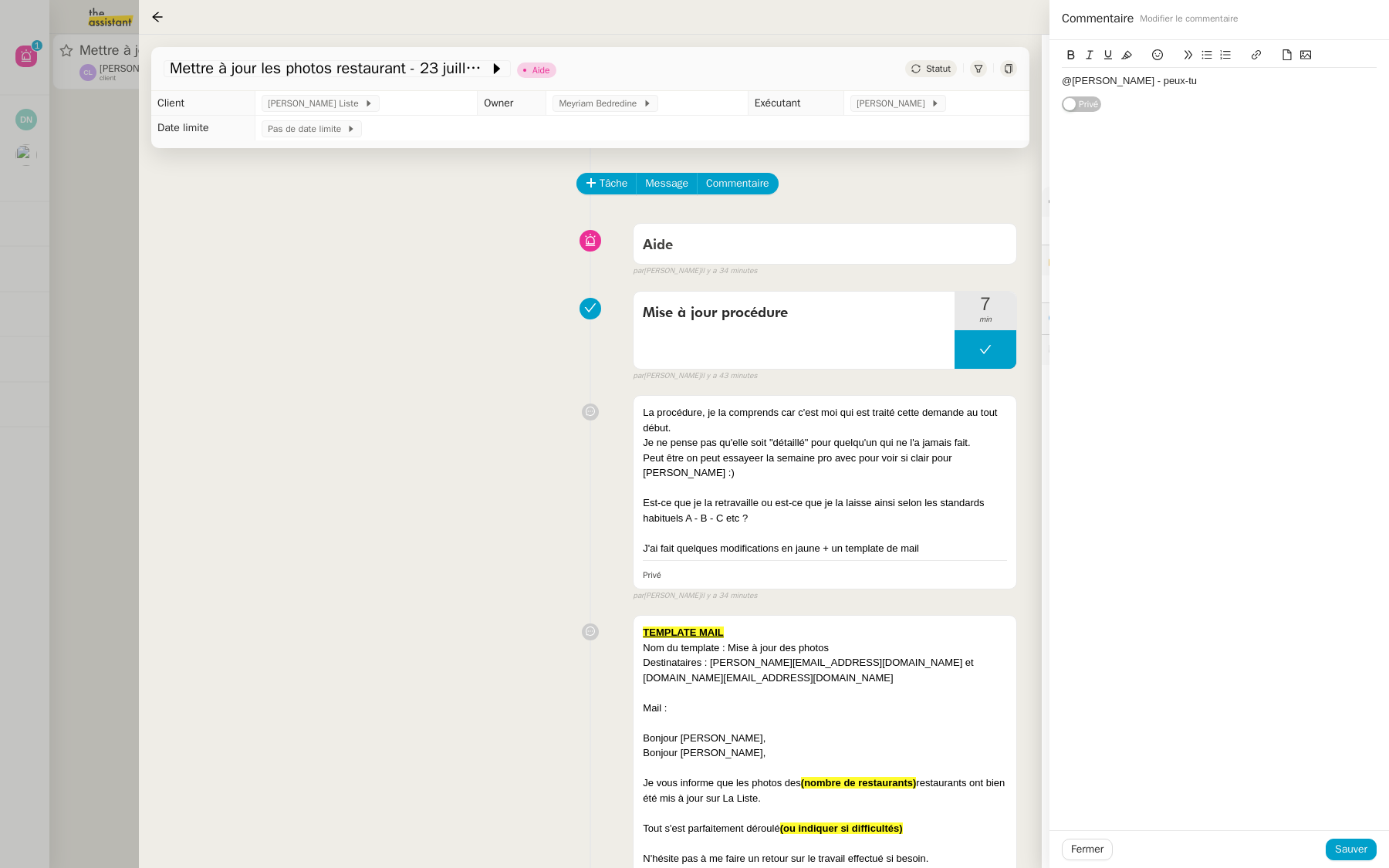 click on "@[PERSON_NAME] - peux-tu" 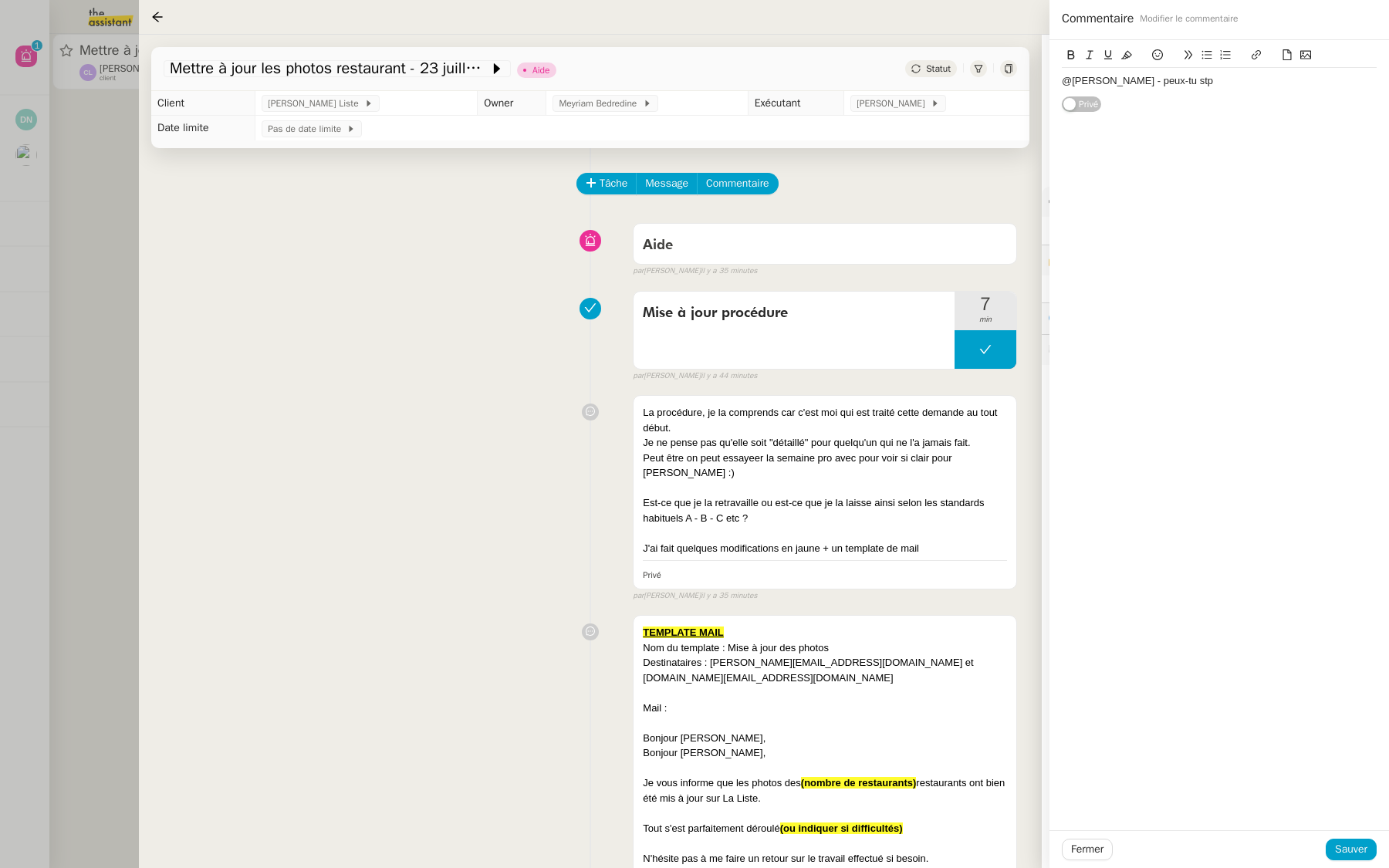 click on "@[PERSON_NAME] - peux-tu stp" 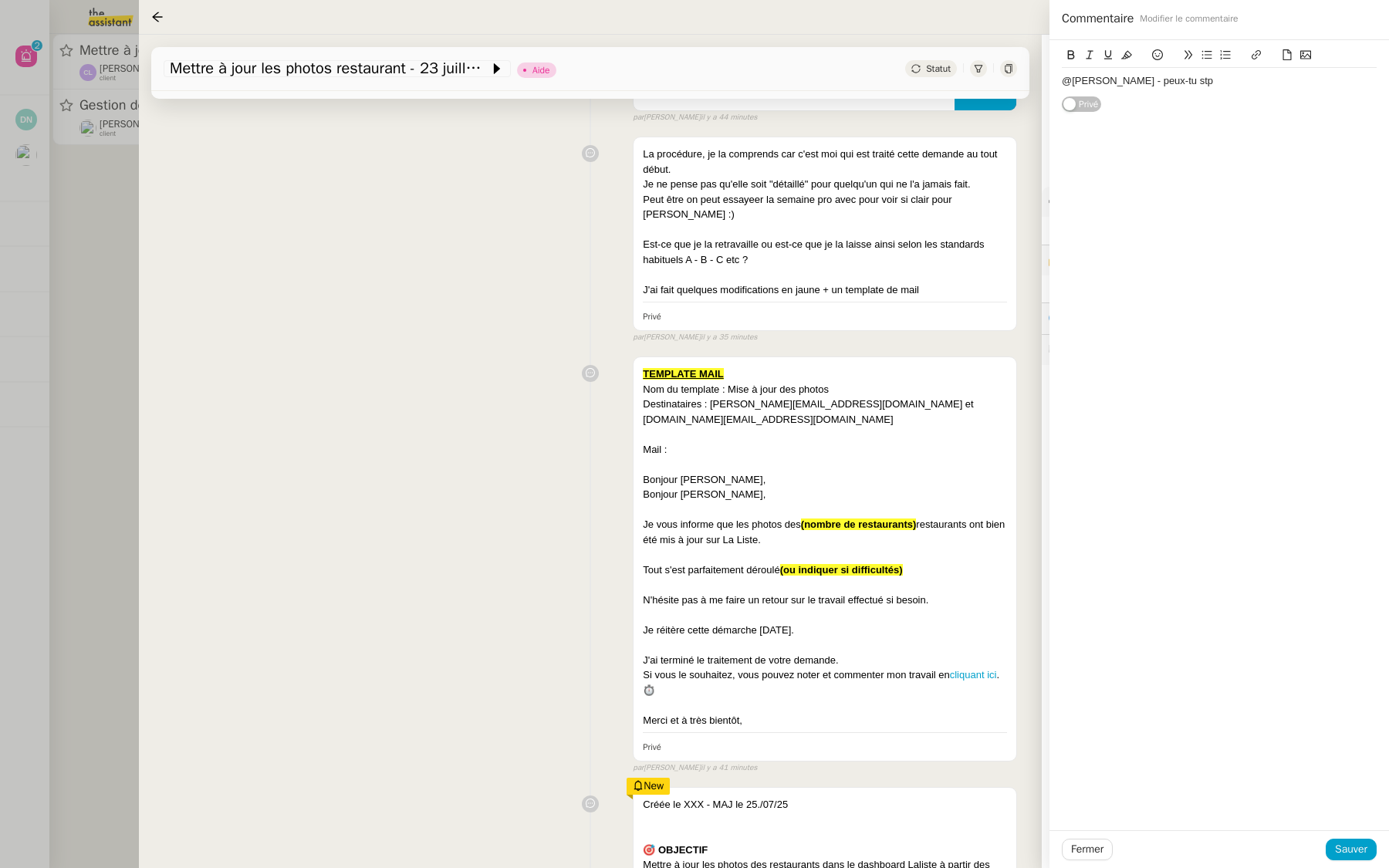 scroll, scrollTop: 0, scrollLeft: 0, axis: both 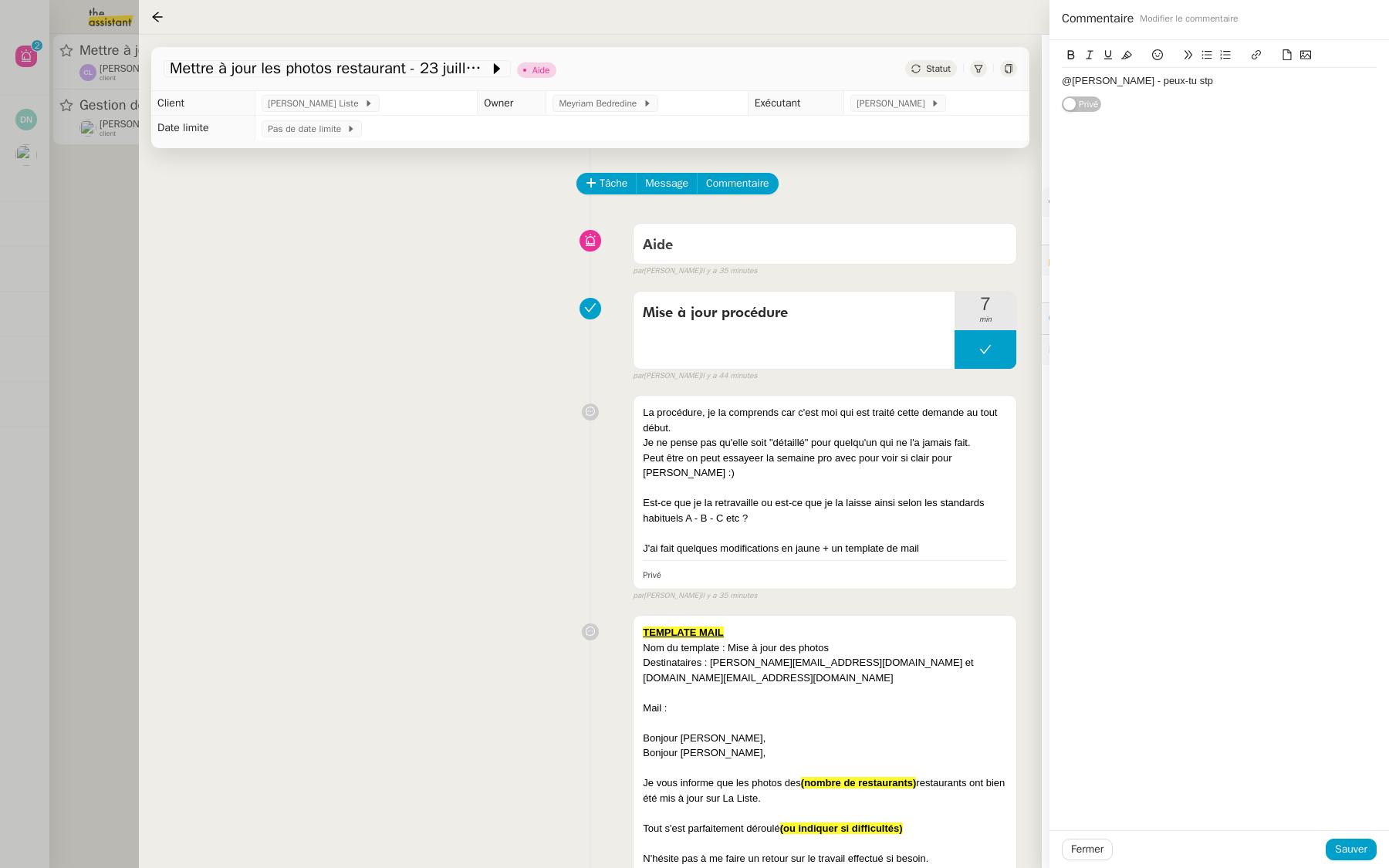 click on "@[PERSON_NAME] - peux-tu stp" 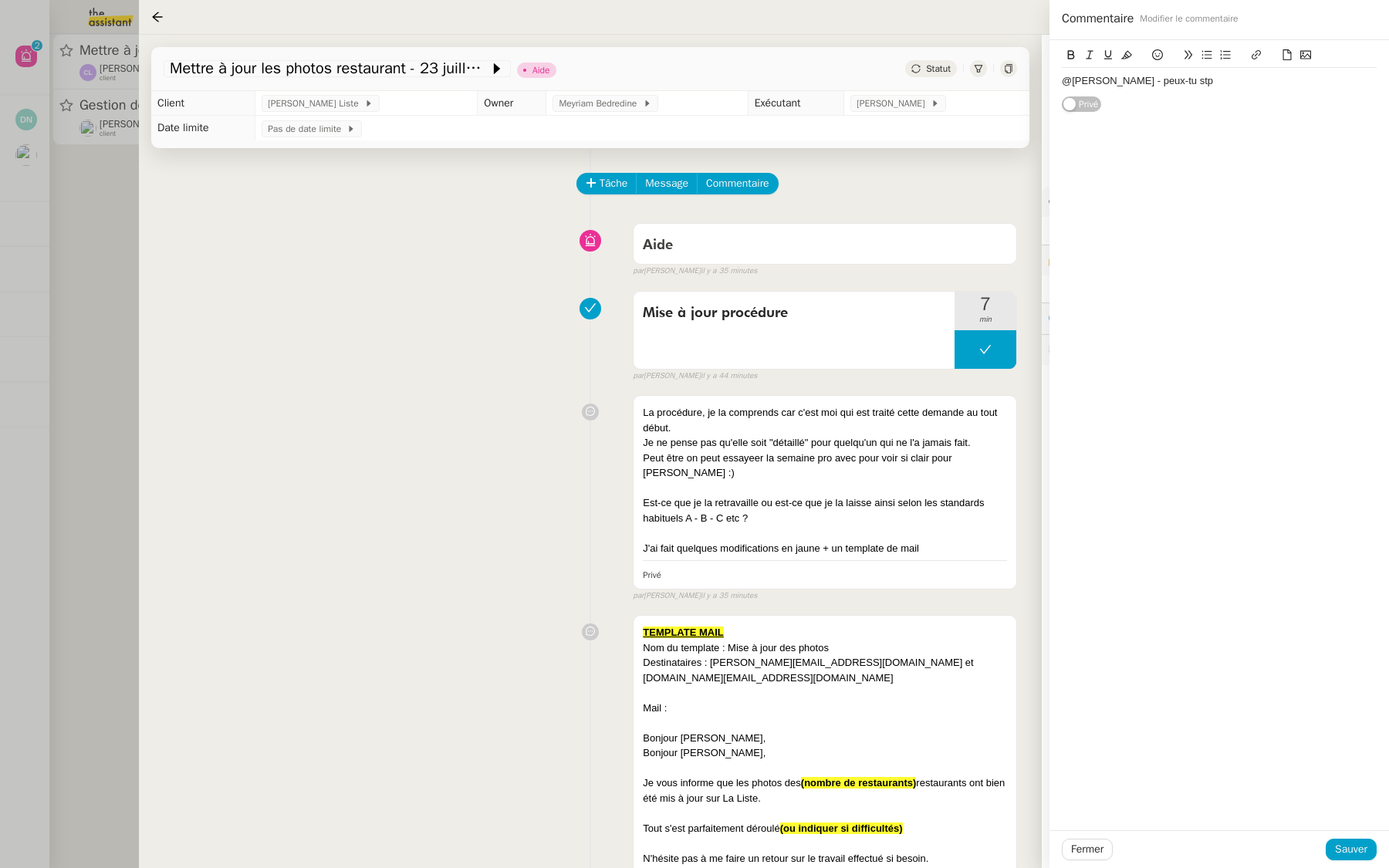click on "@[PERSON_NAME] - peux-tu stp" 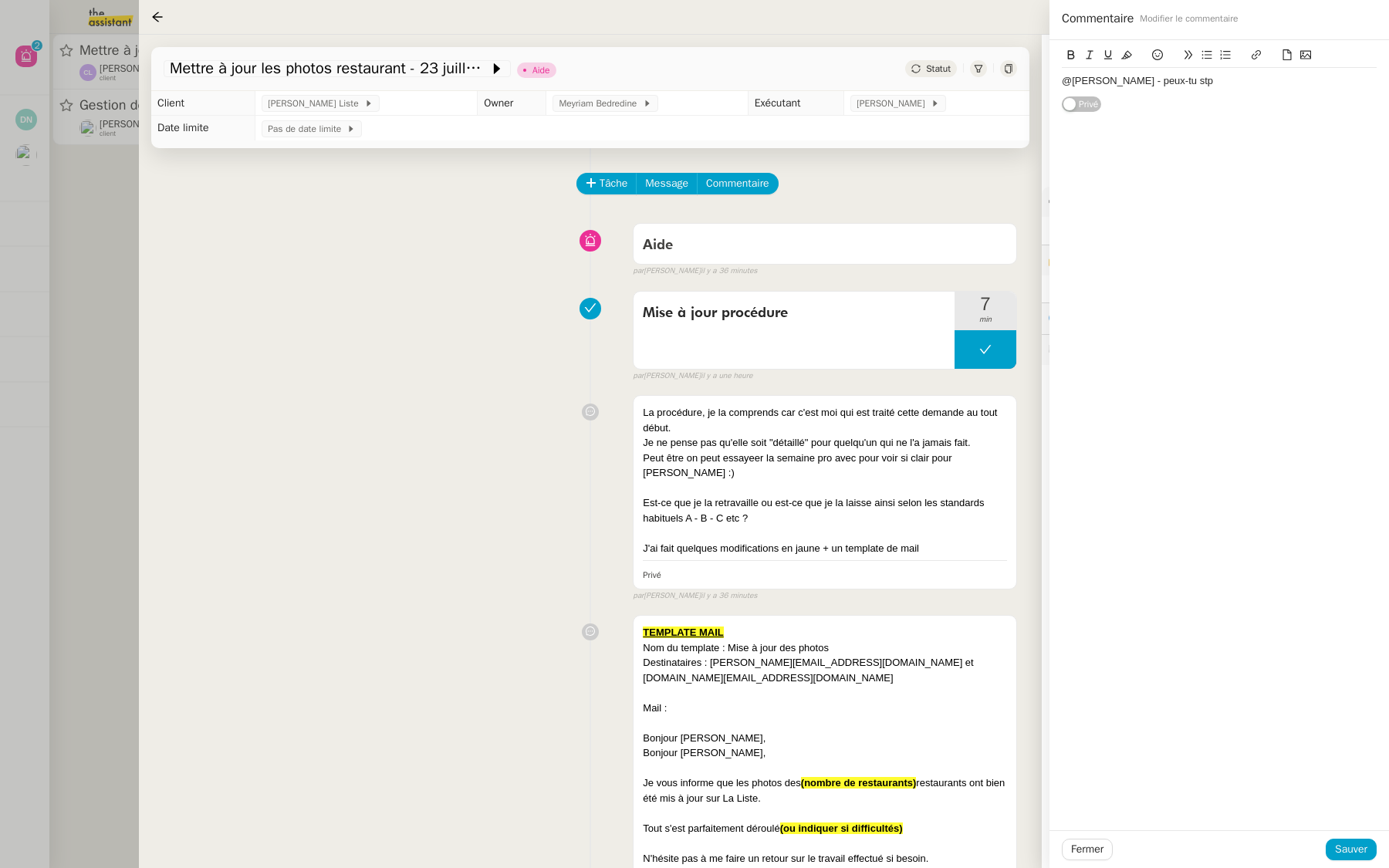 click on "@[PERSON_NAME] - peux-tu stp" 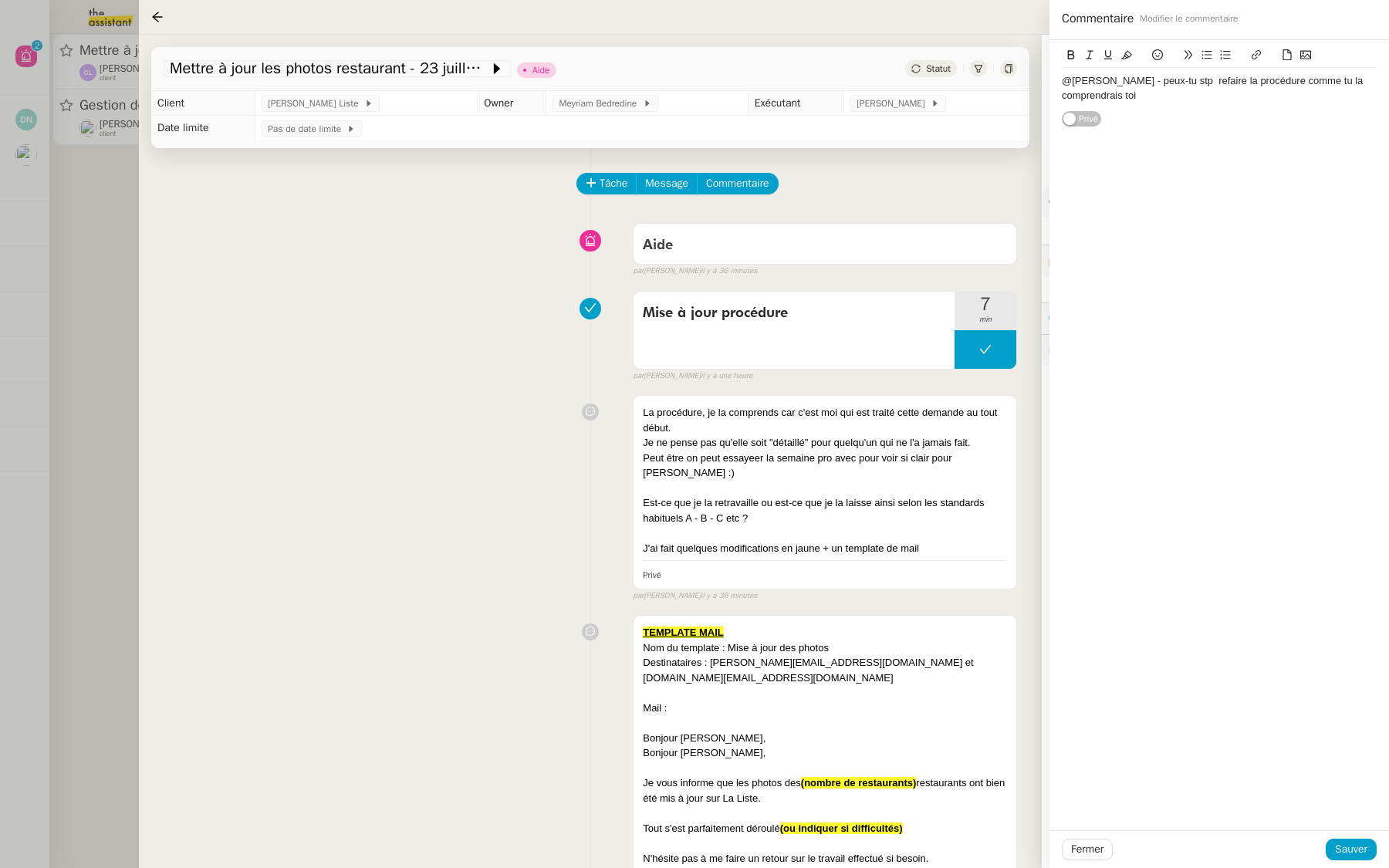 click on "@[PERSON_NAME] - peux-tu stp  refaire la procédure comme tu la comprendrais toi" 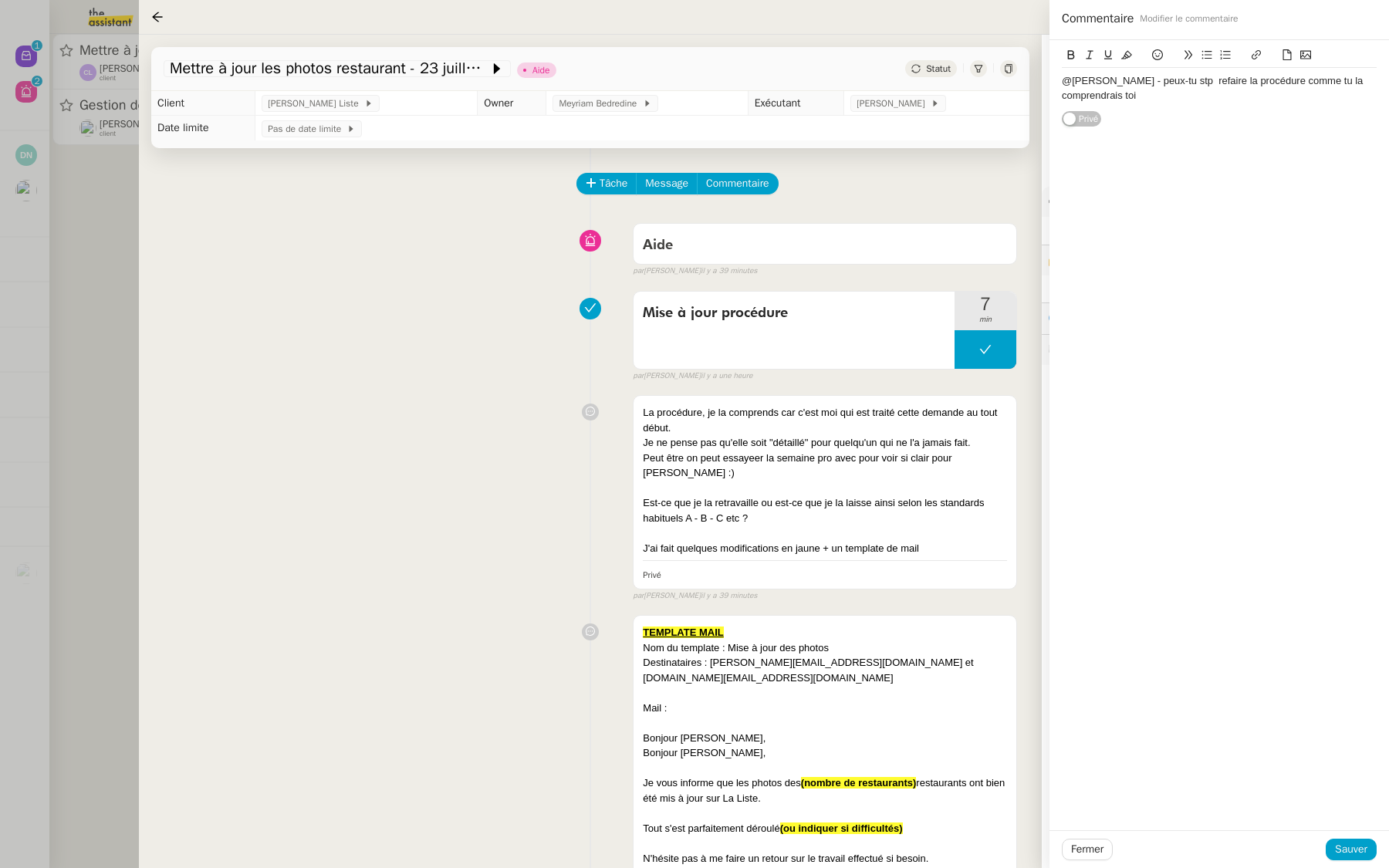 click on "@[PERSON_NAME] - peux-tu stp  refaire la procédure comme tu la comprendrais toi" 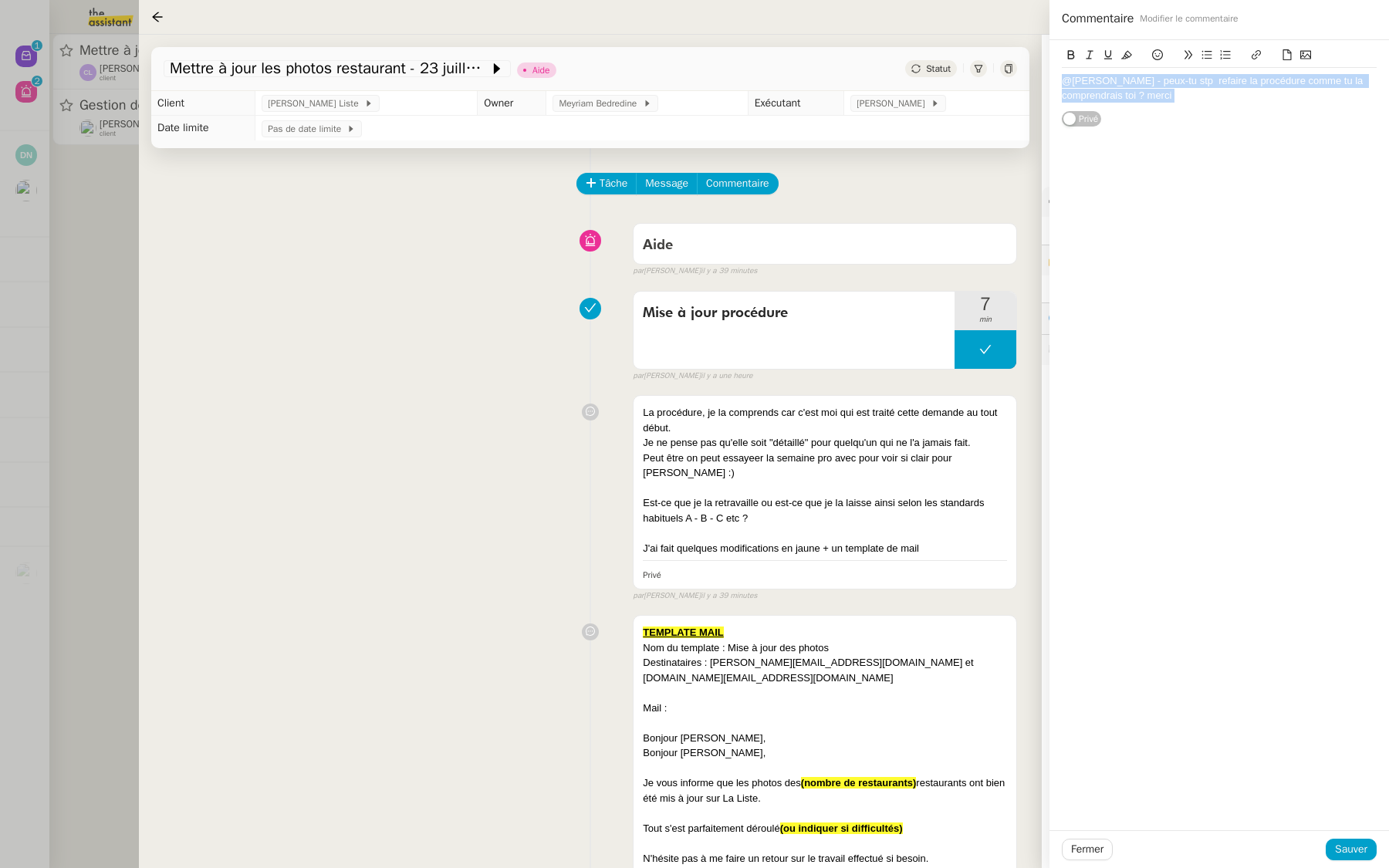 drag, startPoint x: 1190, startPoint y: 111, endPoint x: 1124, endPoint y: 95, distance: 67.91171 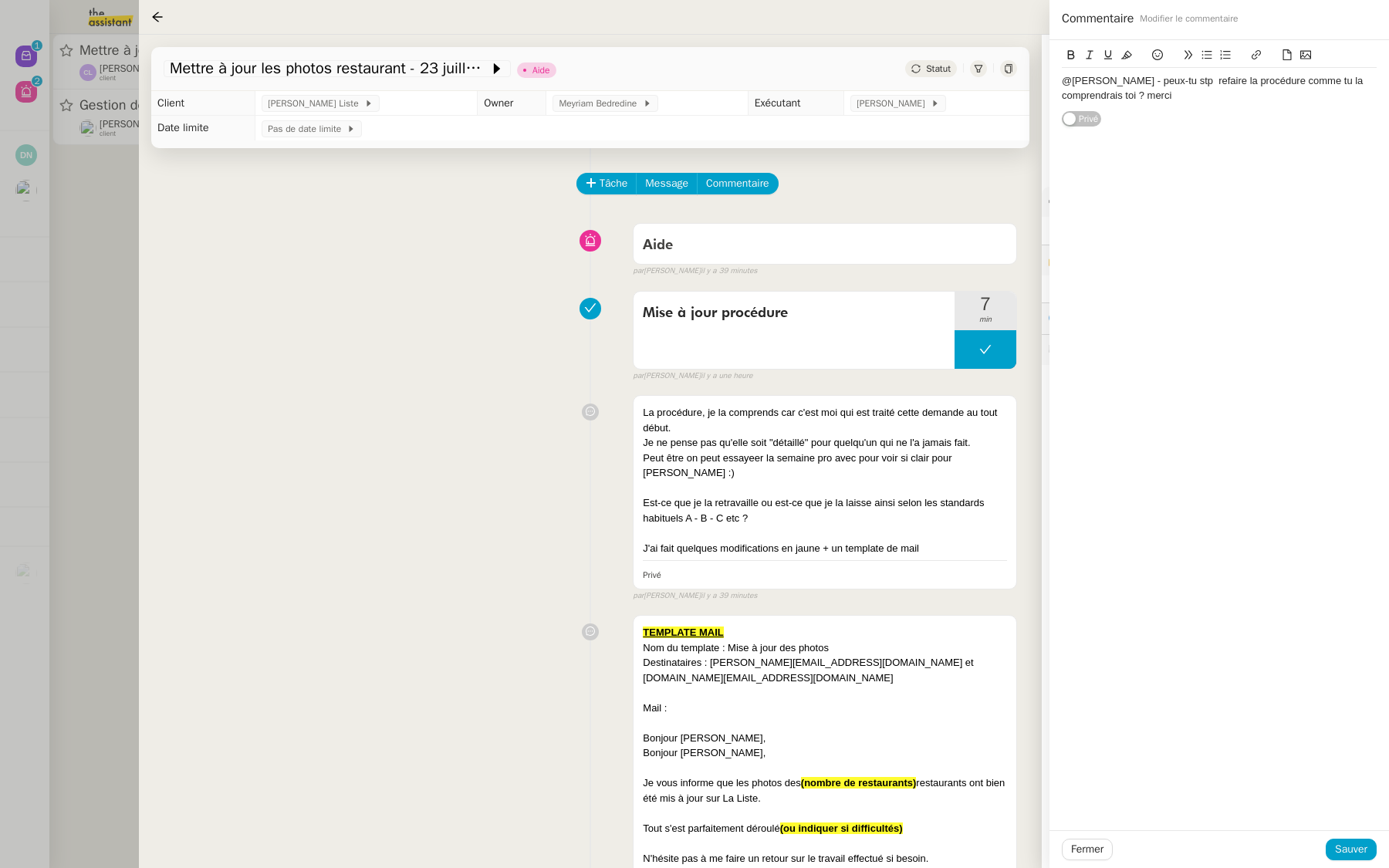 drag, startPoint x: 1188, startPoint y: 91, endPoint x: 1176, endPoint y: 91, distance: 12 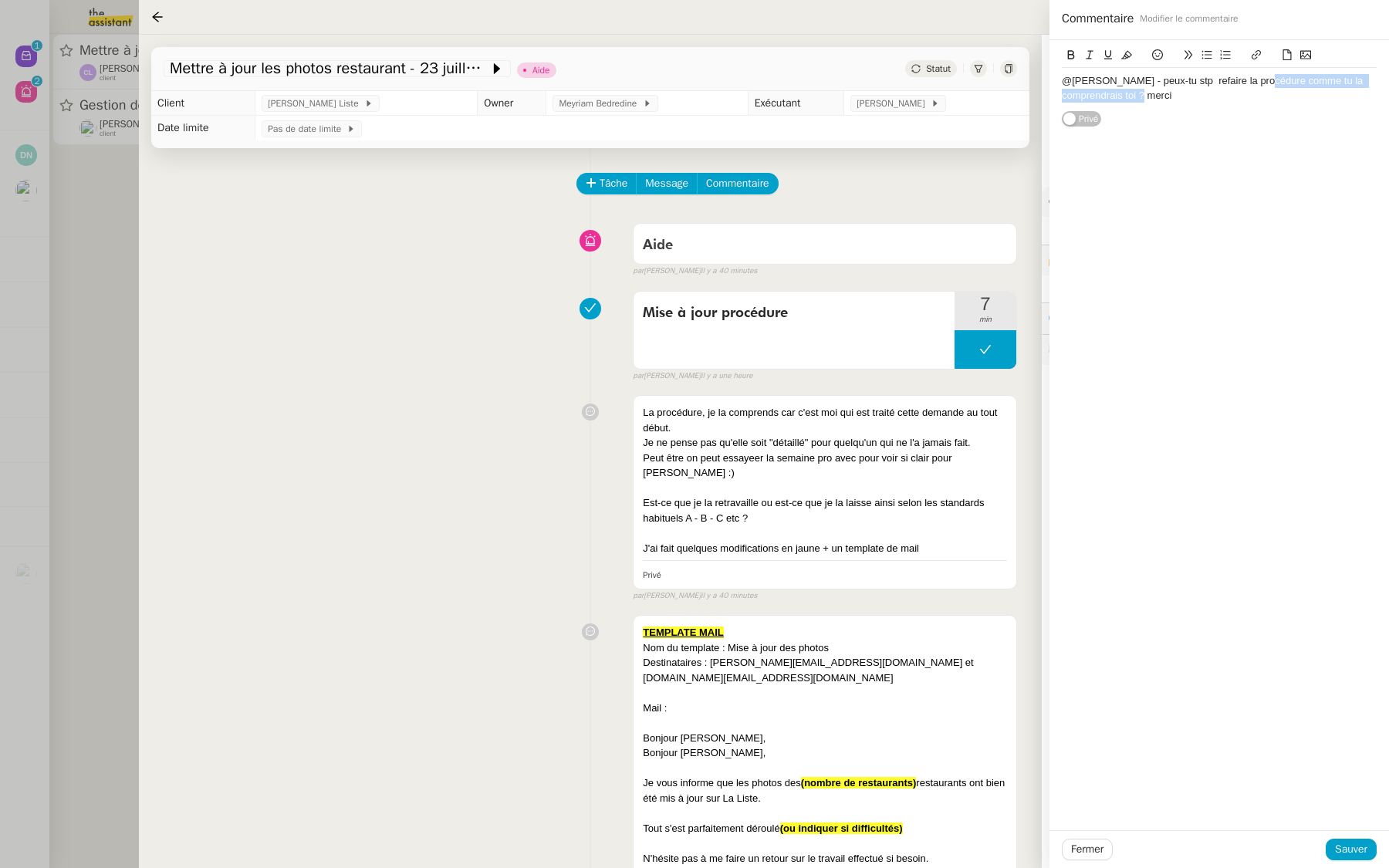 drag, startPoint x: 1190, startPoint y: 97, endPoint x: 1257, endPoint y: 85, distance: 68.06614 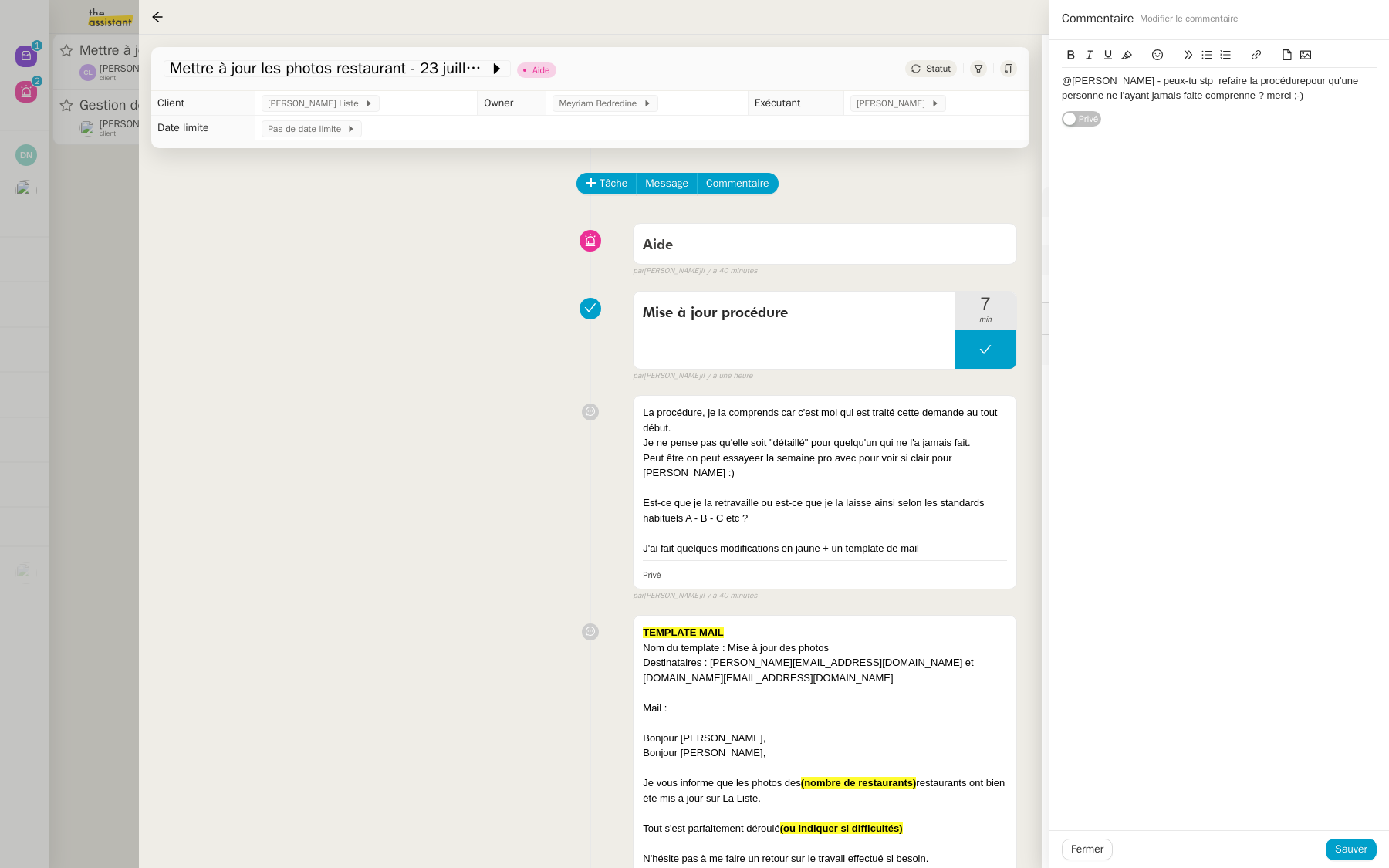 click on "@[PERSON_NAME] - peux-tu stp  refaire la procédurepour qu'une personne ne l'ayant jamais faite comprenne ? merci ;-)" 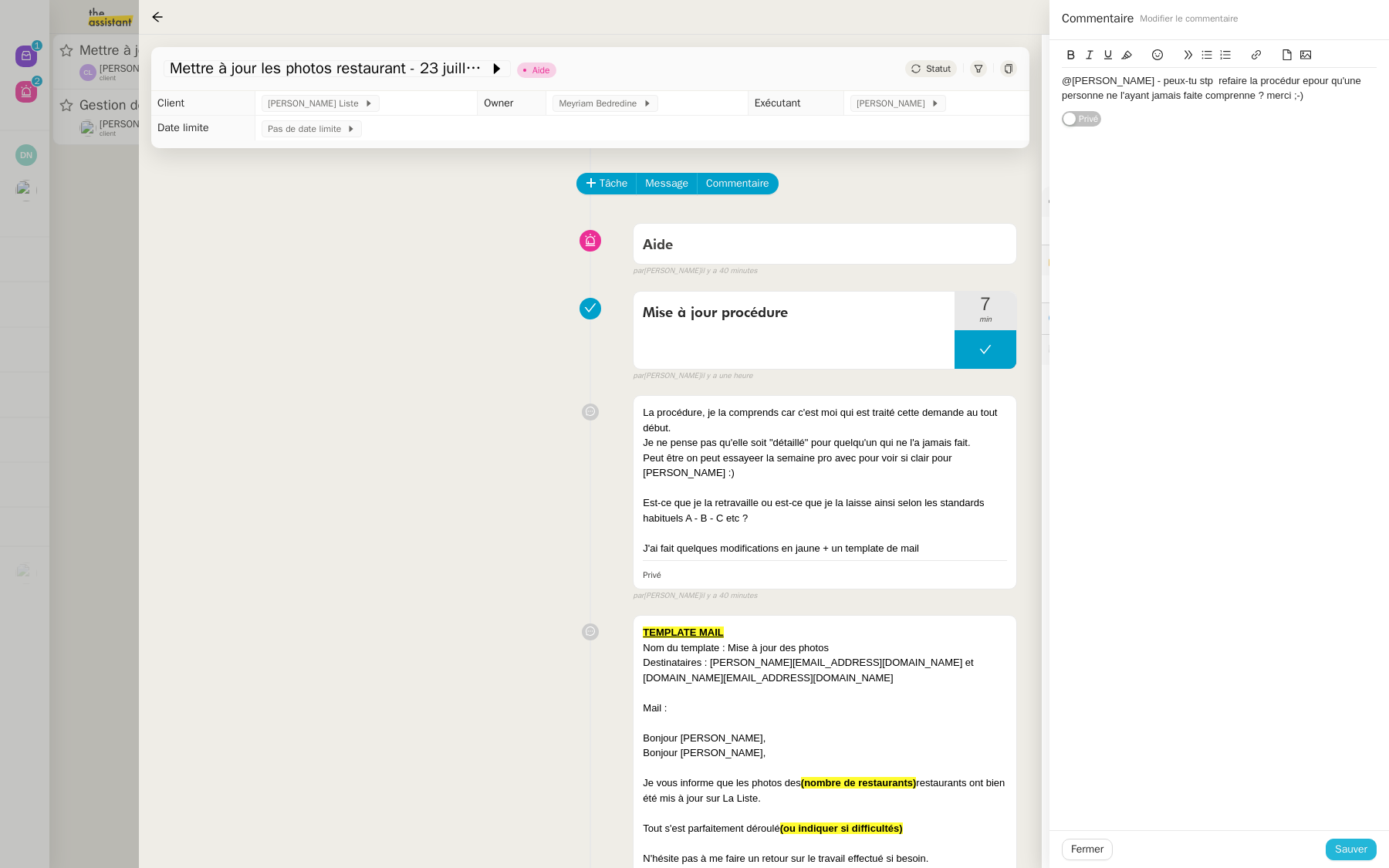 click on "Sauver" 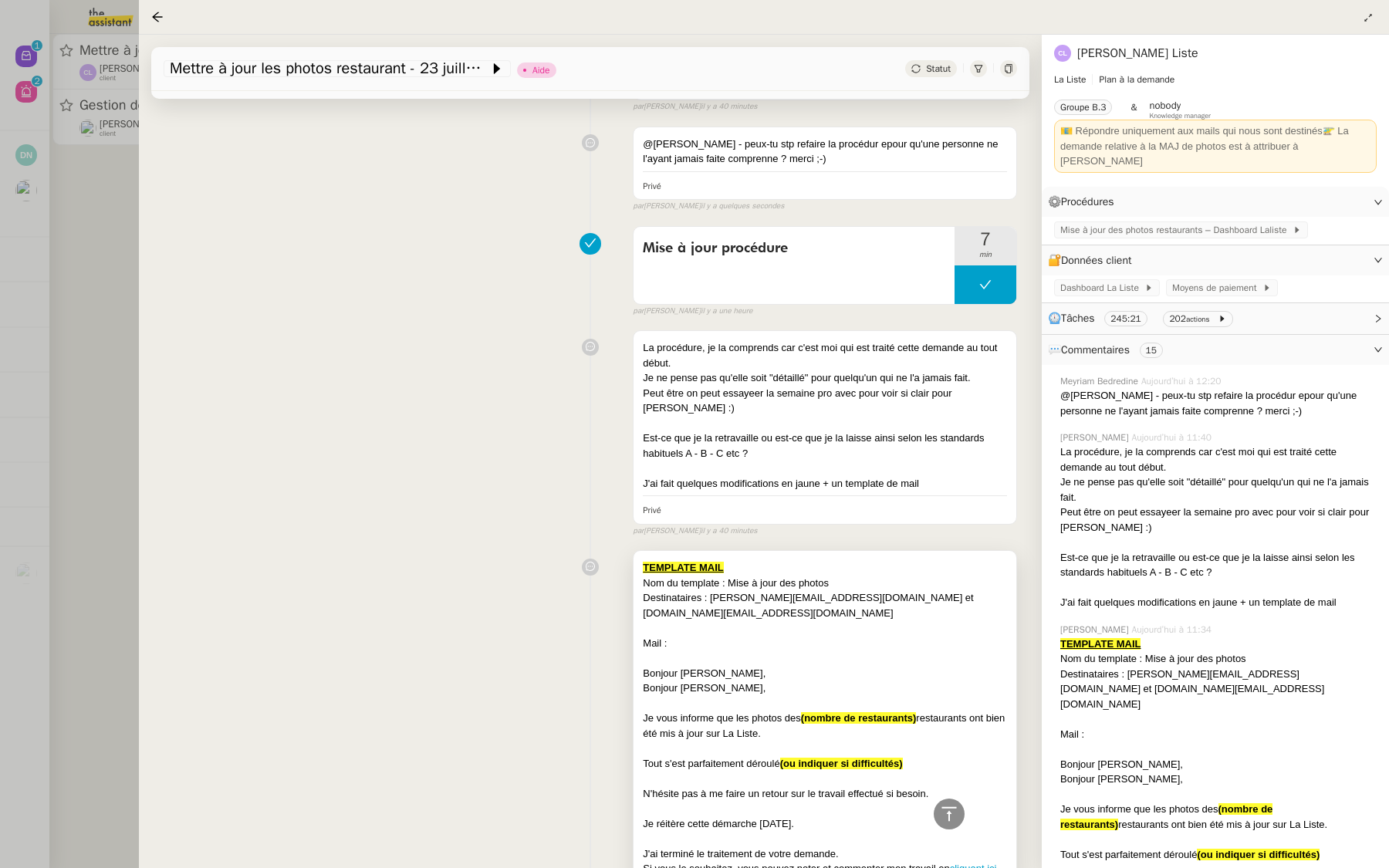 scroll, scrollTop: 0, scrollLeft: 0, axis: both 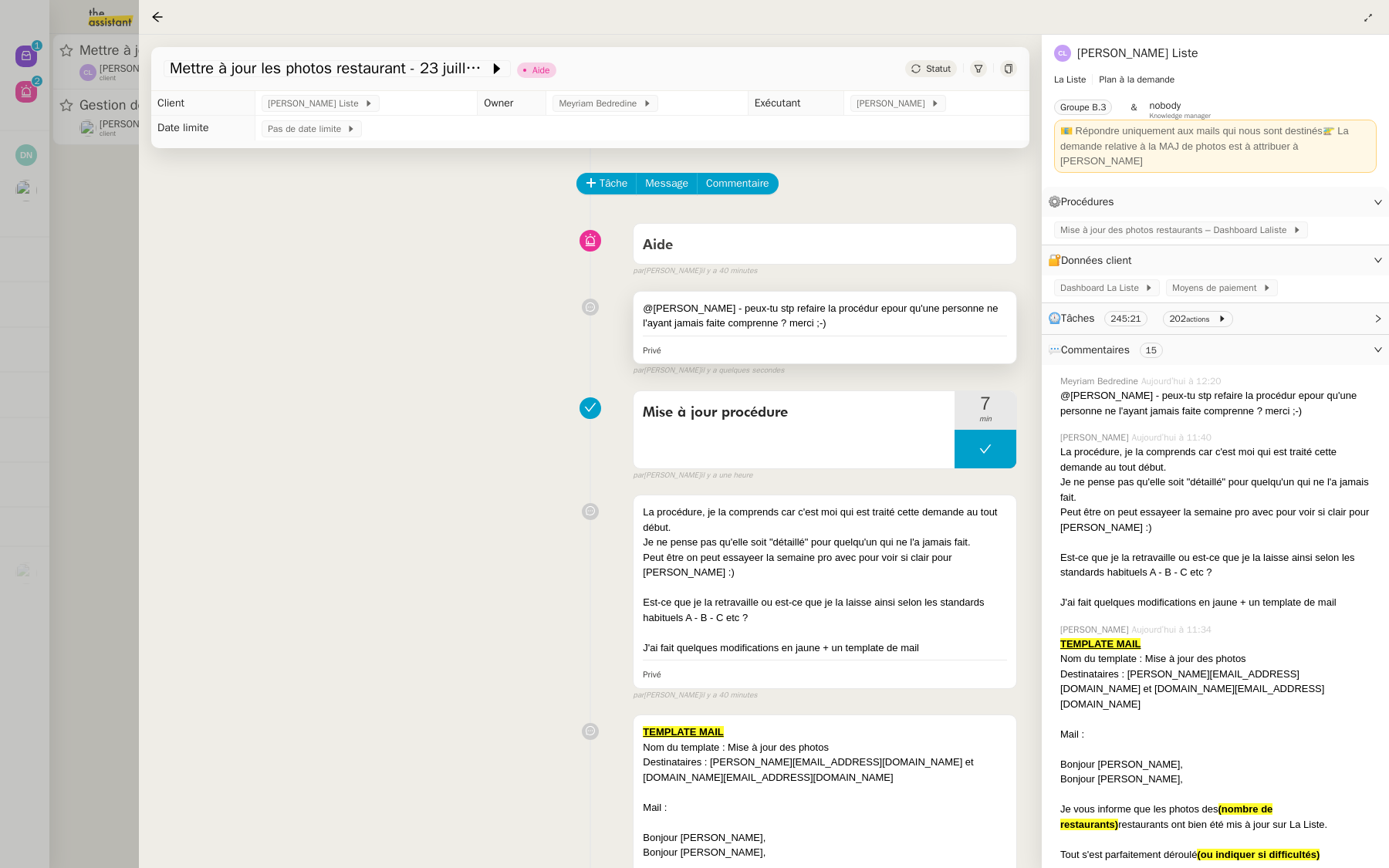 click on "@[PERSON_NAME] - peux-tu stp  refaire la procédur epour qu'une personne ne l'ayant jamais faite comprenne ? merci ;-)" at bounding box center [825, 316] 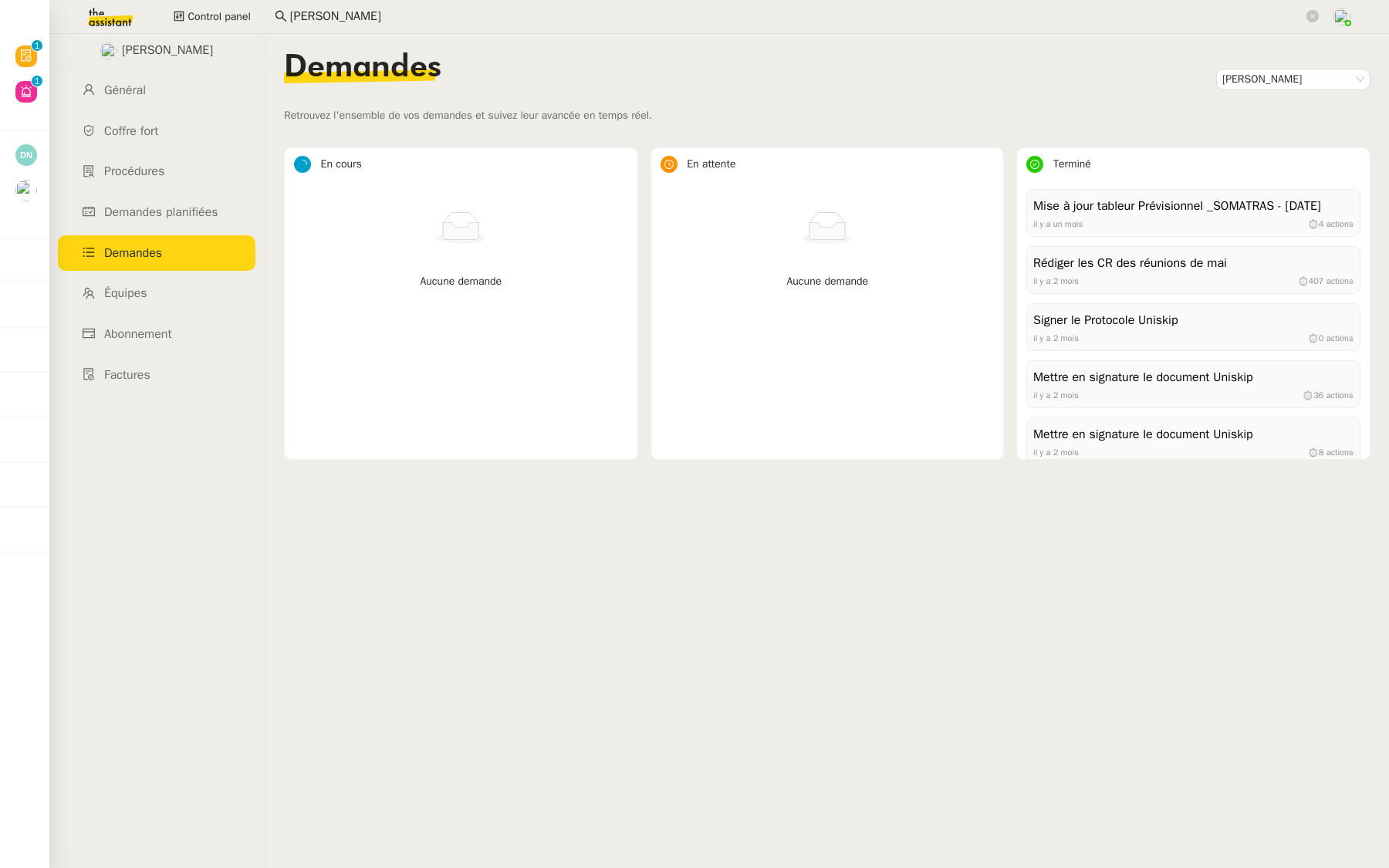 scroll, scrollTop: 0, scrollLeft: 0, axis: both 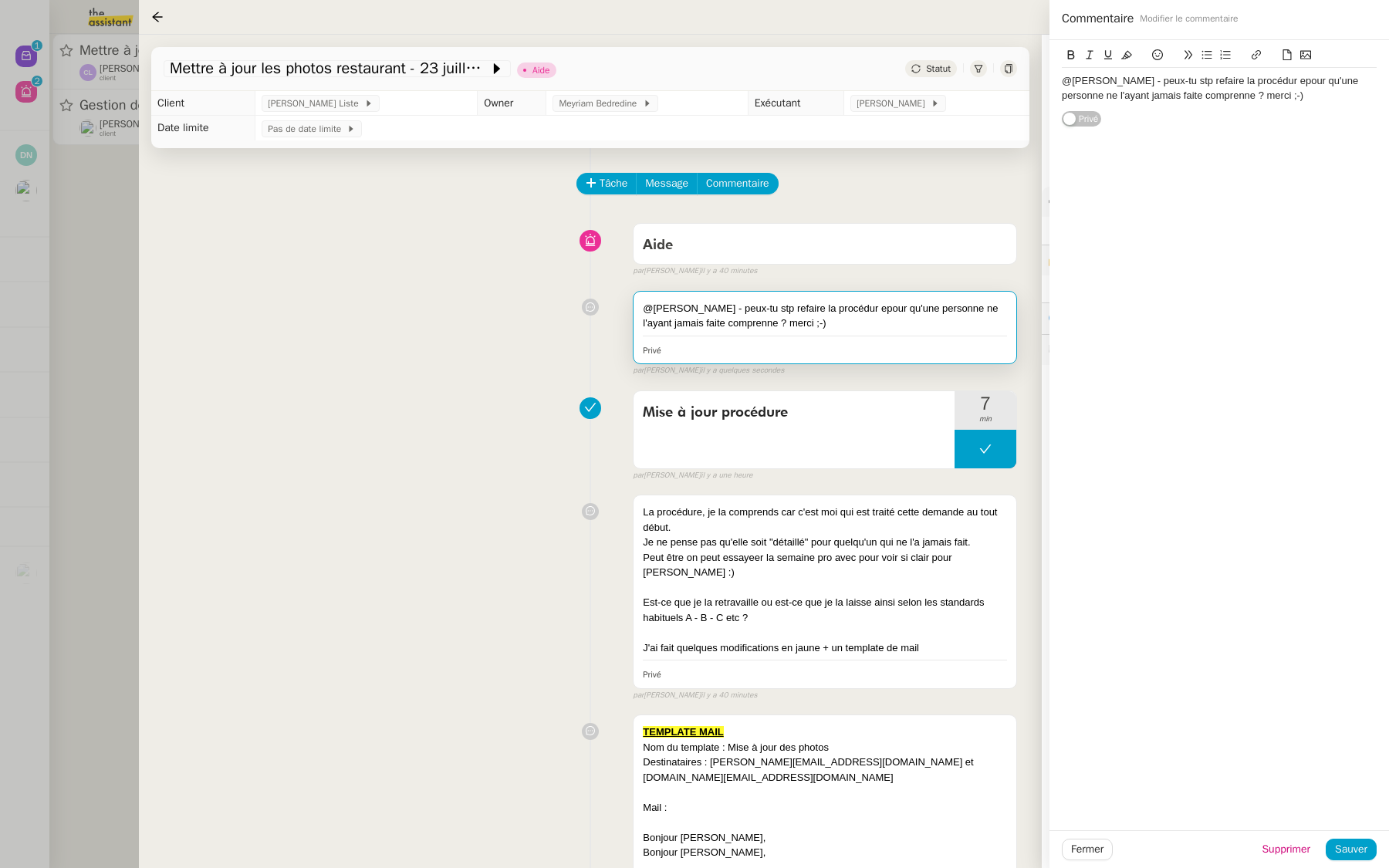 type 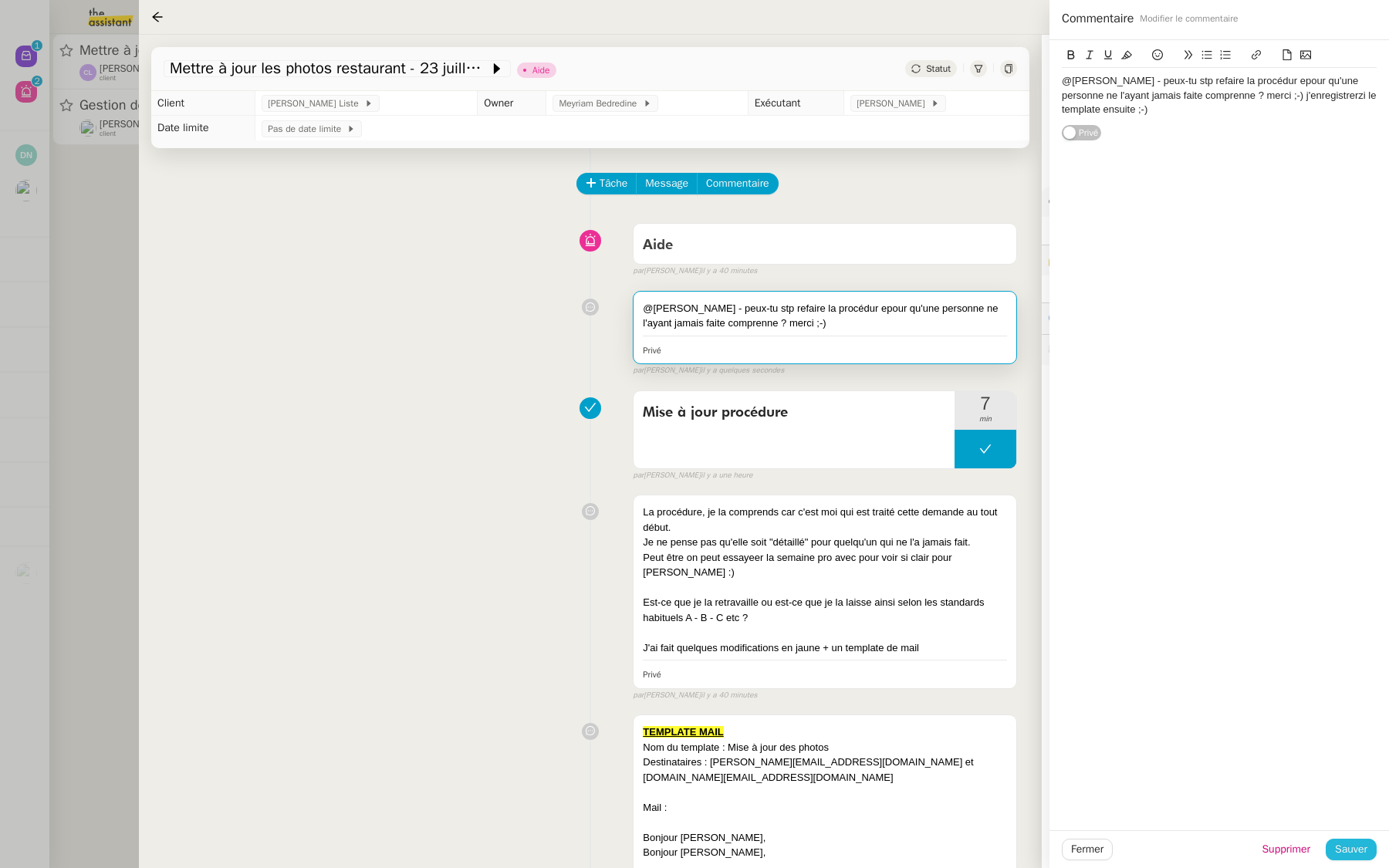 click on "Sauver" 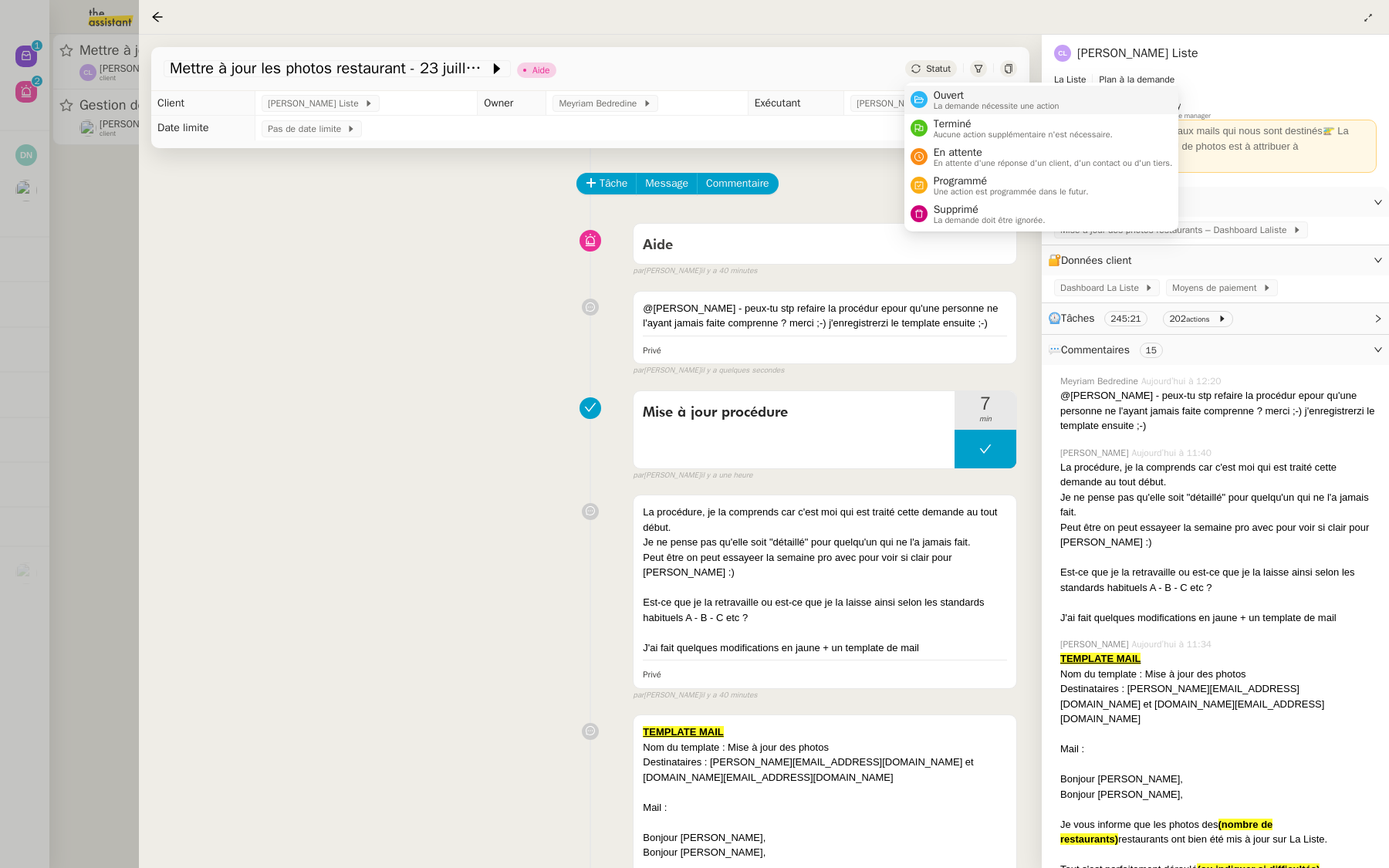 click on "Ouvert La demande nécessite une action" at bounding box center (993, 100) 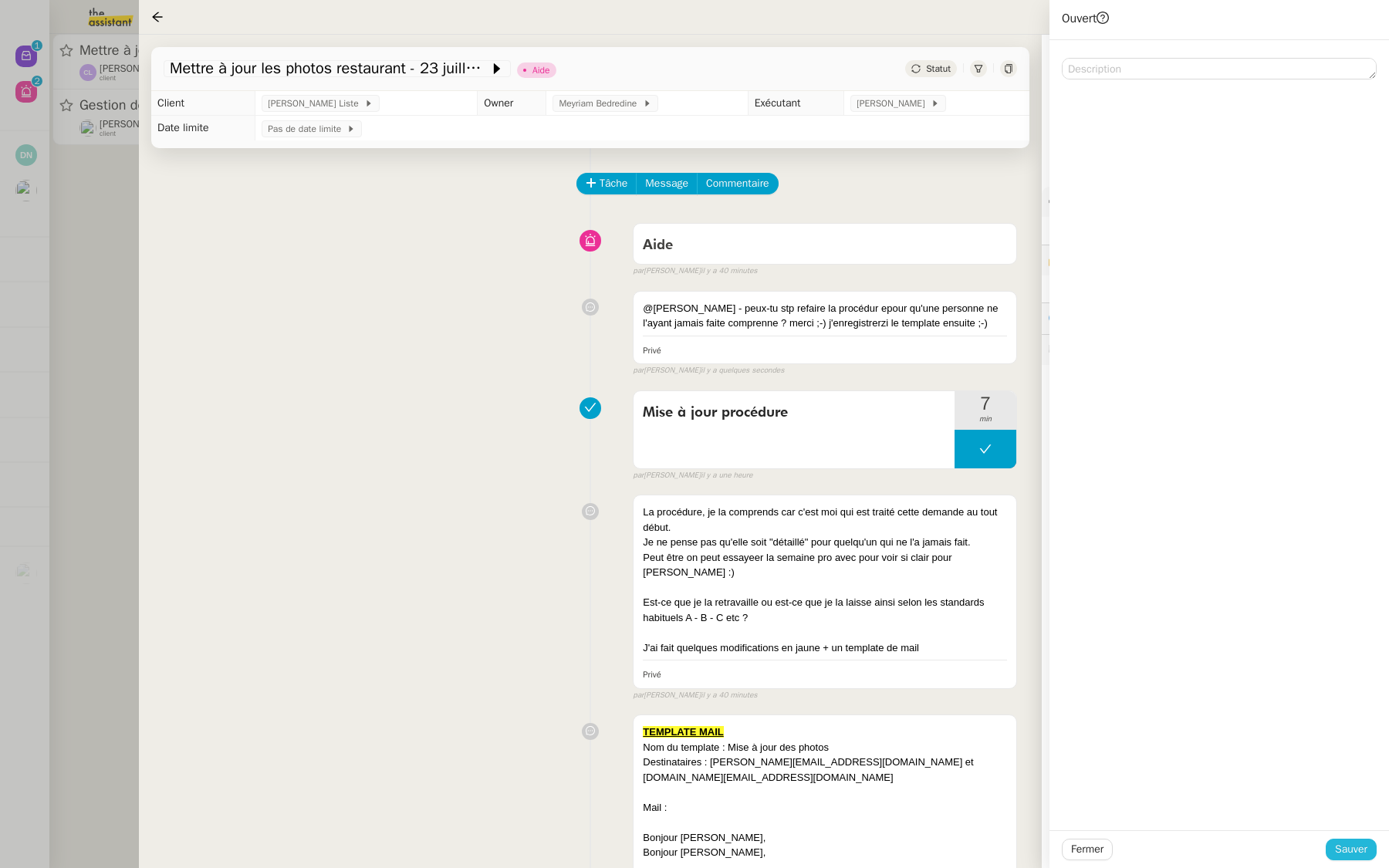 click on "Sauver" 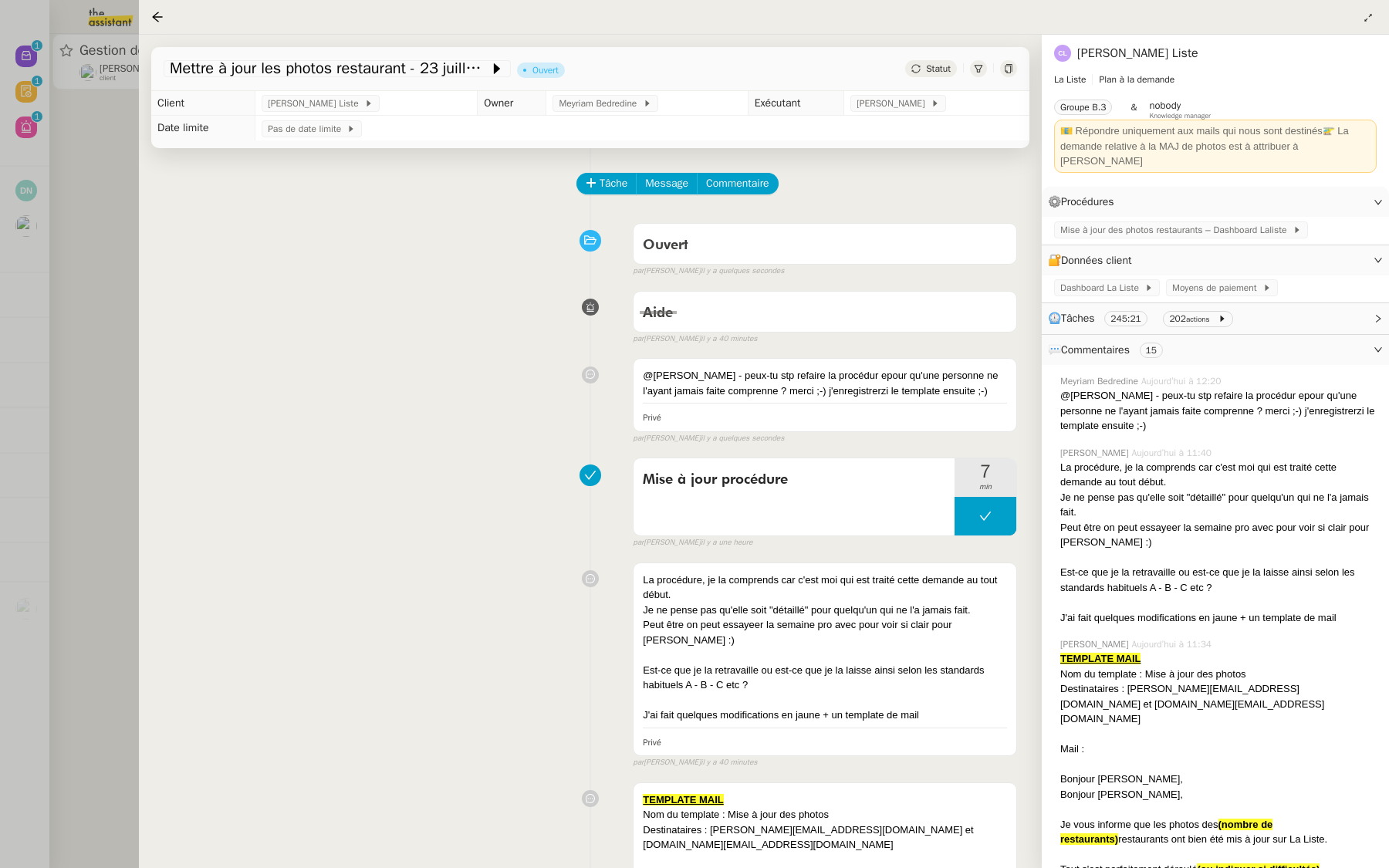 click at bounding box center [694, 434] 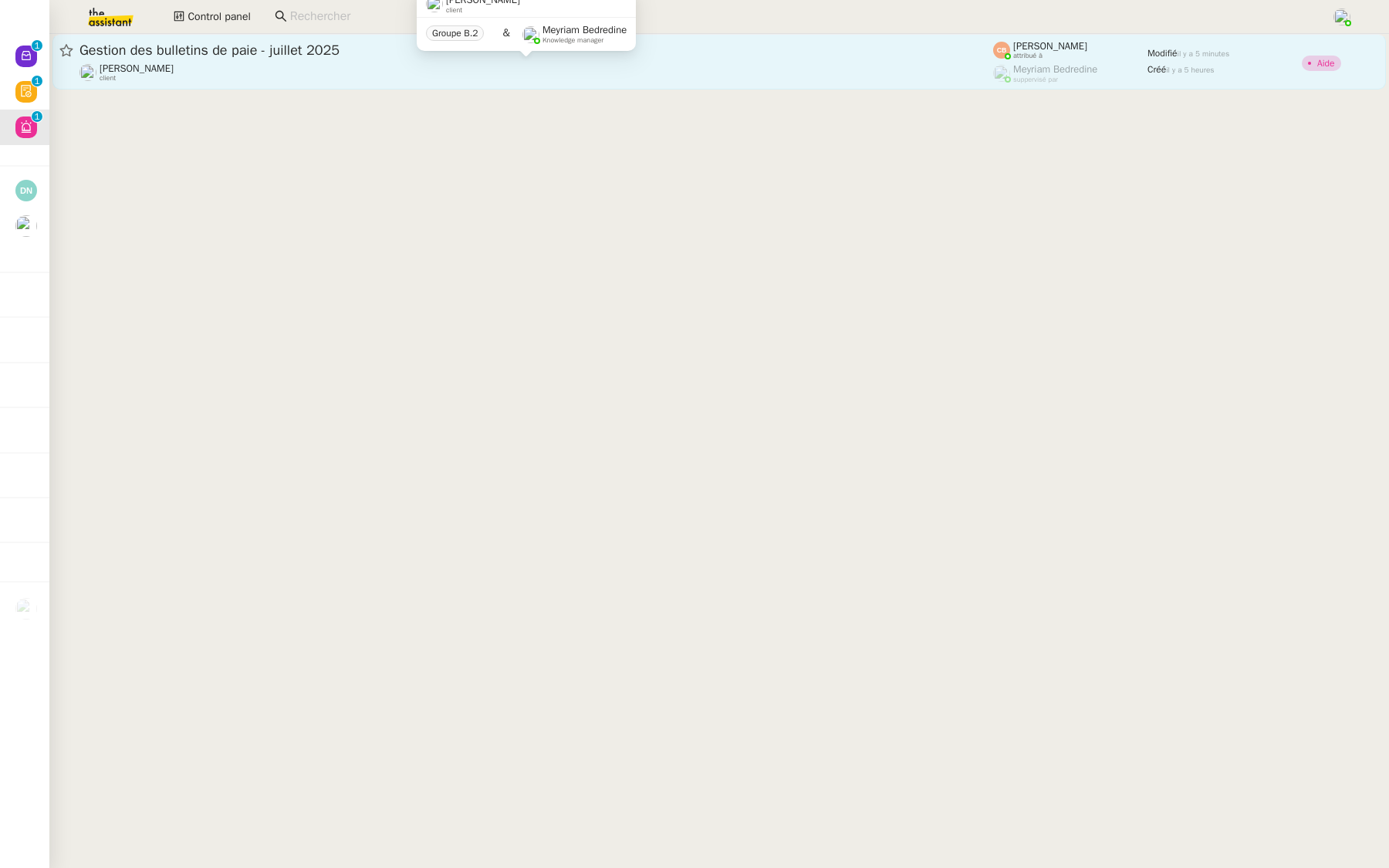 click on "[PERSON_NAME]" 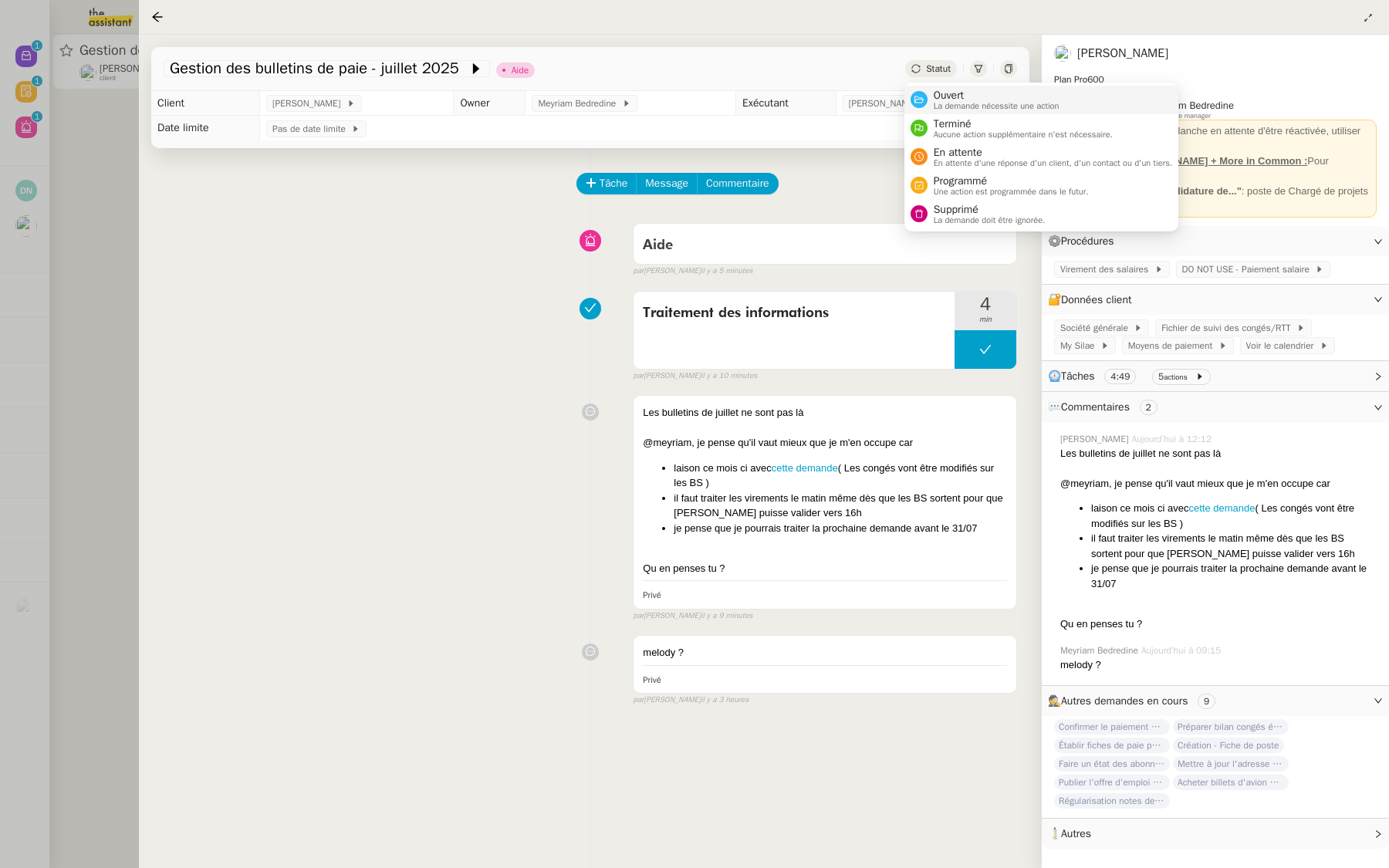 click on "Ouvert" at bounding box center [996, 96] 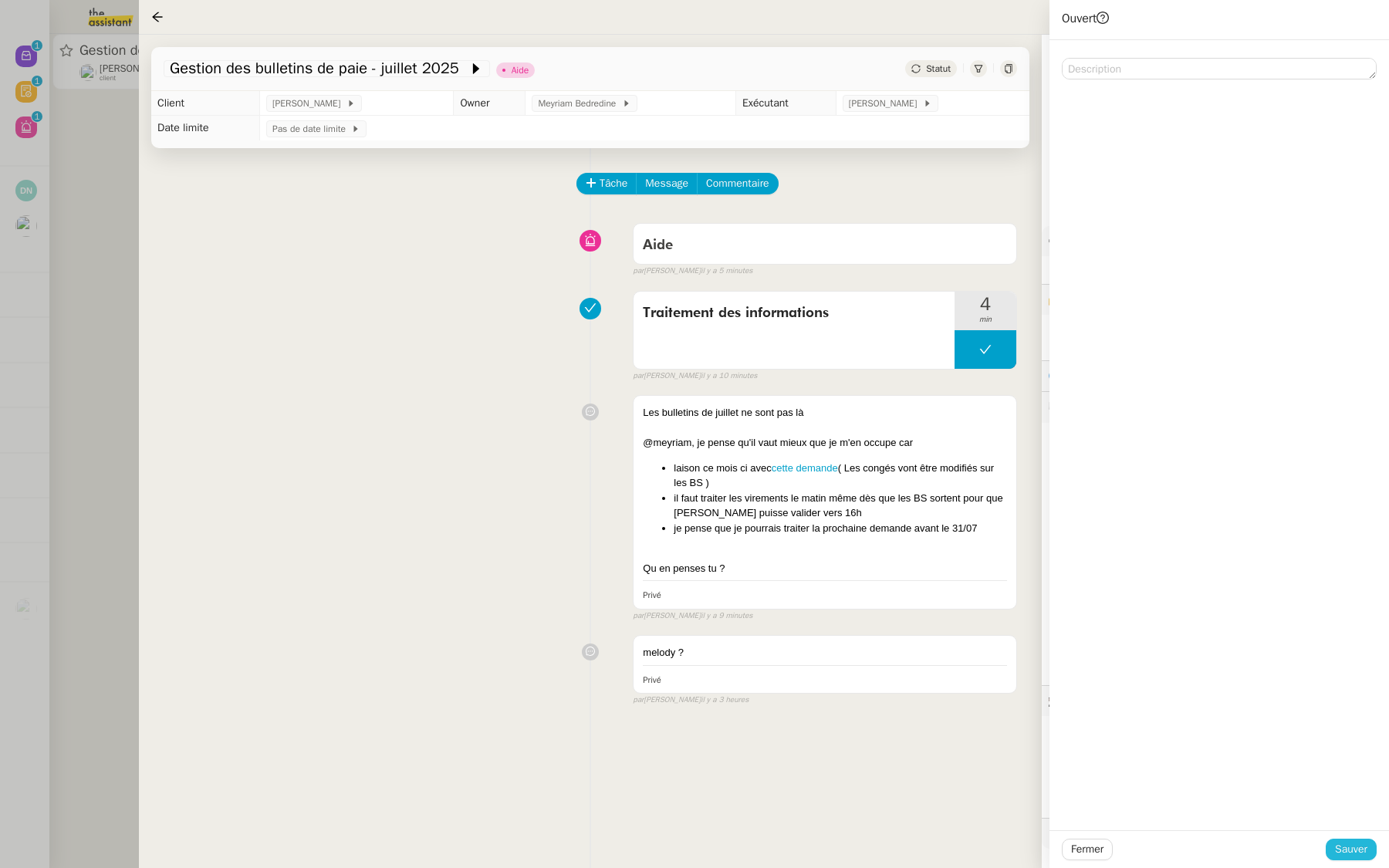 click on "Sauver" 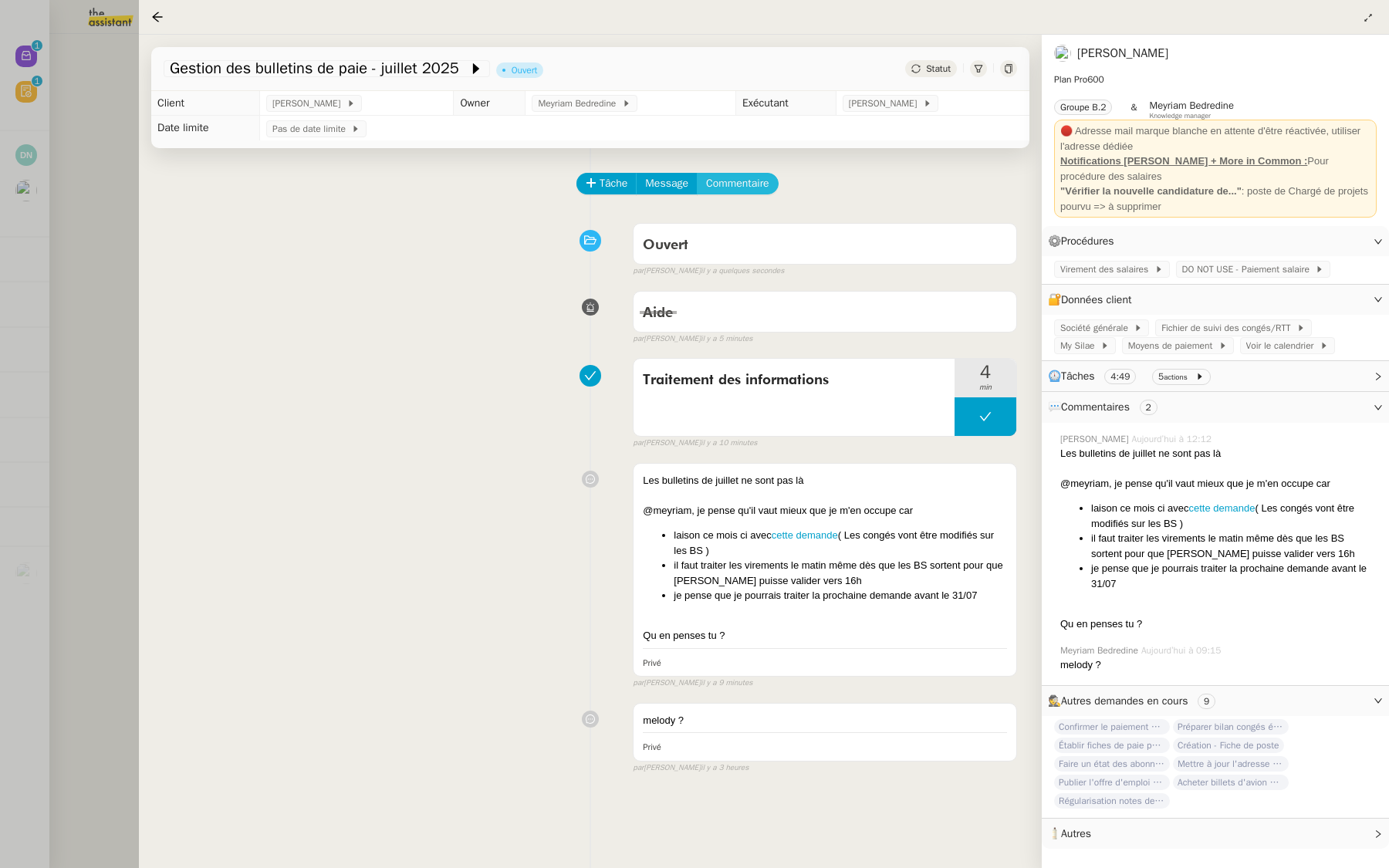click on "Commentaire" 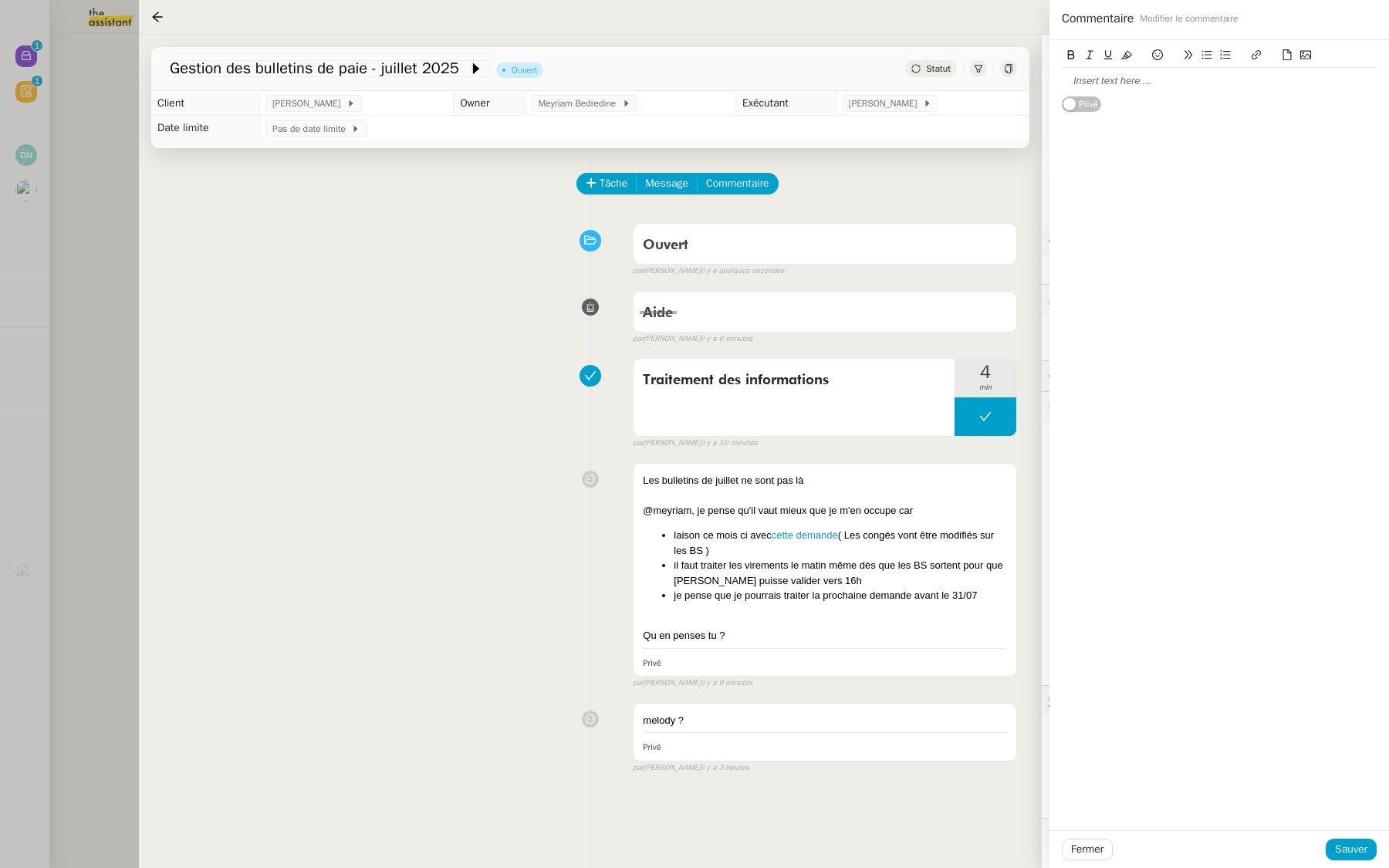 click 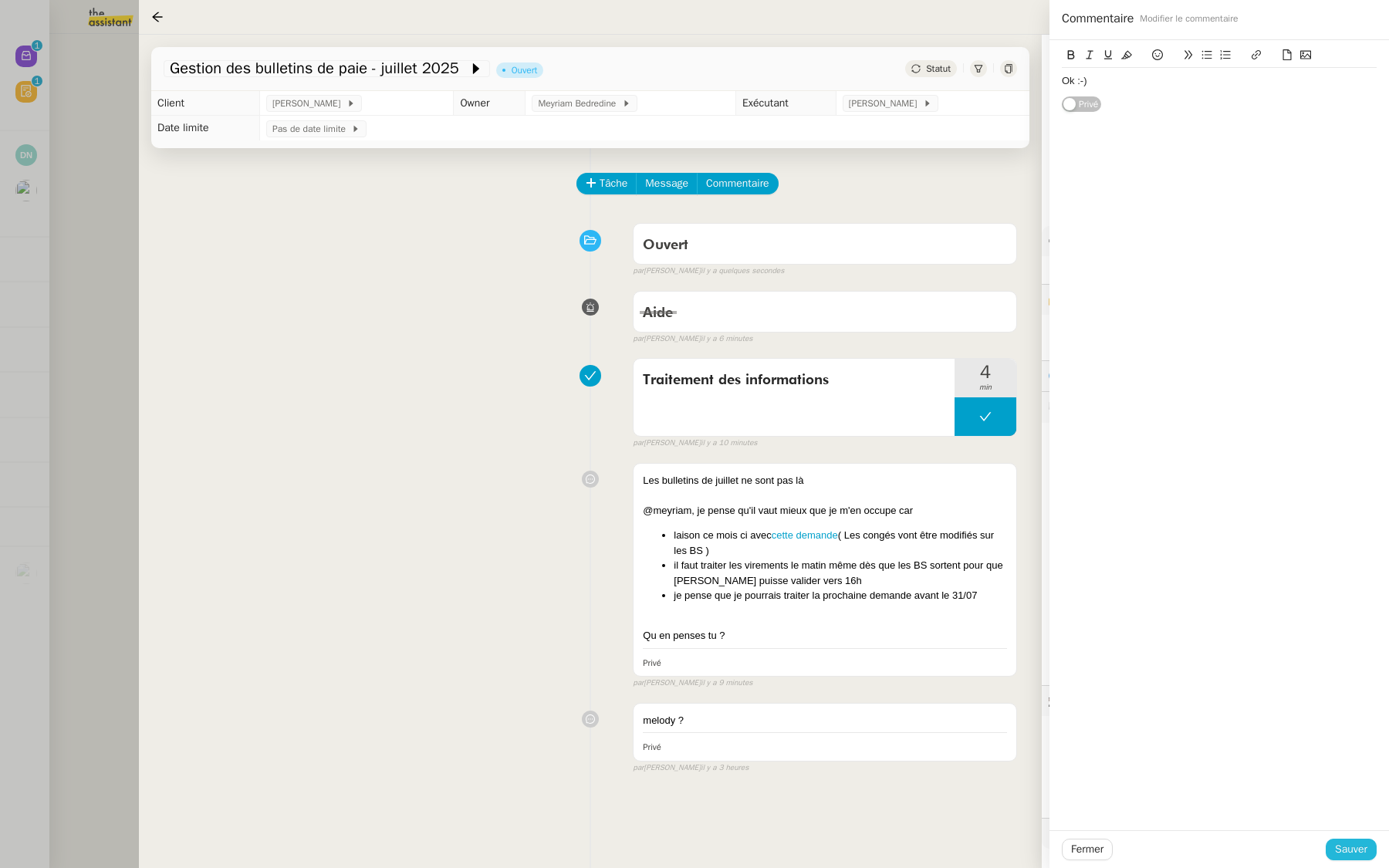click on "Sauver" 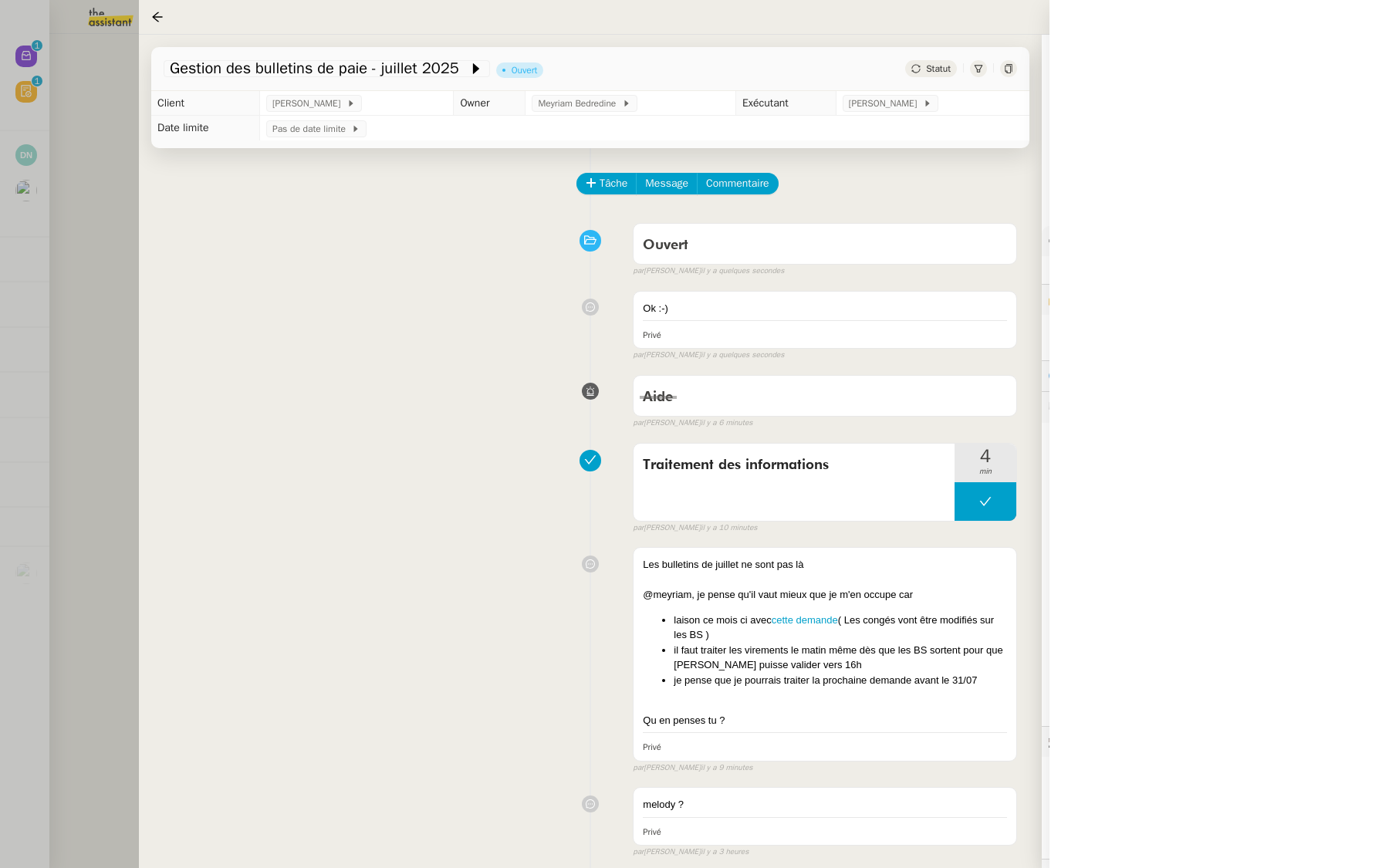 click at bounding box center [694, 434] 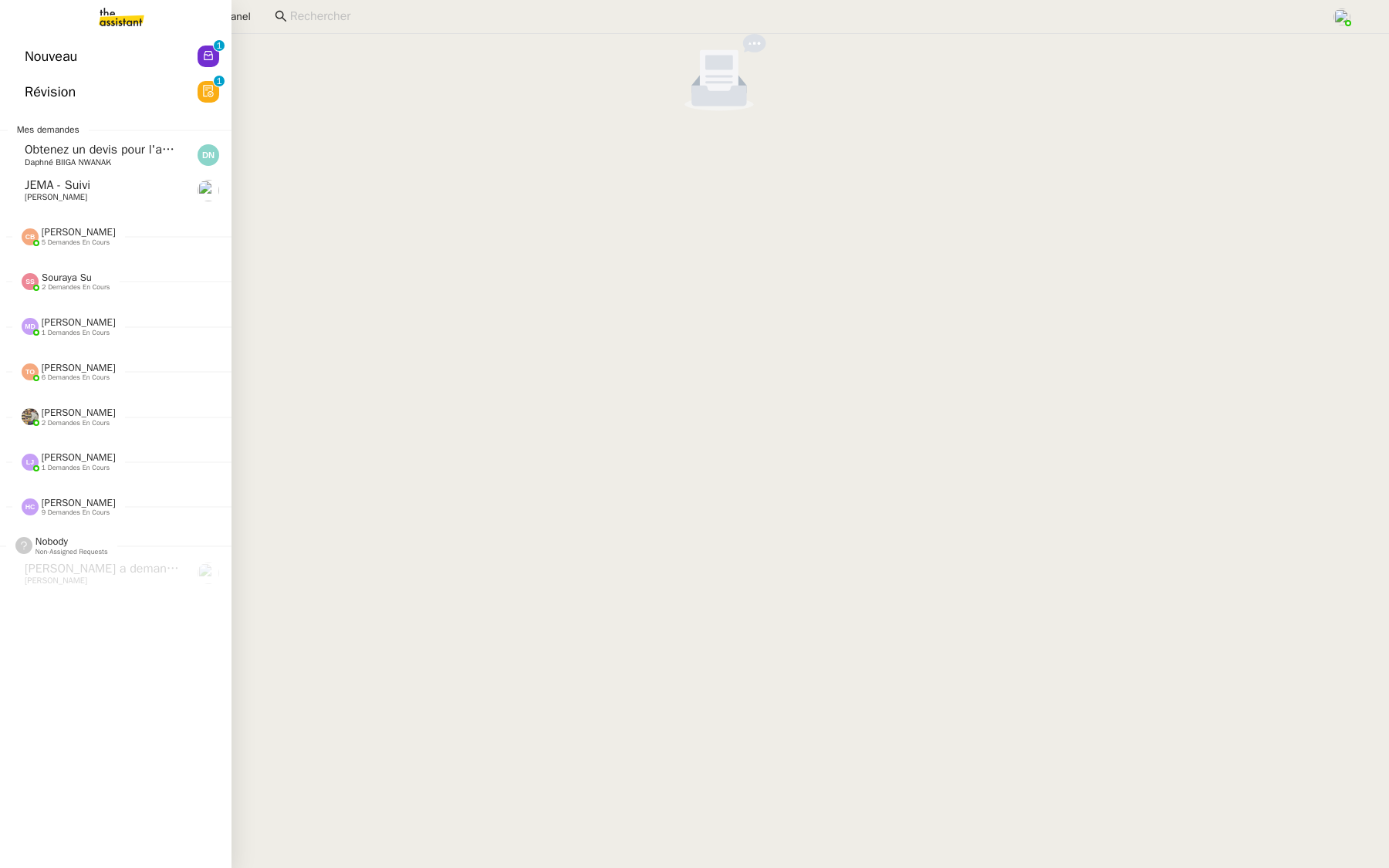 click on "Révision  0   1   2   3   4   5   6   7   8   9" 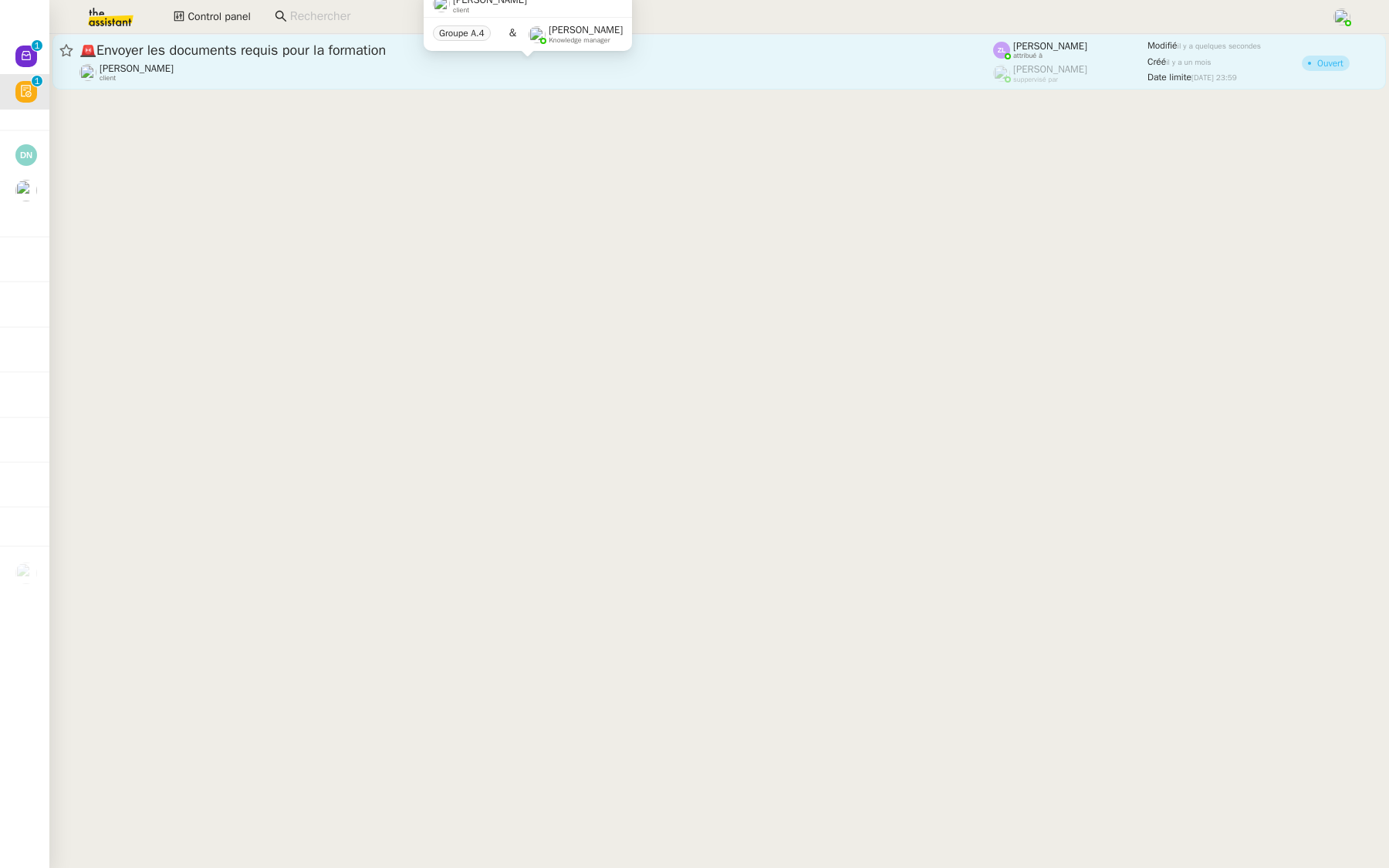 click on "[PERSON_NAME]" 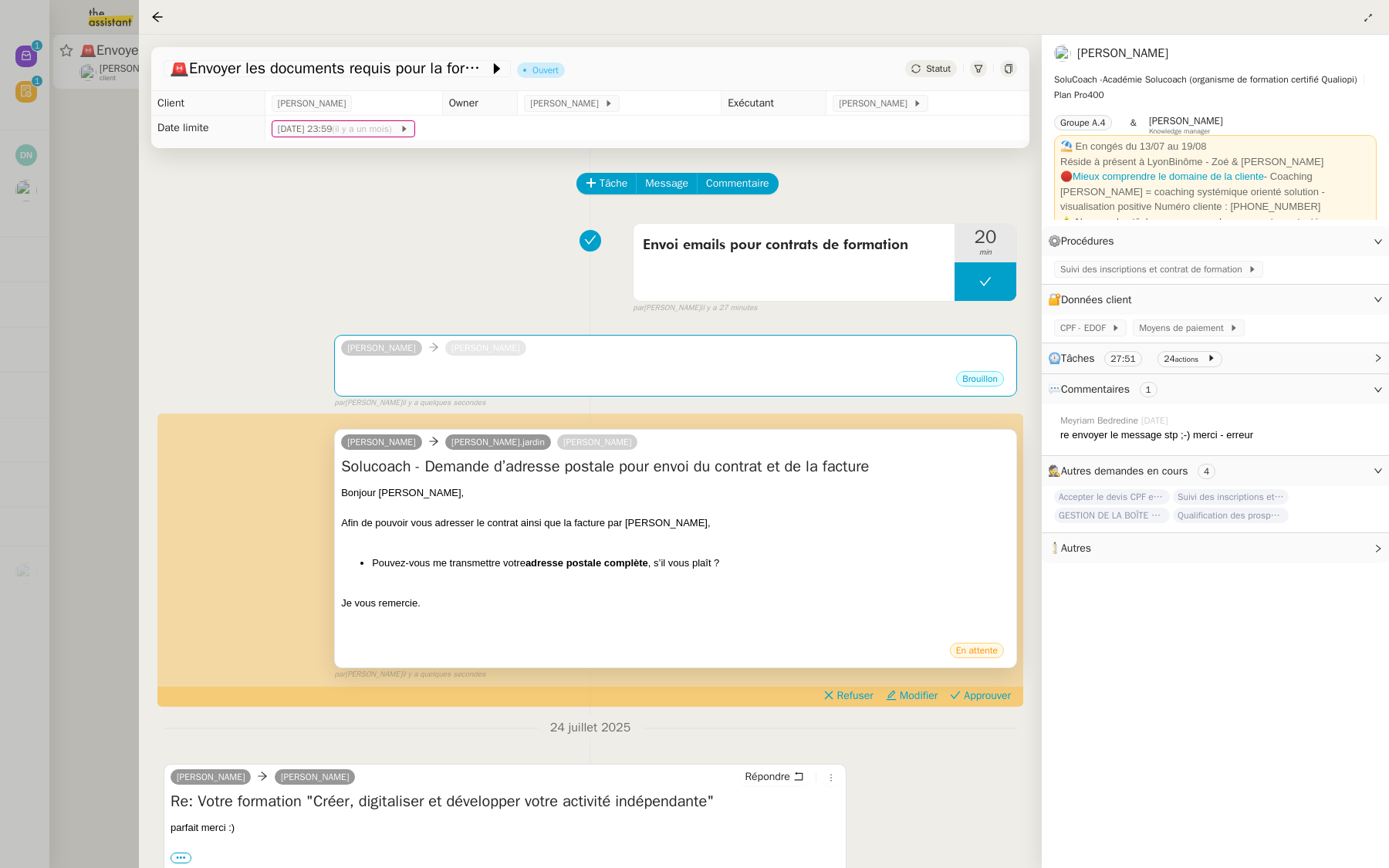 scroll, scrollTop: 214, scrollLeft: 0, axis: vertical 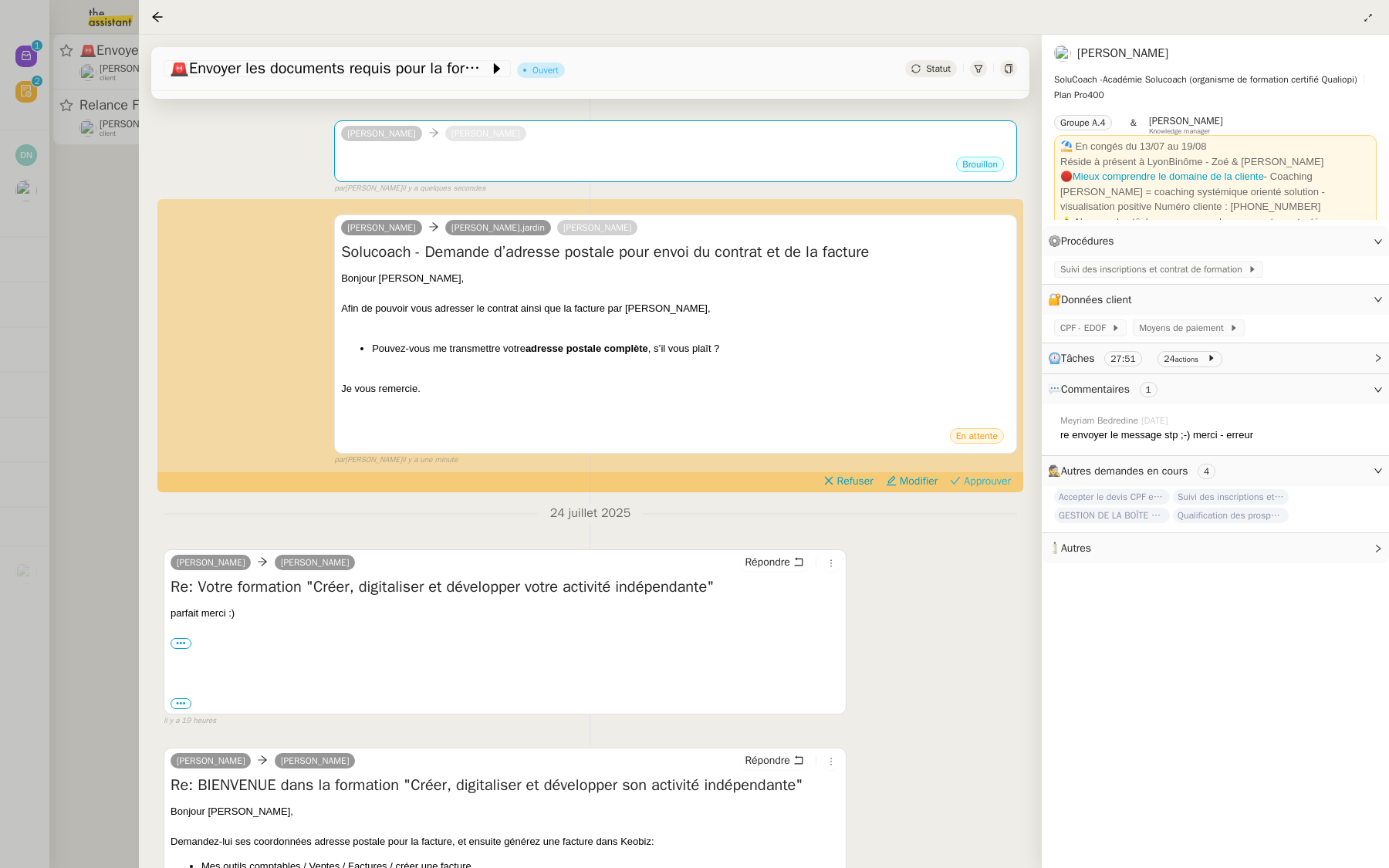 click on "Approuver" at bounding box center [987, 481] 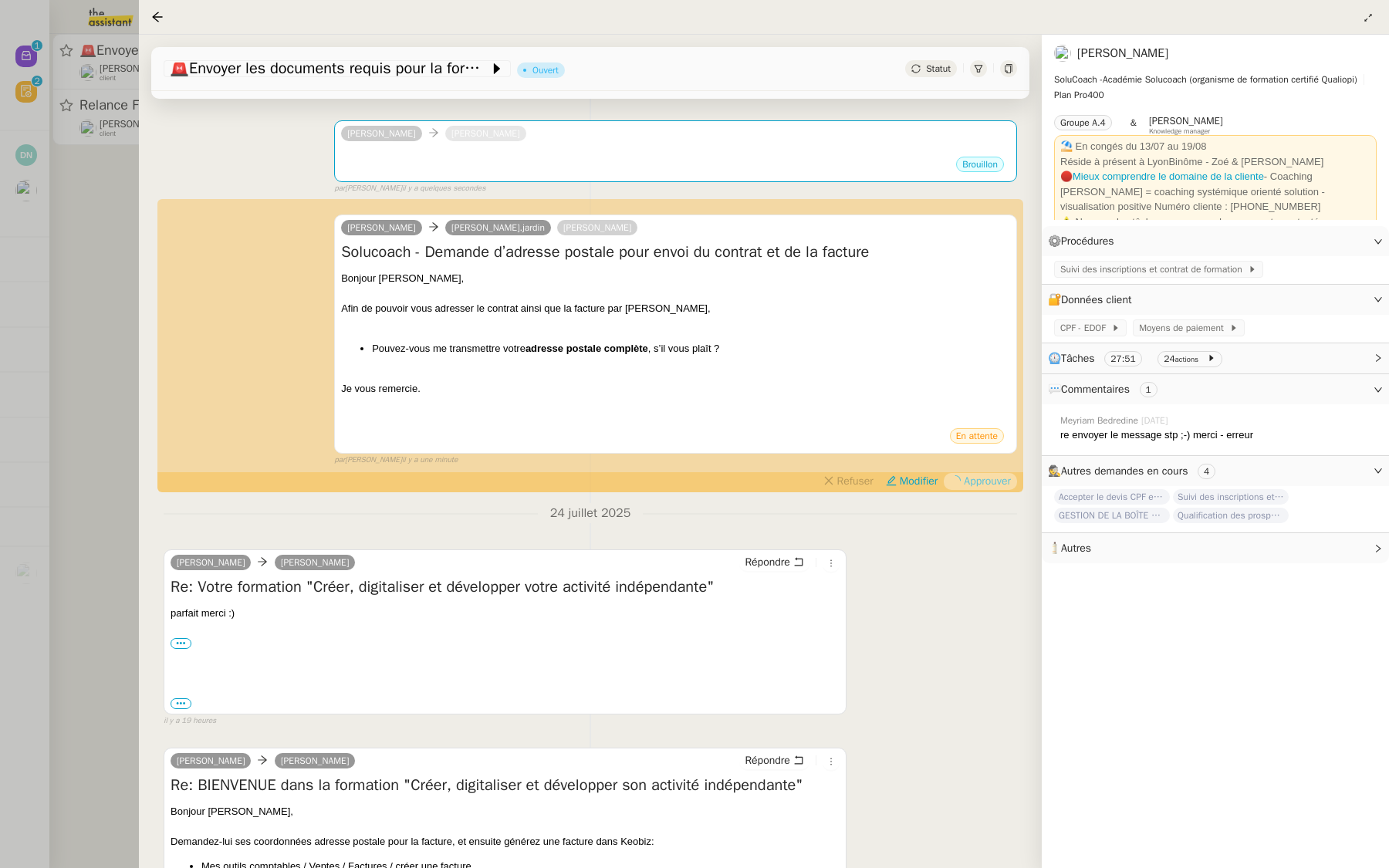 click at bounding box center [694, 434] 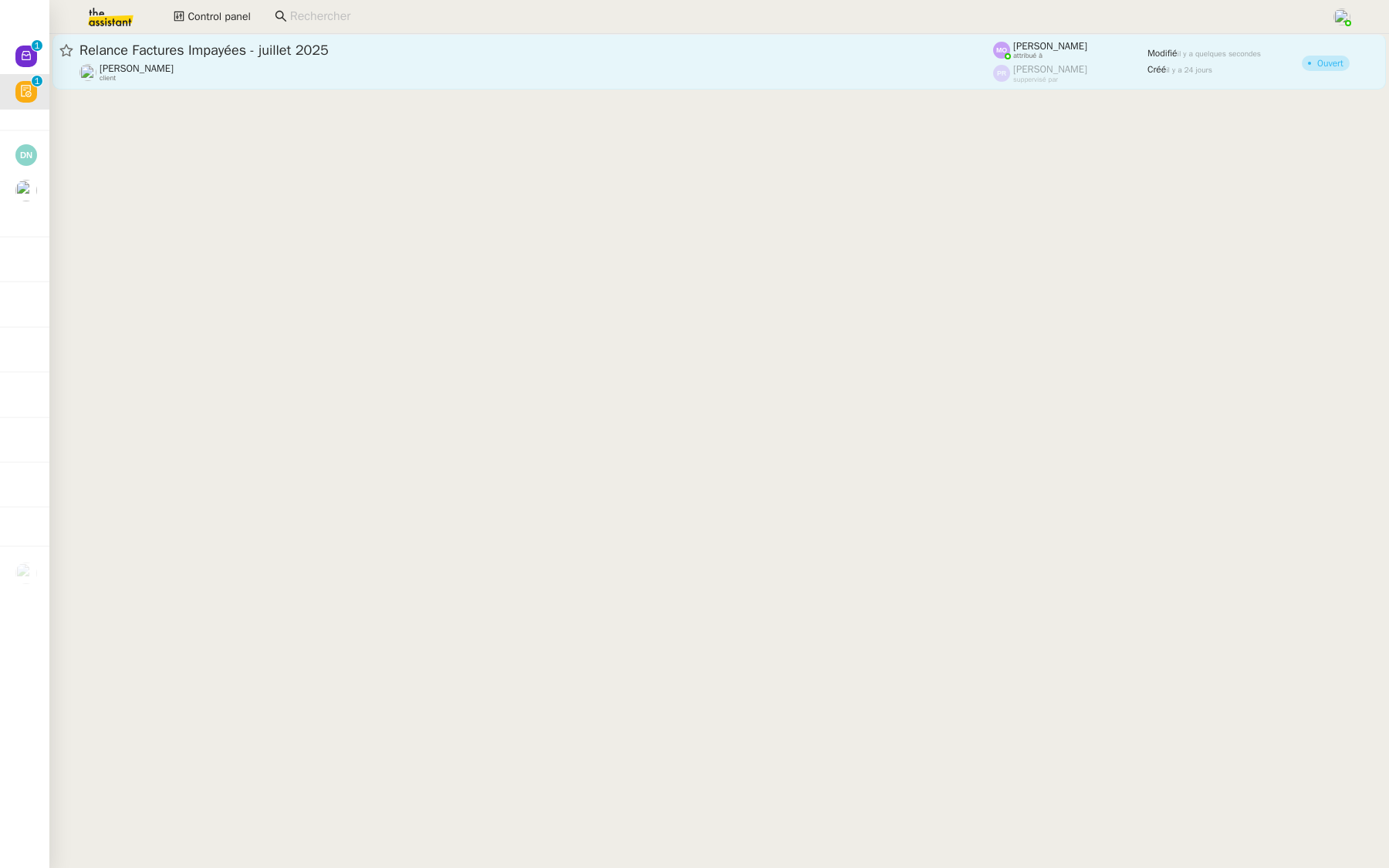 click on "Relance Factures Impayées  - juillet 2025  Gabrielle Tavernier    client" 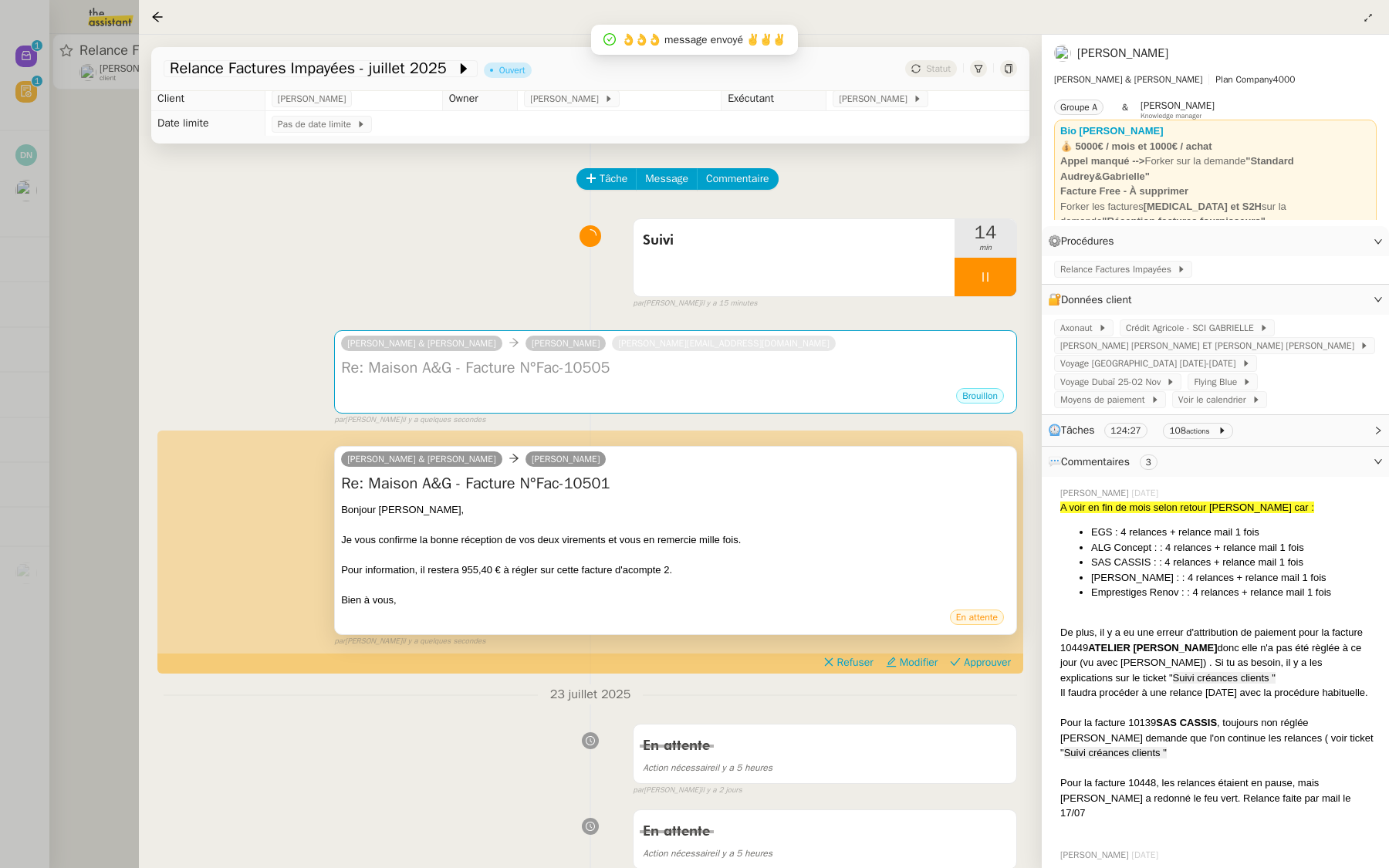 scroll, scrollTop: 208, scrollLeft: 0, axis: vertical 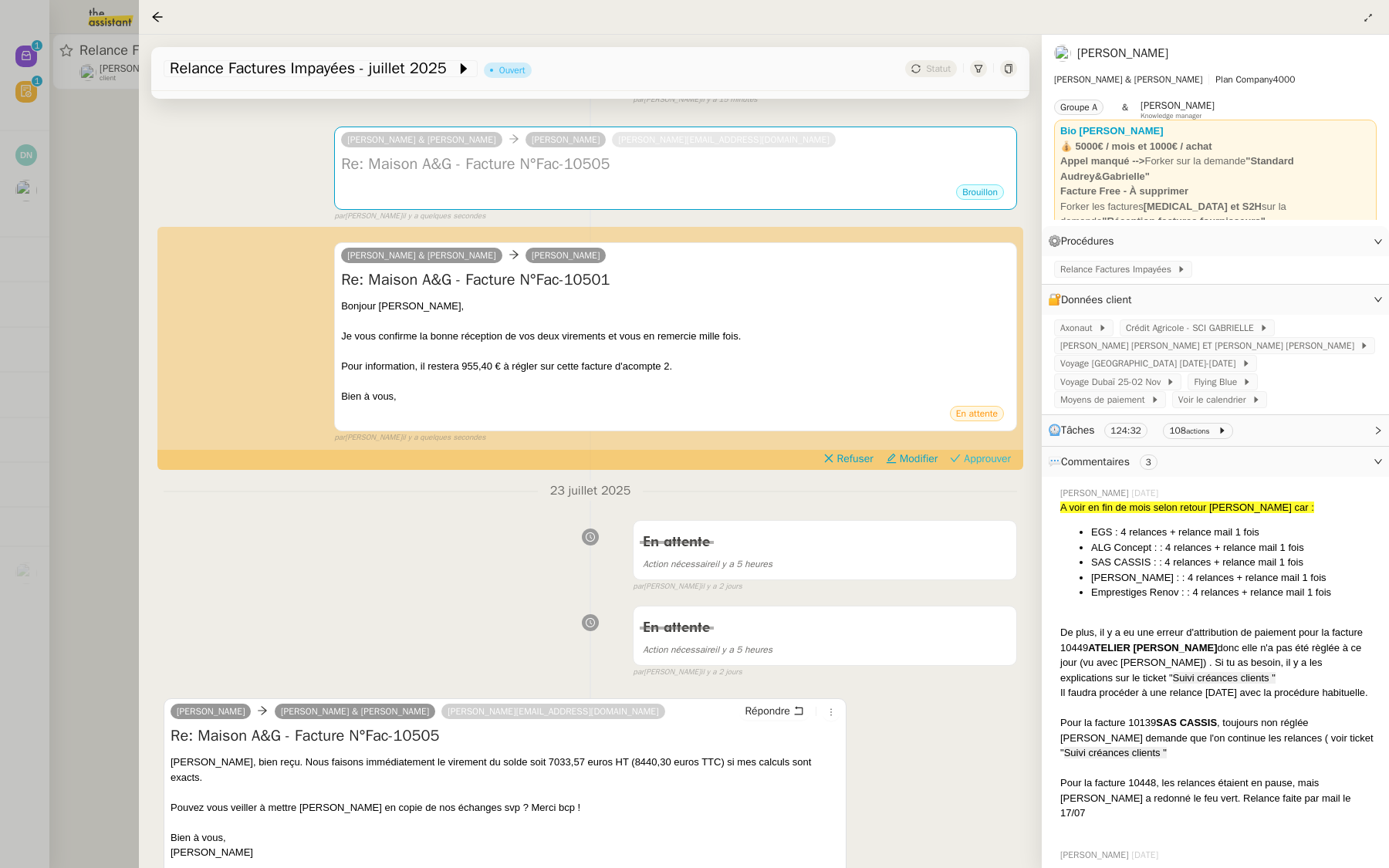 click on "Approuver" at bounding box center (987, 459) 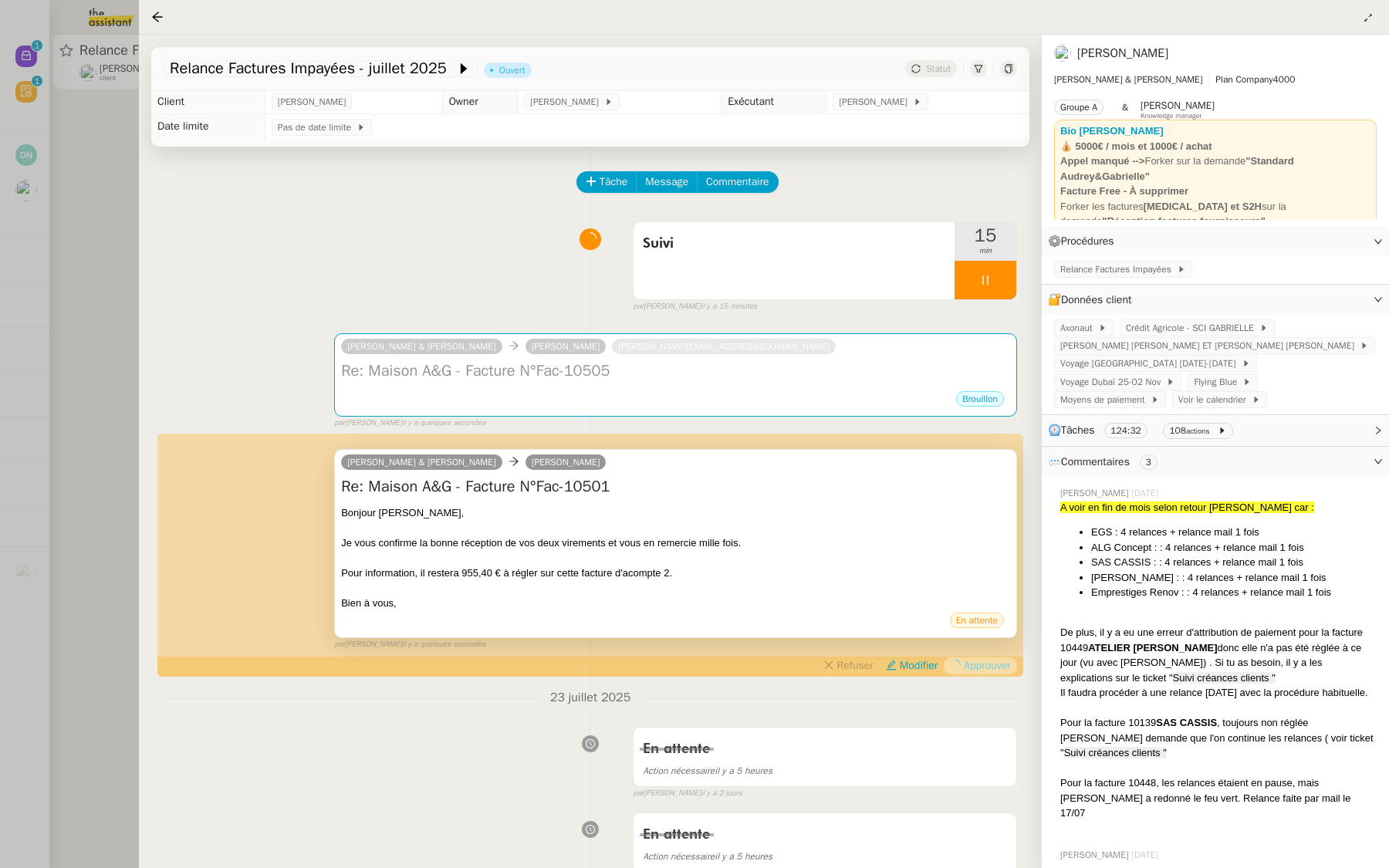scroll, scrollTop: 0, scrollLeft: 0, axis: both 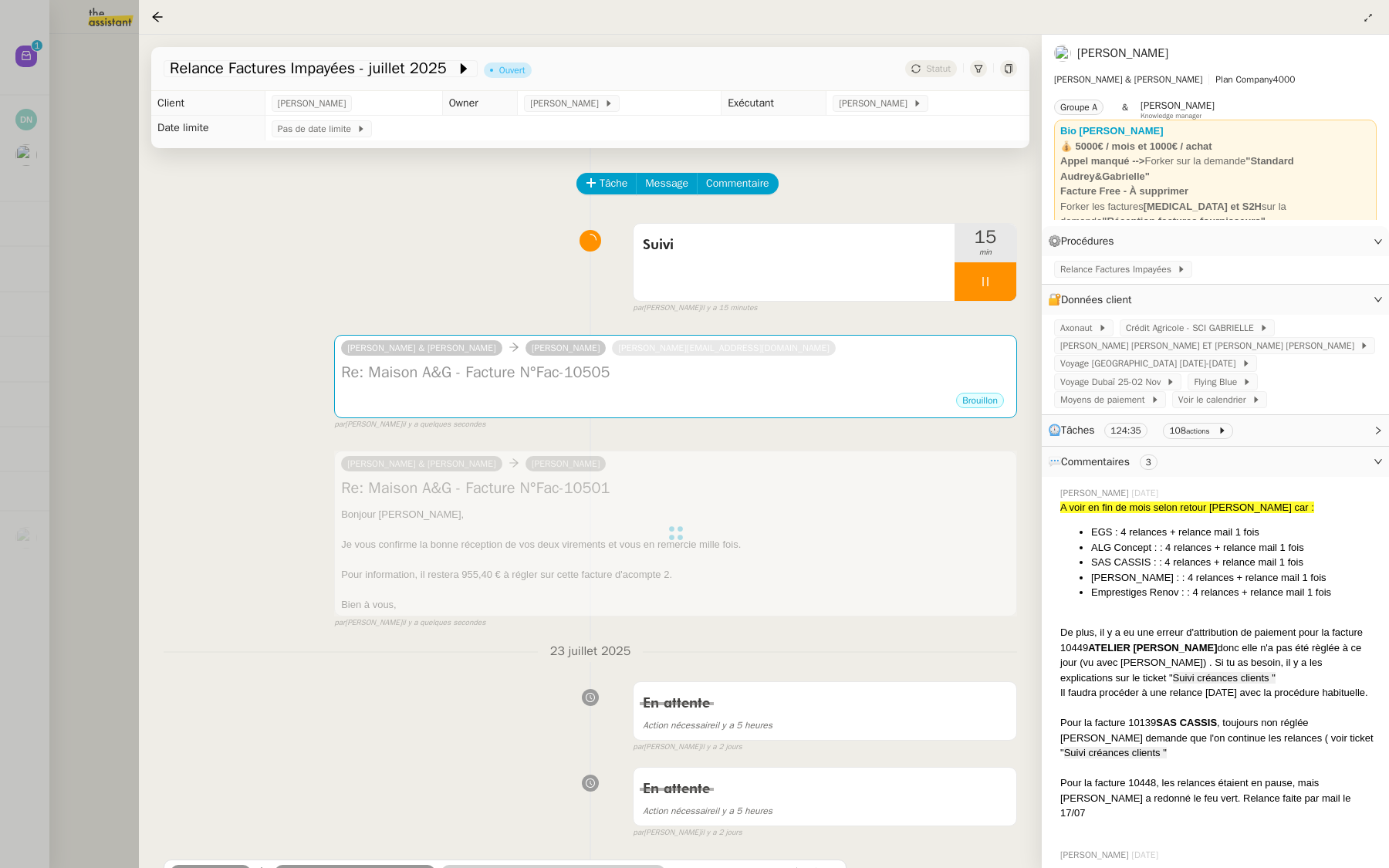 click at bounding box center (694, 434) 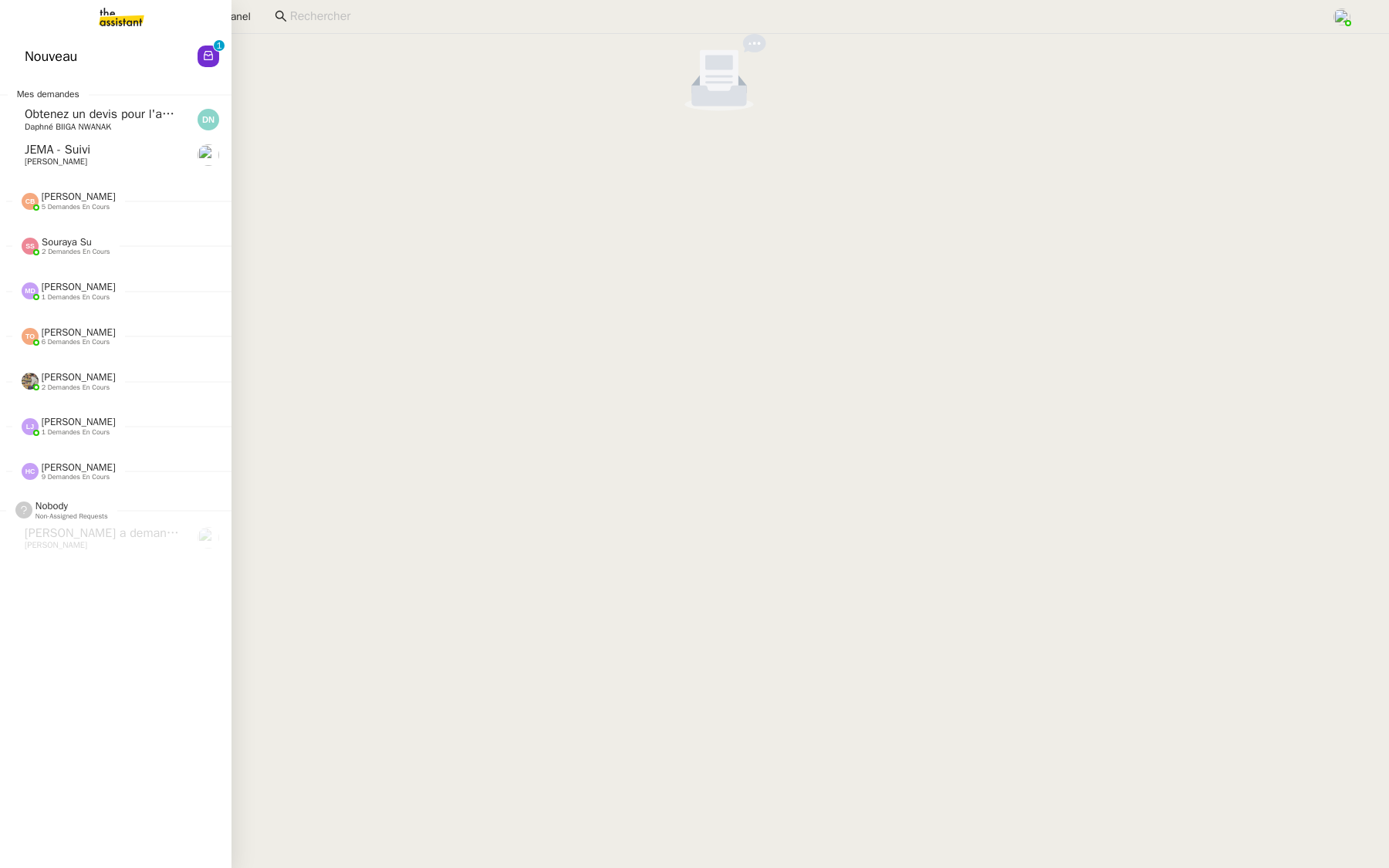 click on "Nouveau" 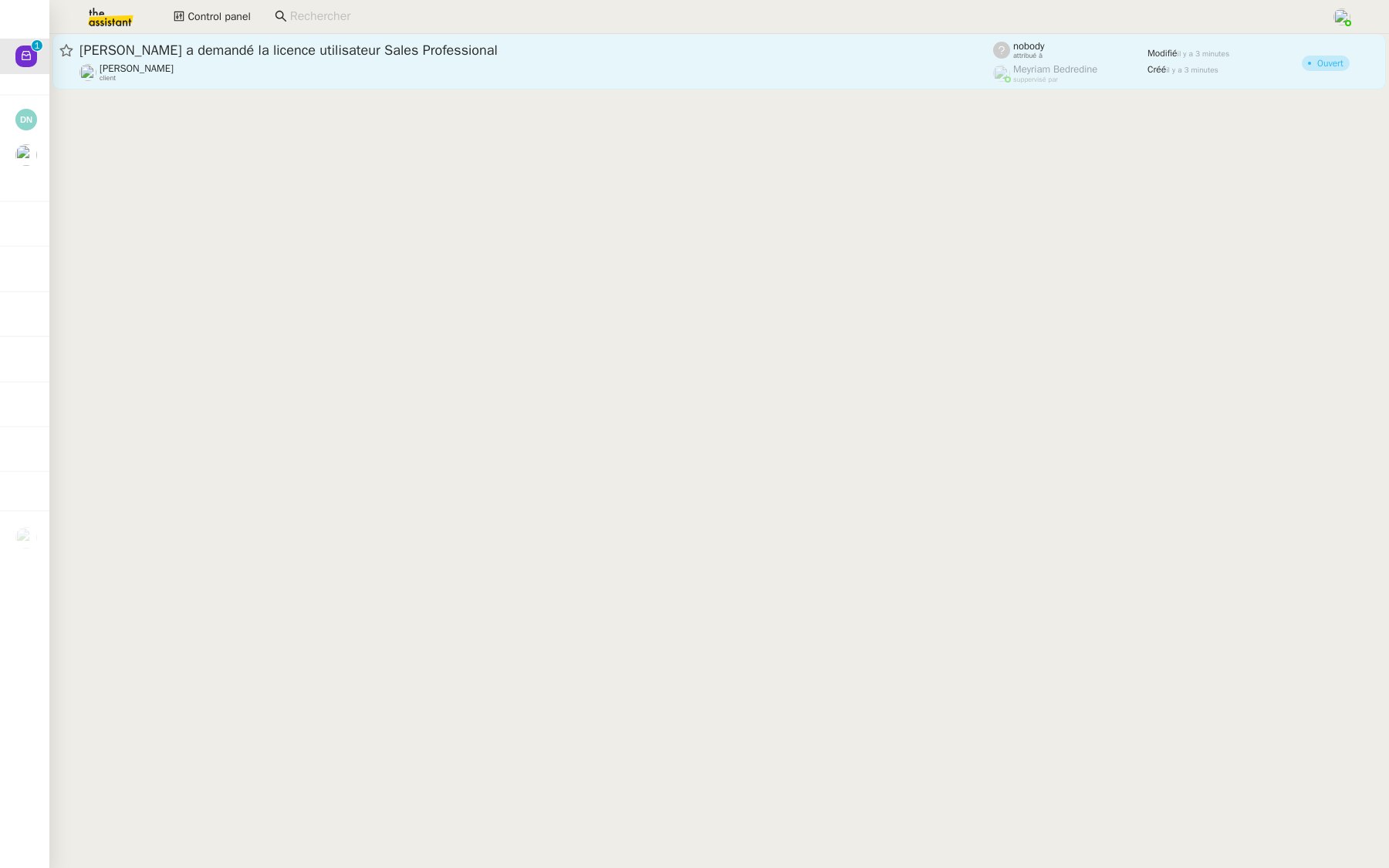 click on "[PERSON_NAME] a demandé la licence utilisateur Sales Professional" 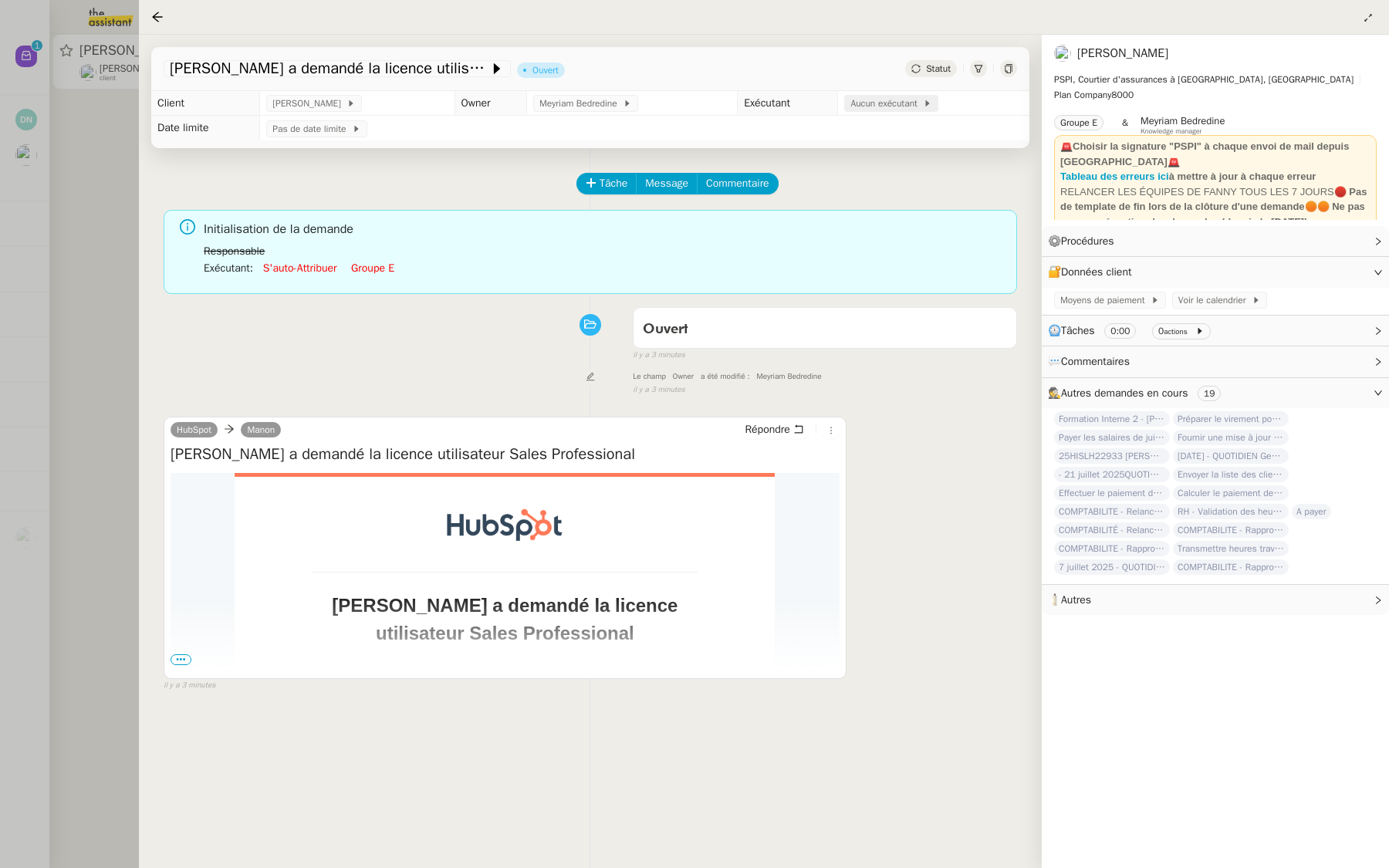 click on "Aucun exécutant" 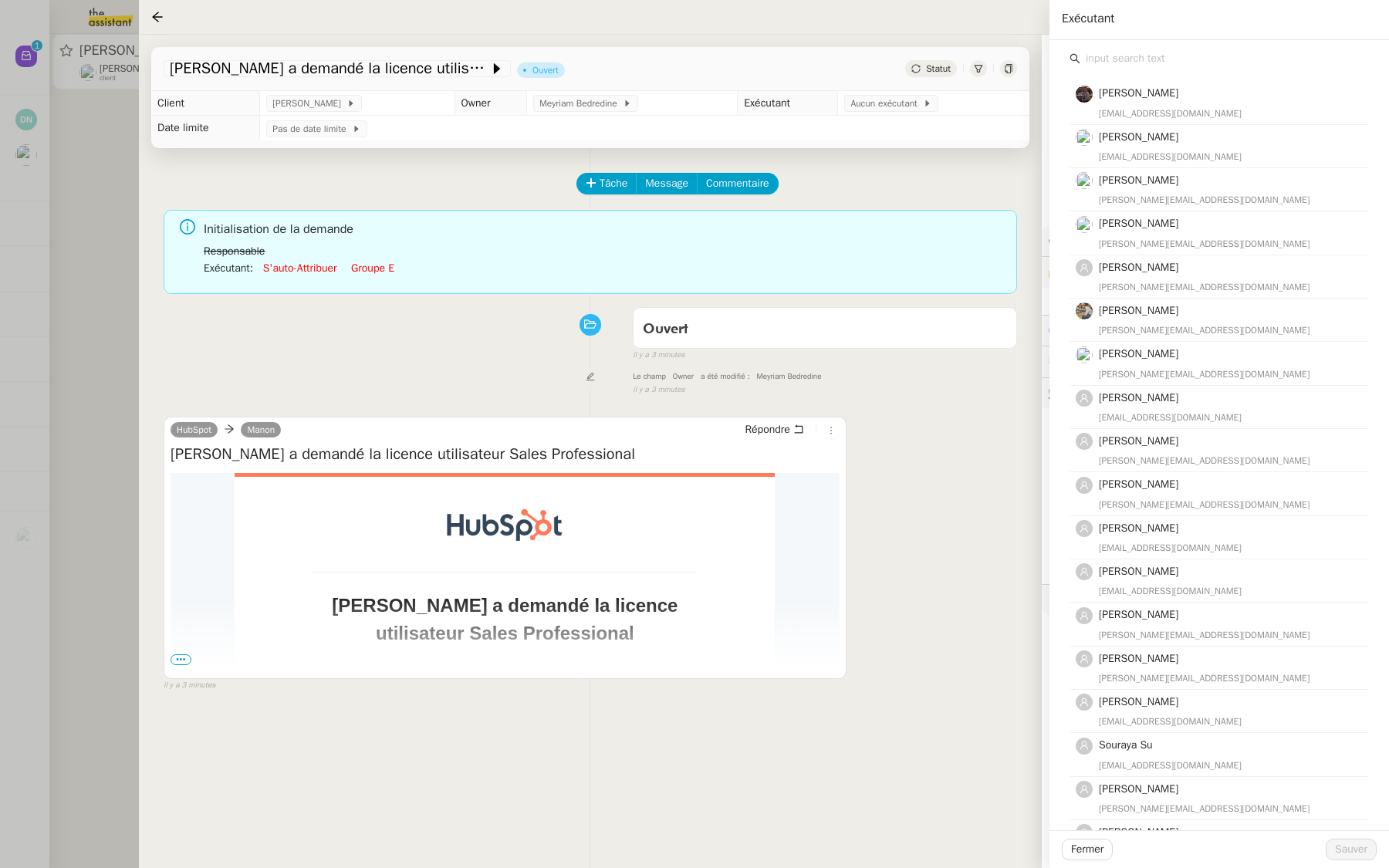 click 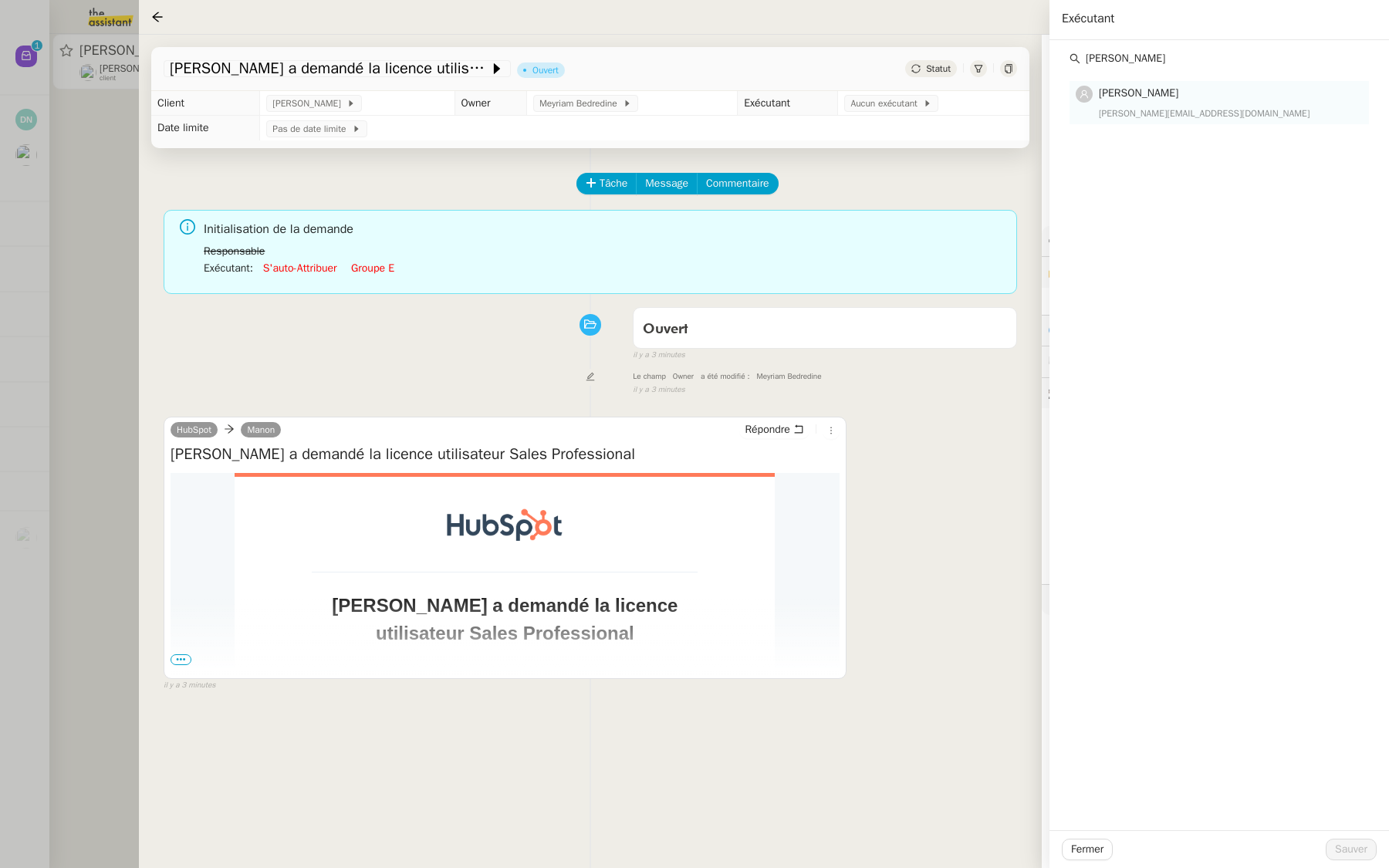 type on "hannah" 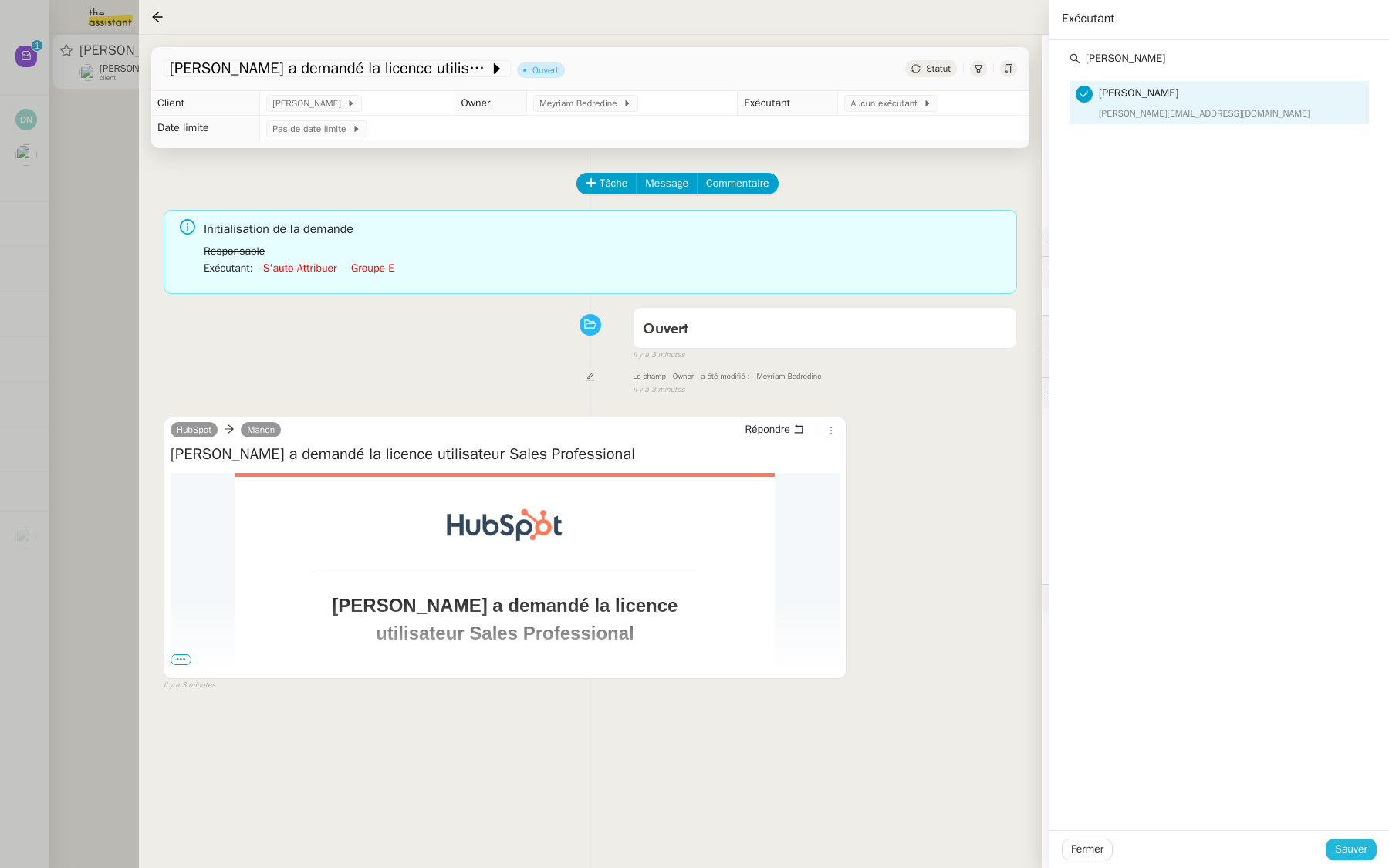 click on "Sauver" 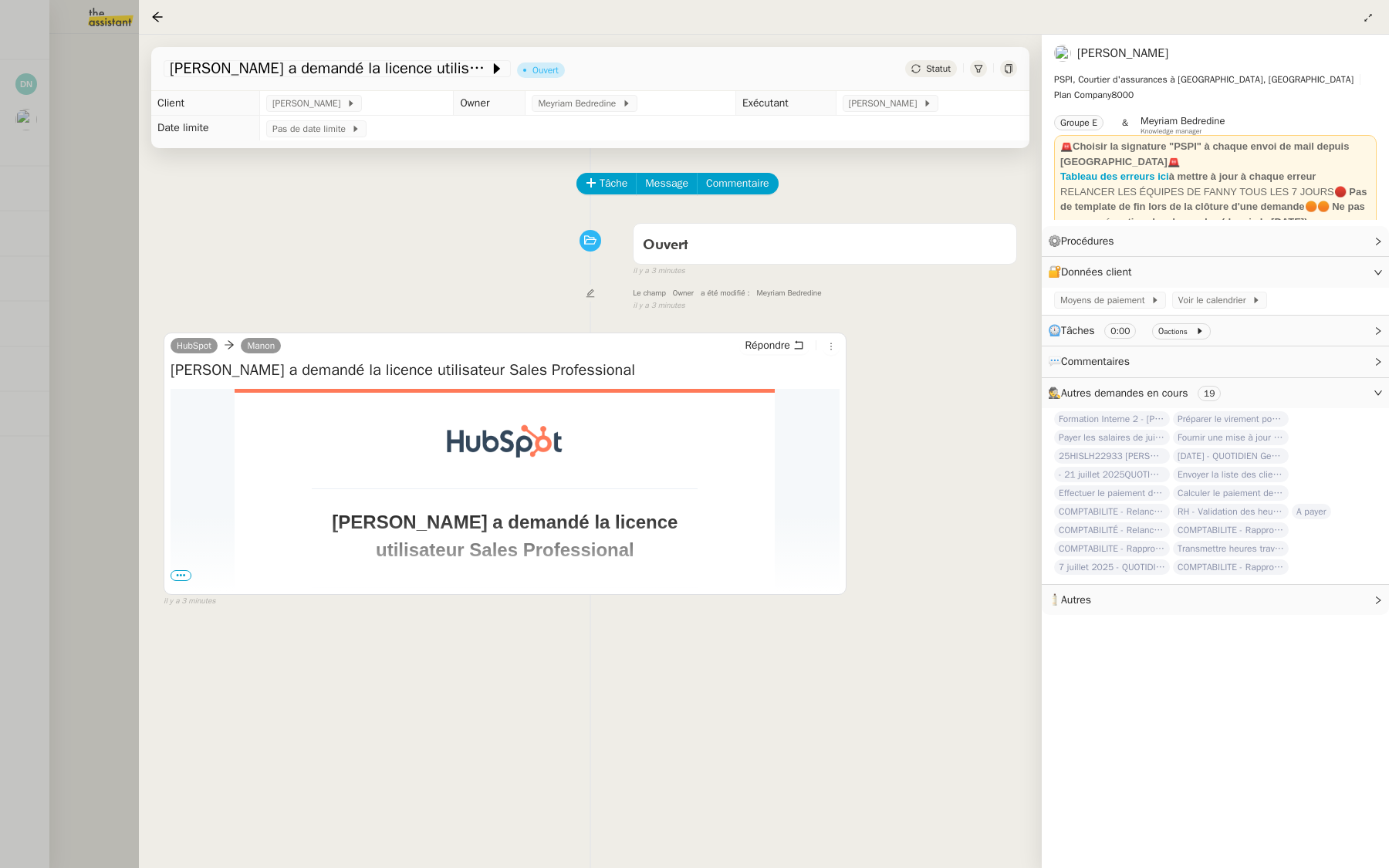 click at bounding box center (694, 434) 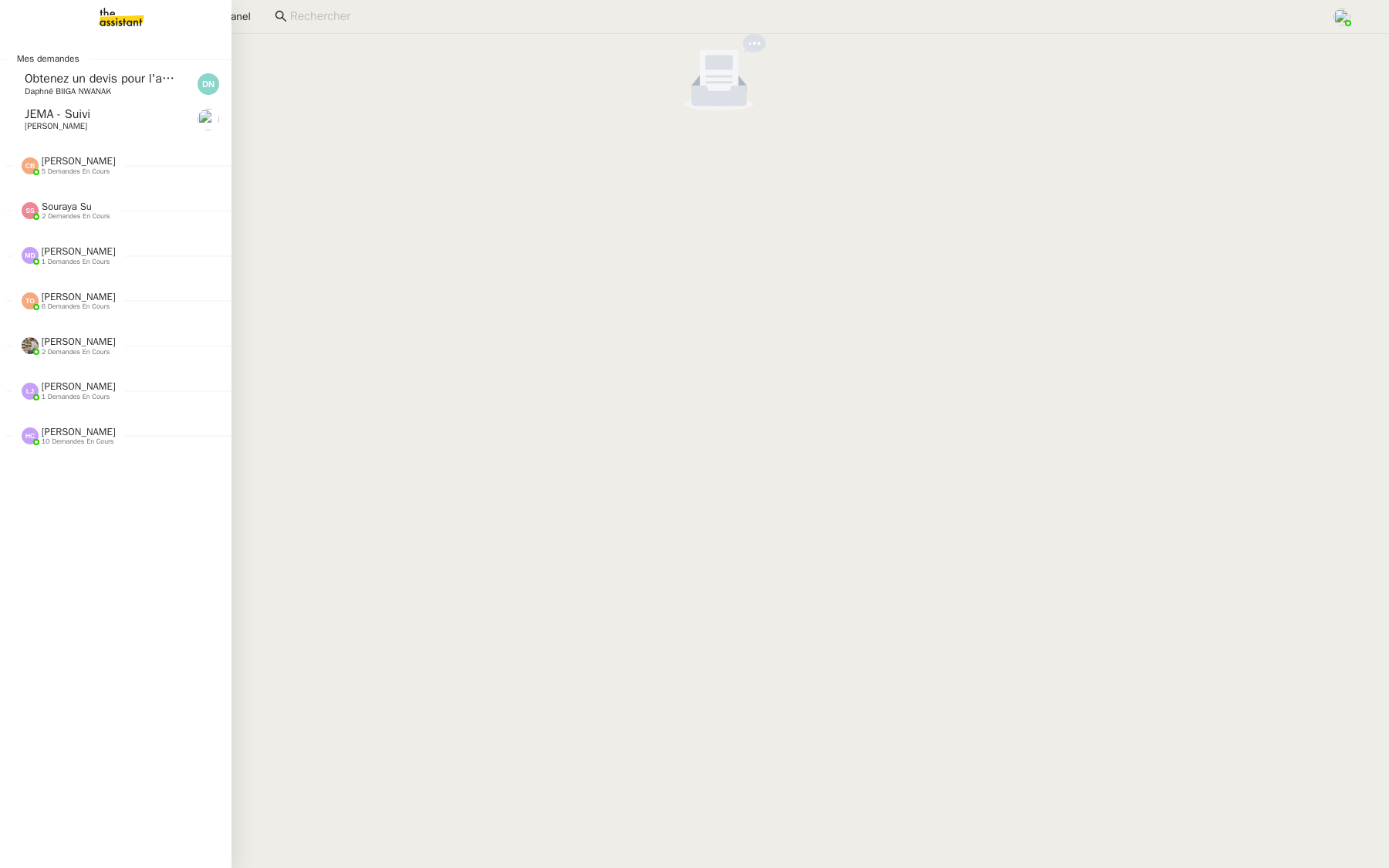 click on "JEMA - Suivi" 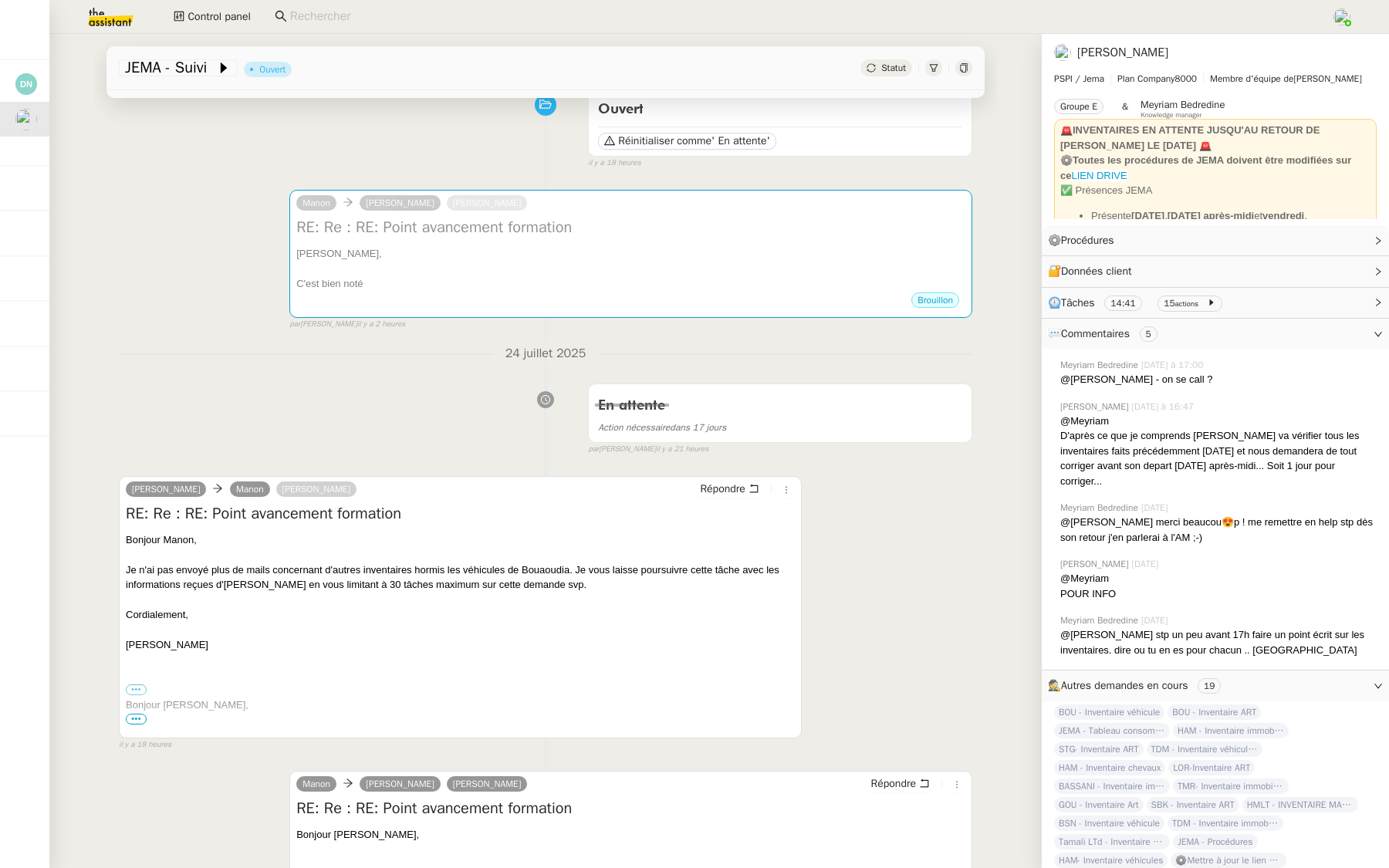 scroll, scrollTop: 0, scrollLeft: 0, axis: both 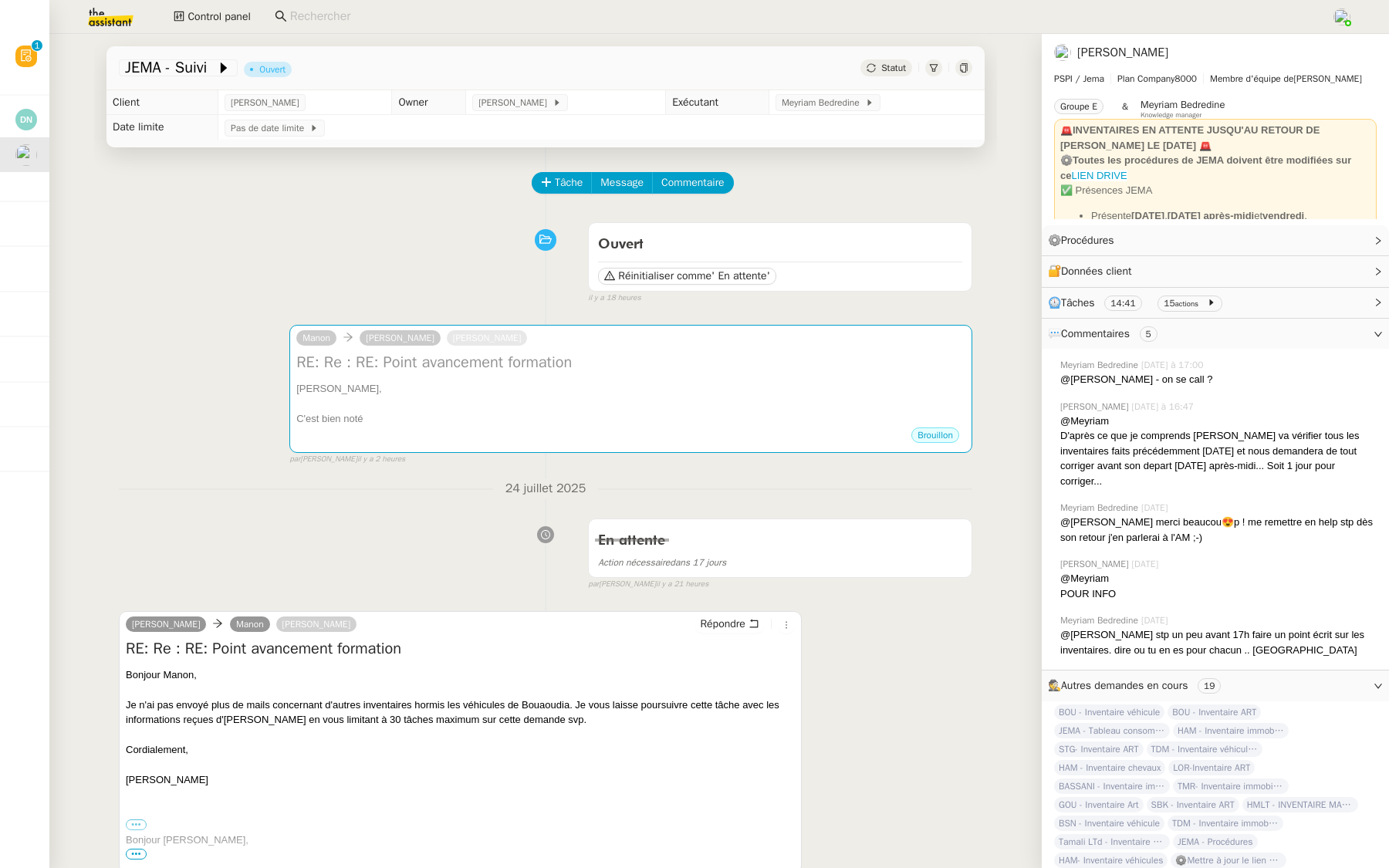 click on "RE: Re : RE: Point avancement formation" at bounding box center [460, 649] 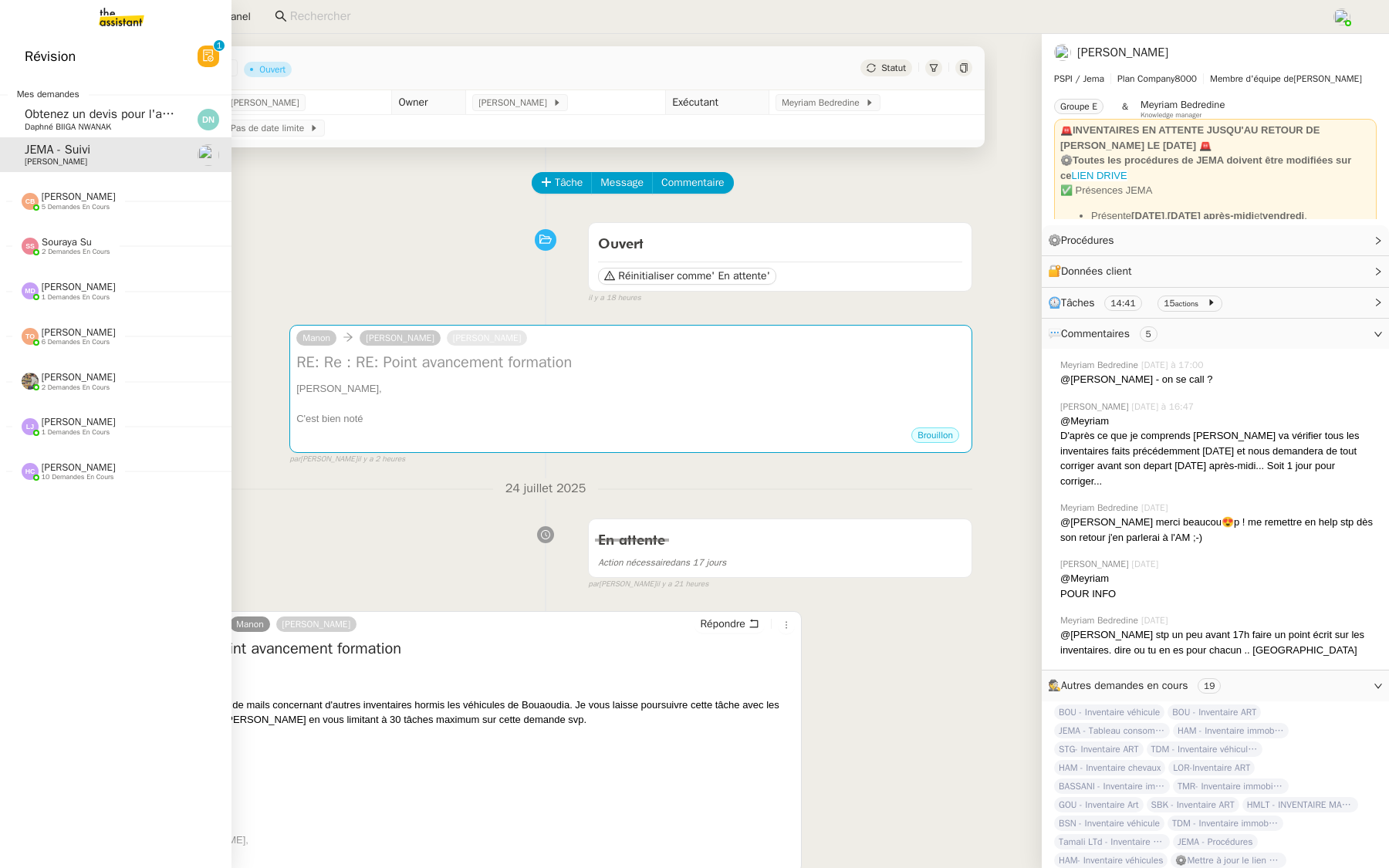 click on "Révision" 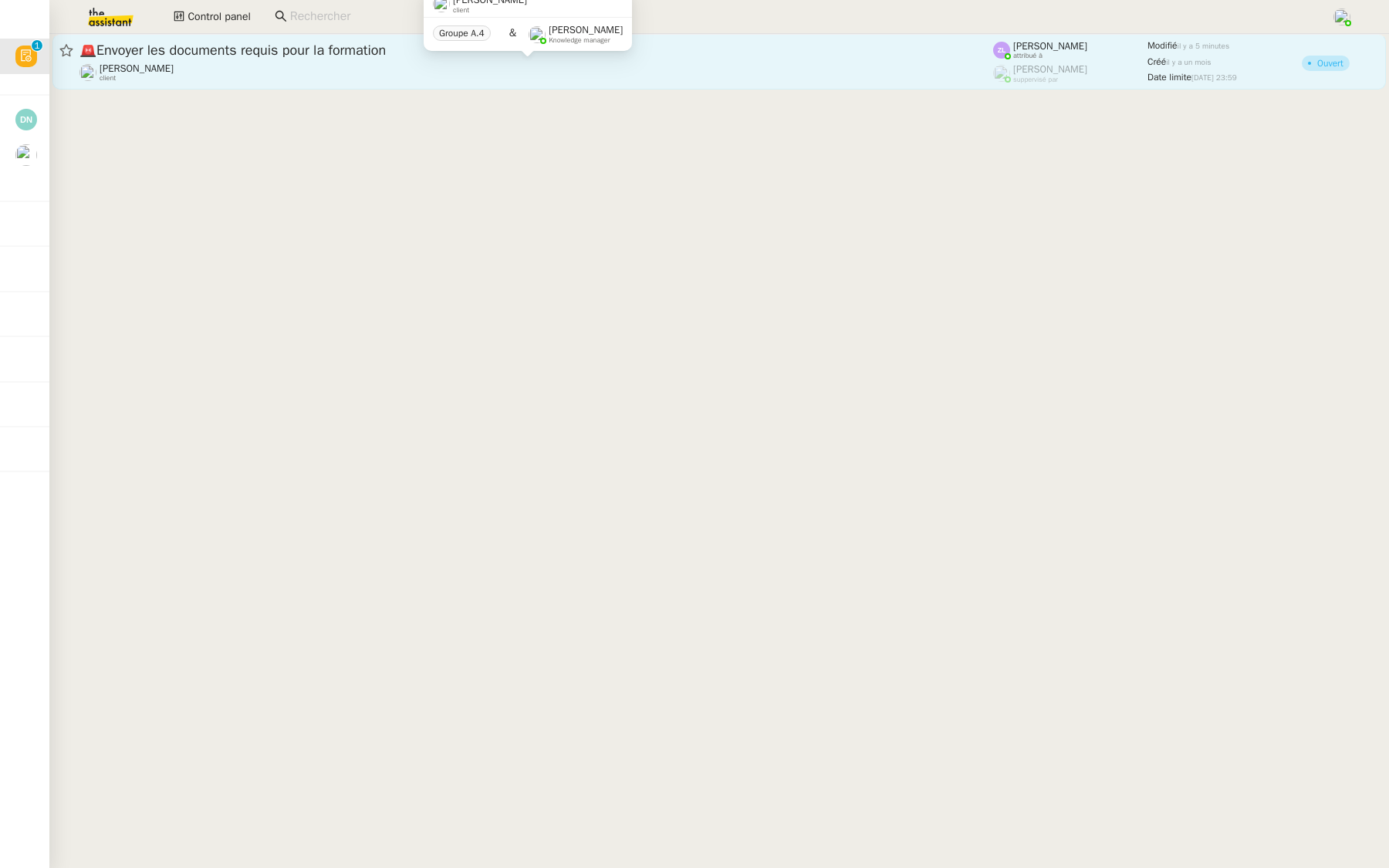 click on "Edwige Giron-Fleckinger    client" 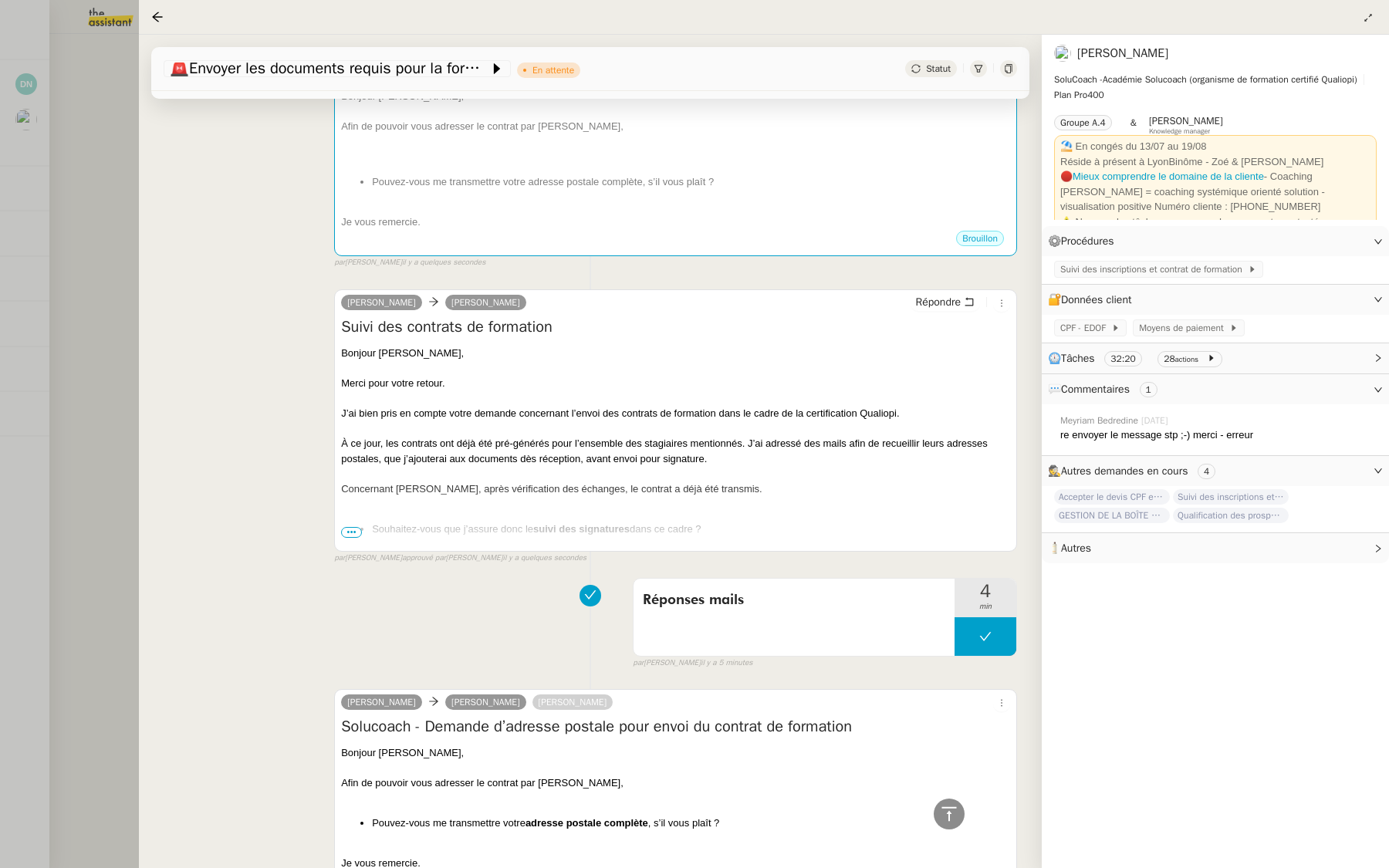 scroll, scrollTop: 596, scrollLeft: 0, axis: vertical 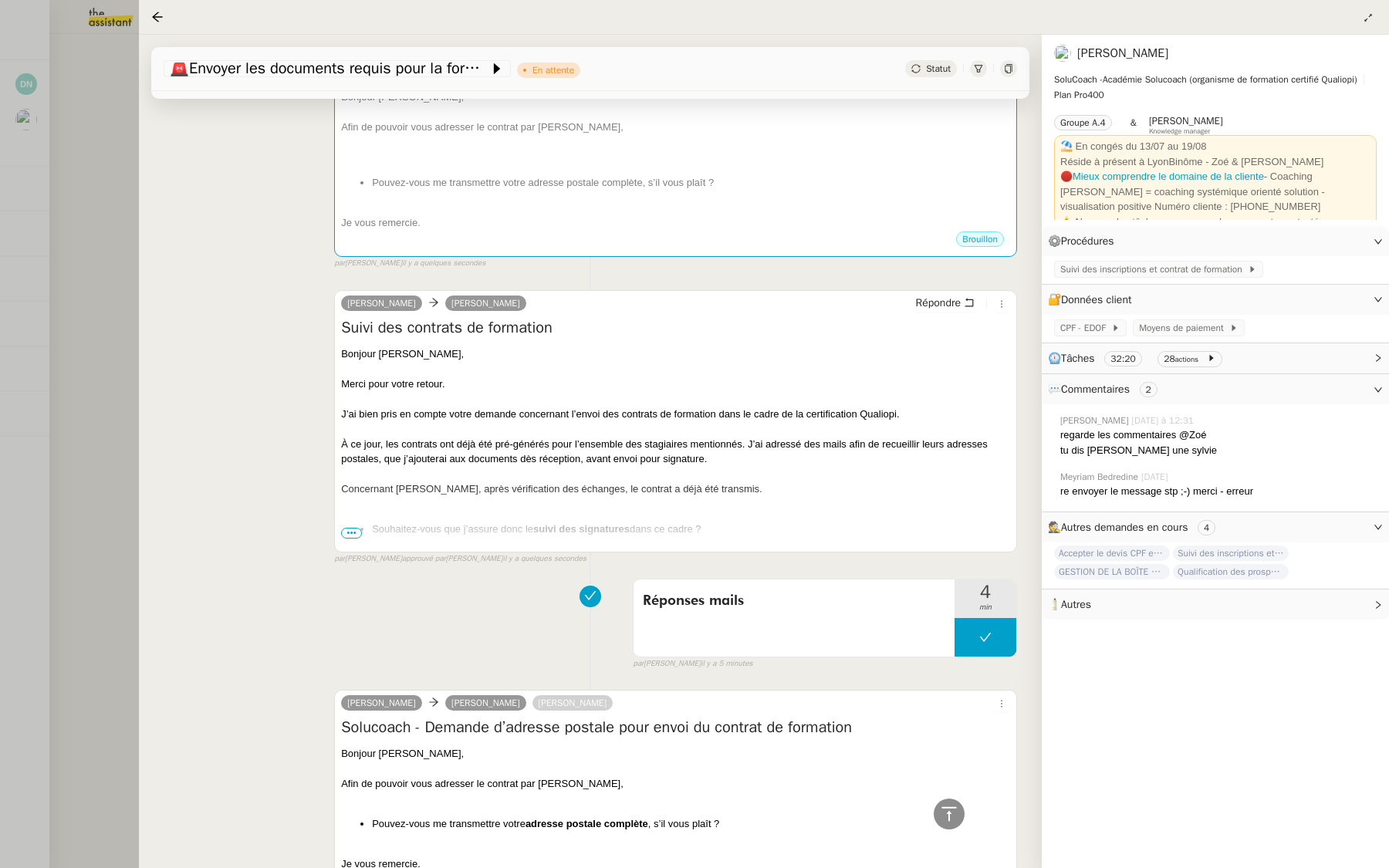 click on "•••" at bounding box center (351, 533) 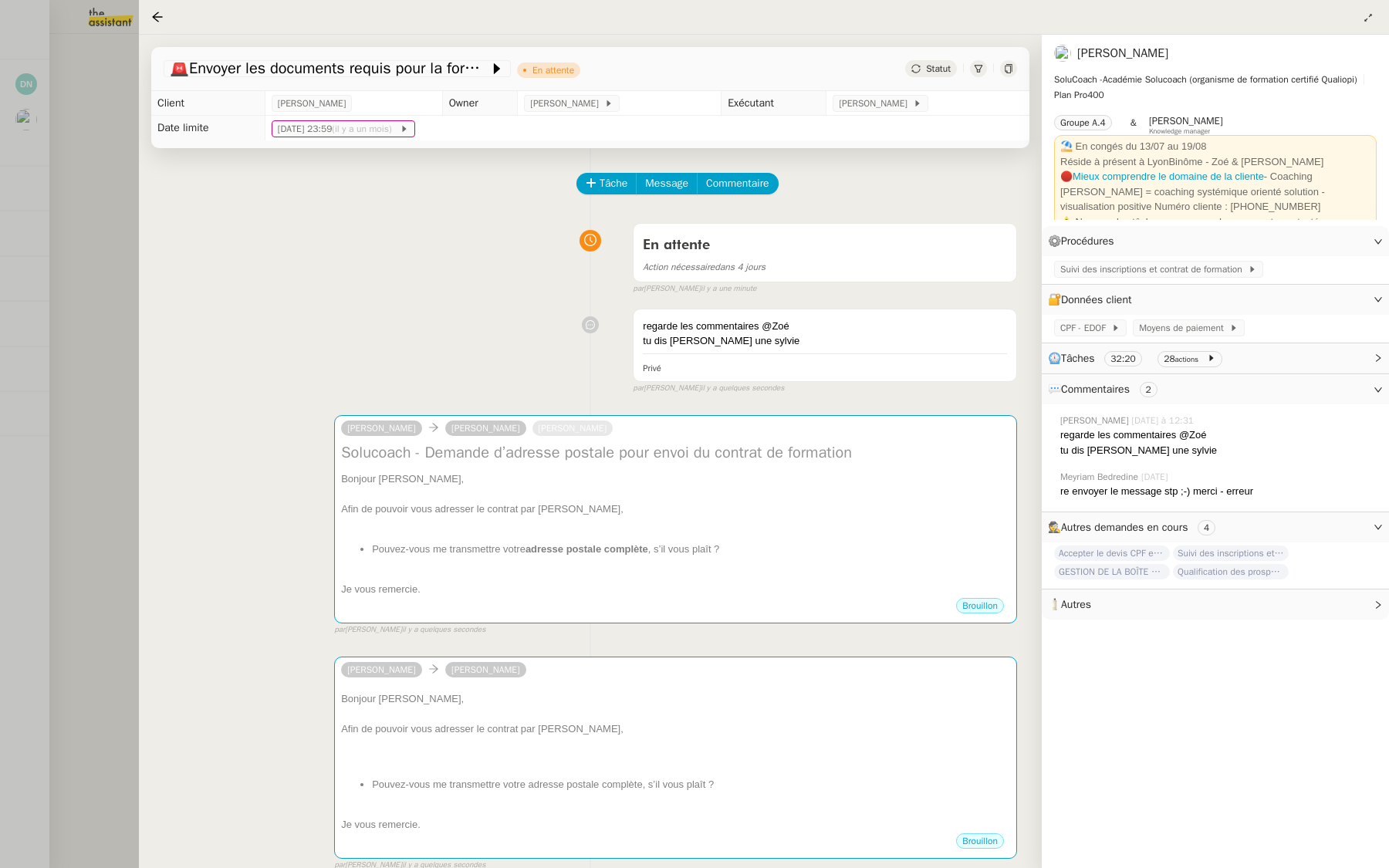 scroll, scrollTop: 12, scrollLeft: 0, axis: vertical 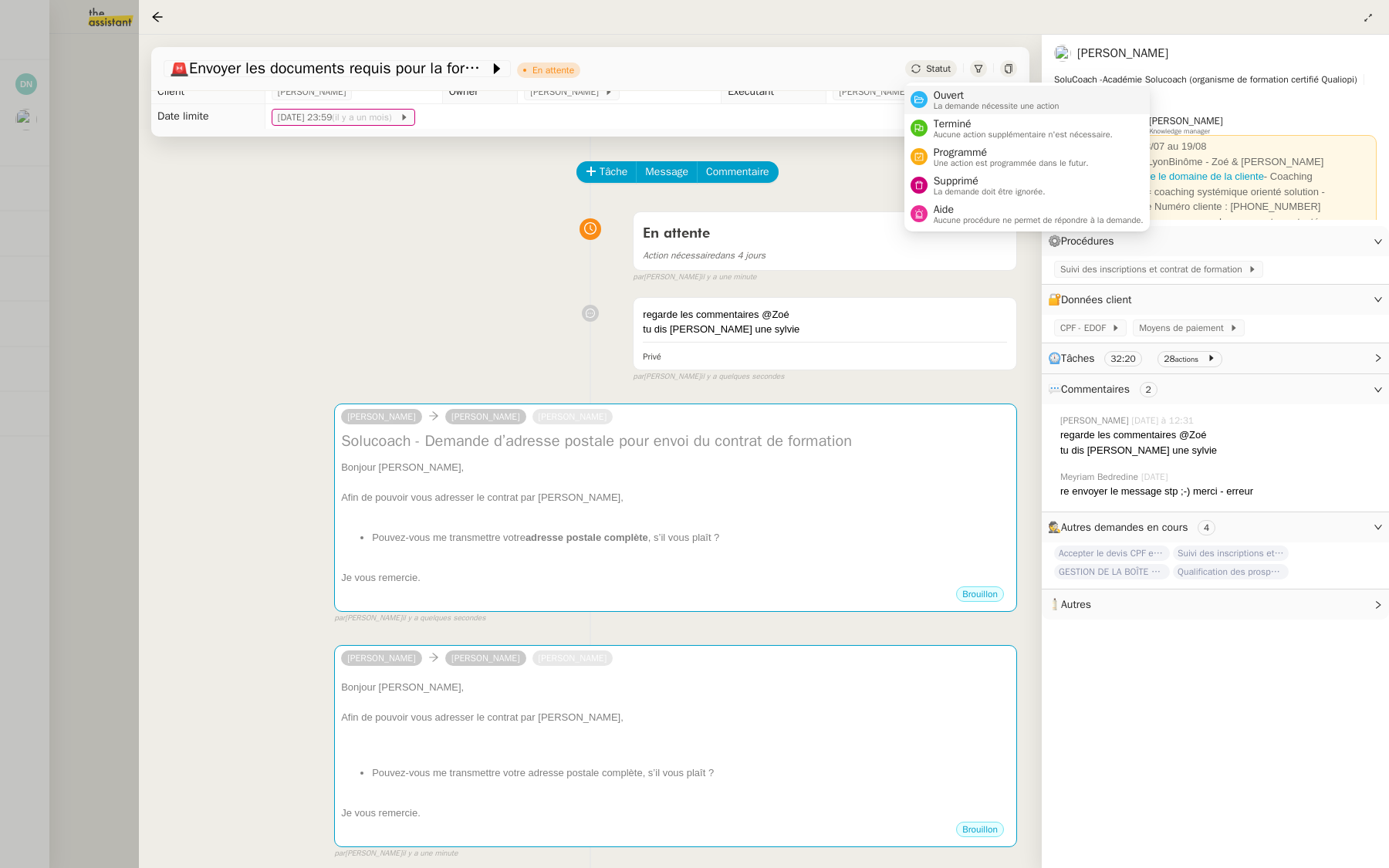 click on "La demande nécessite une action" at bounding box center (996, 106) 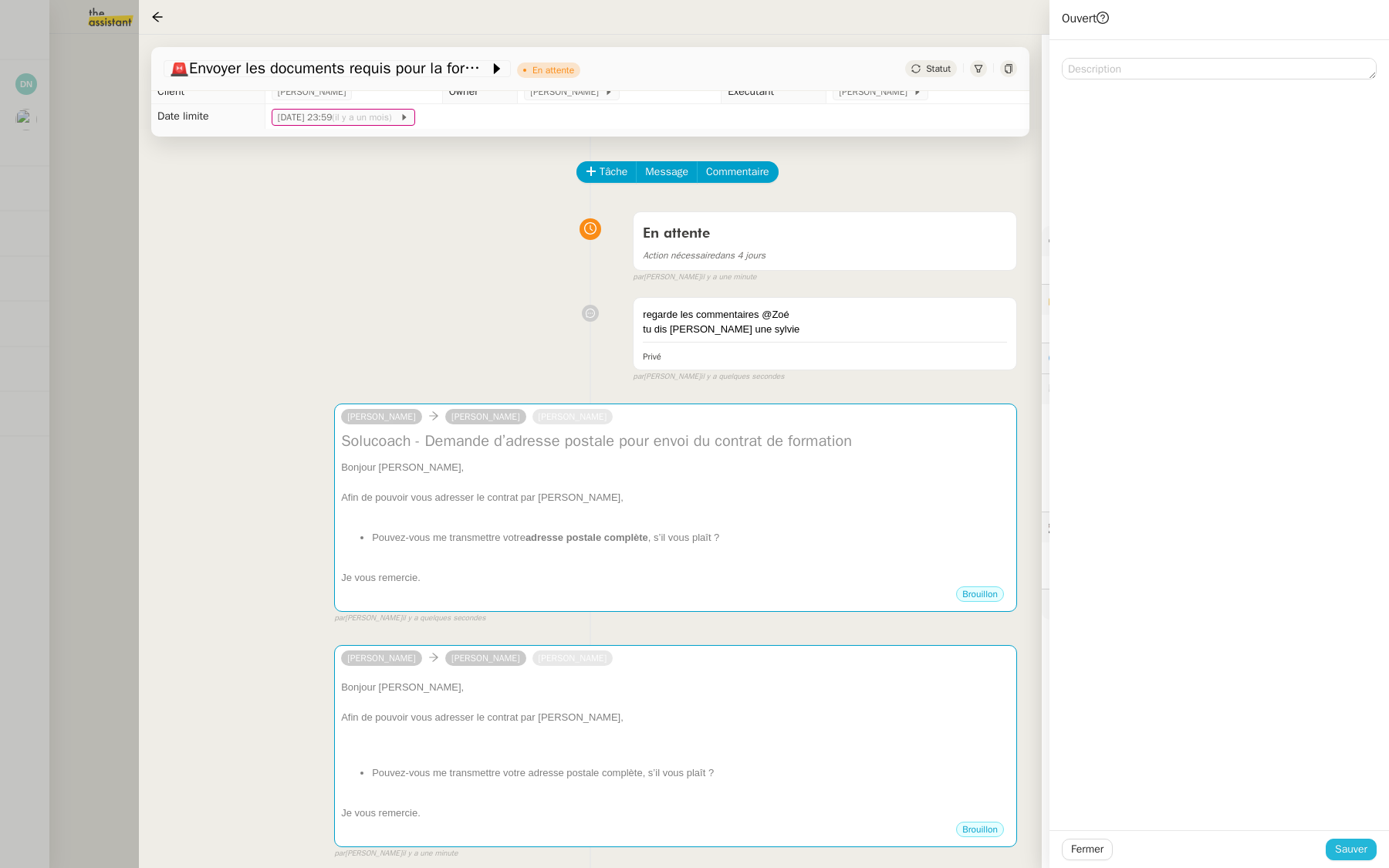 click on "Sauver" 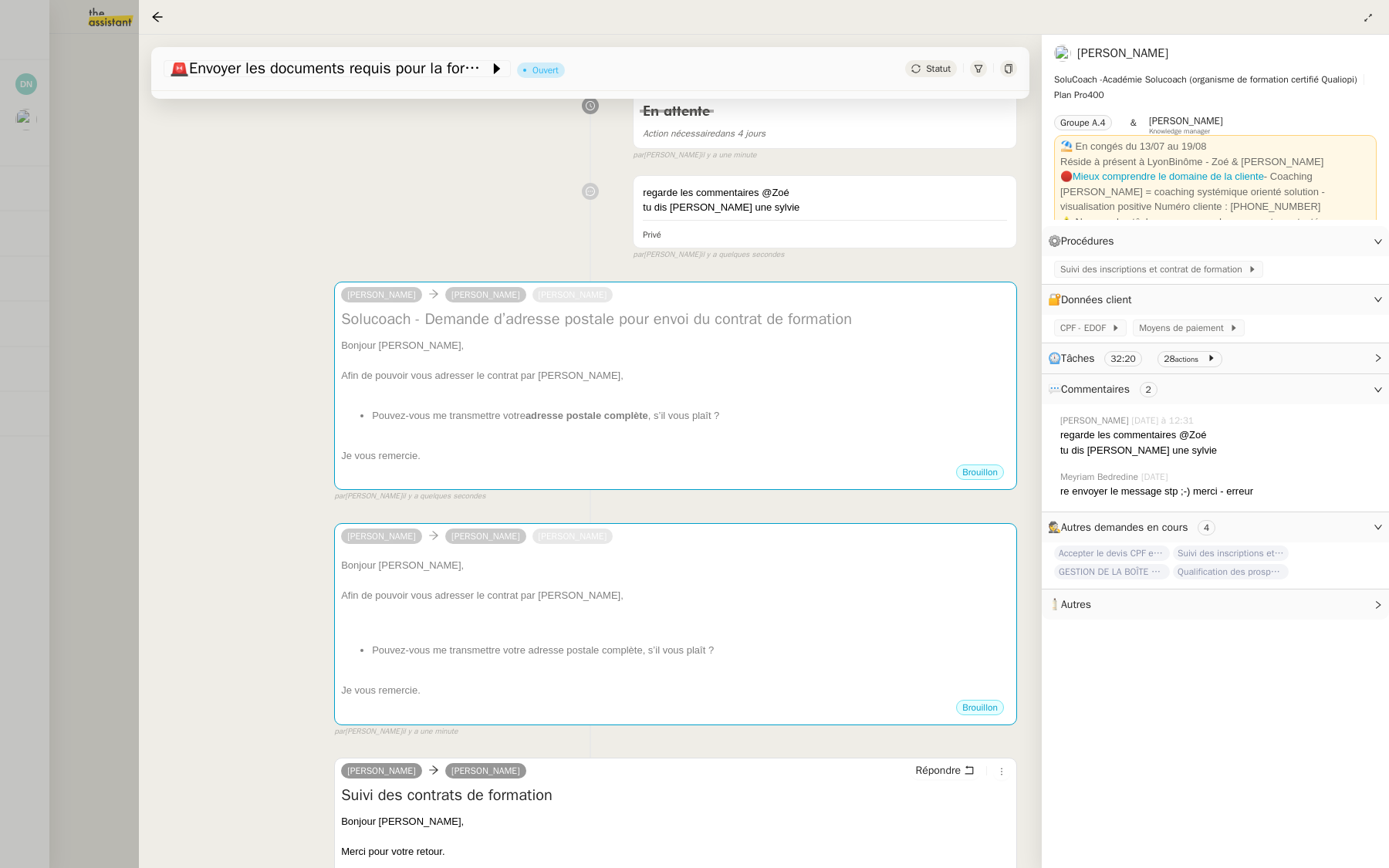 scroll, scrollTop: 0, scrollLeft: 0, axis: both 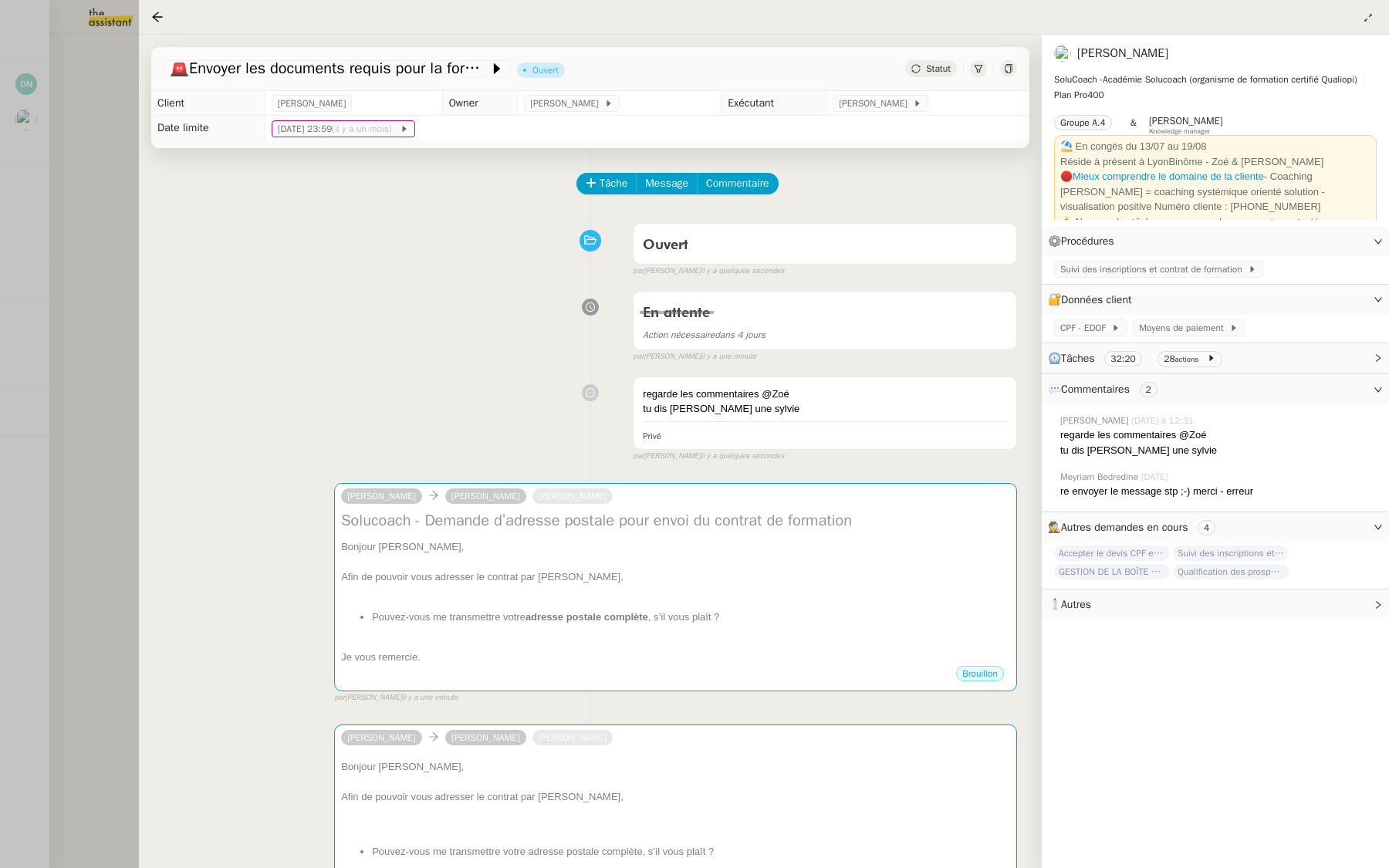 click at bounding box center (694, 434) 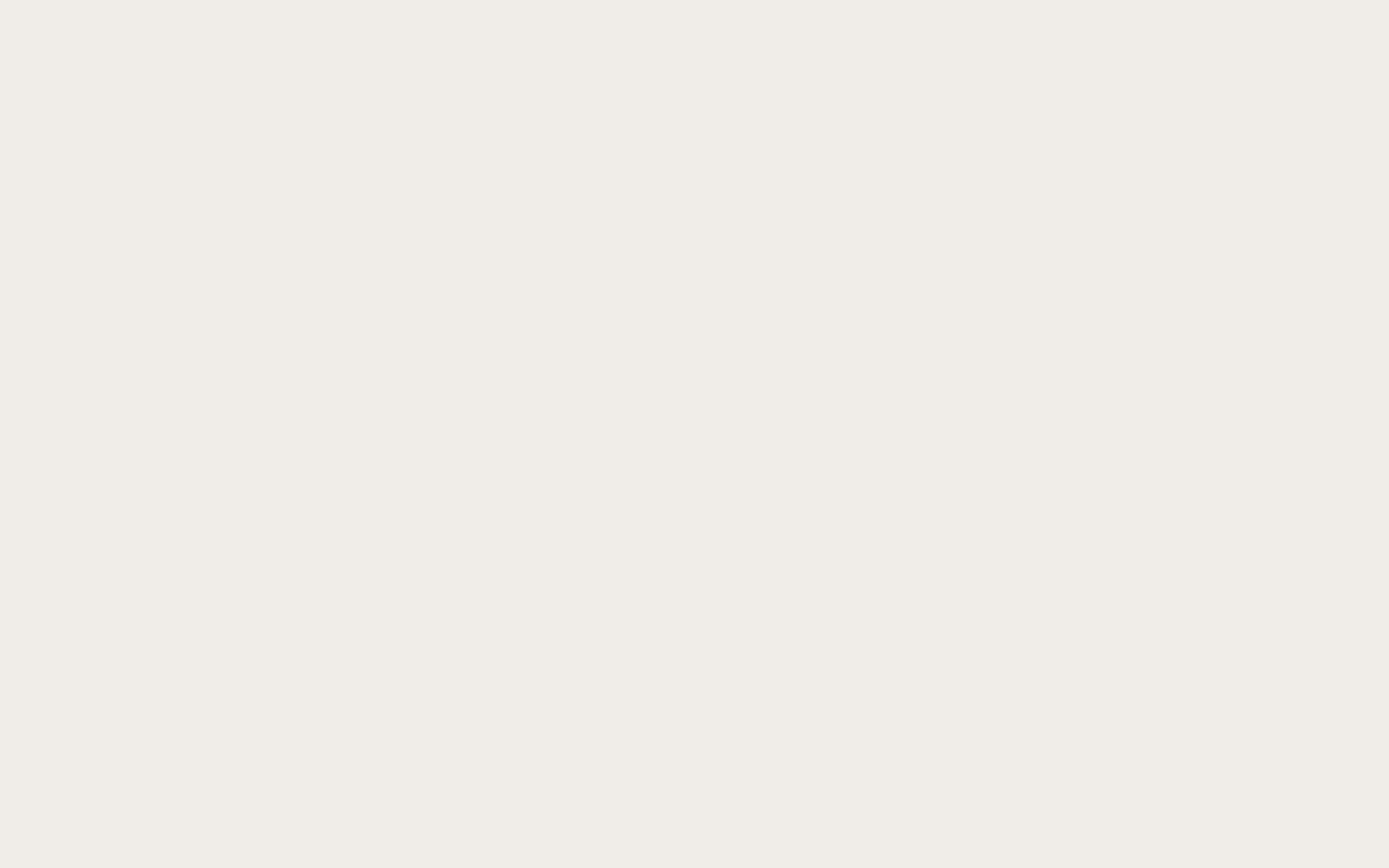 scroll, scrollTop: 0, scrollLeft: 0, axis: both 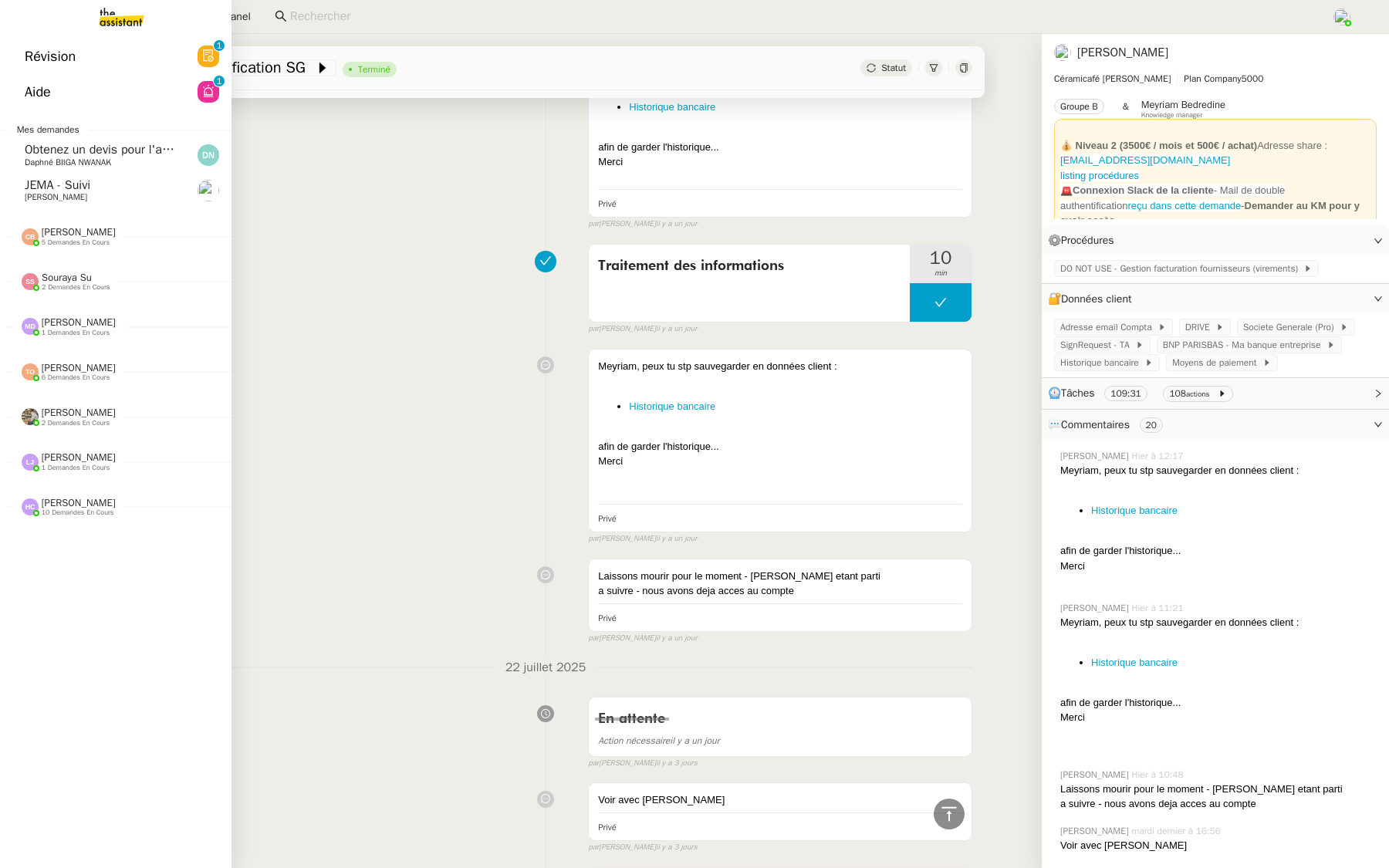 click on "Révision" 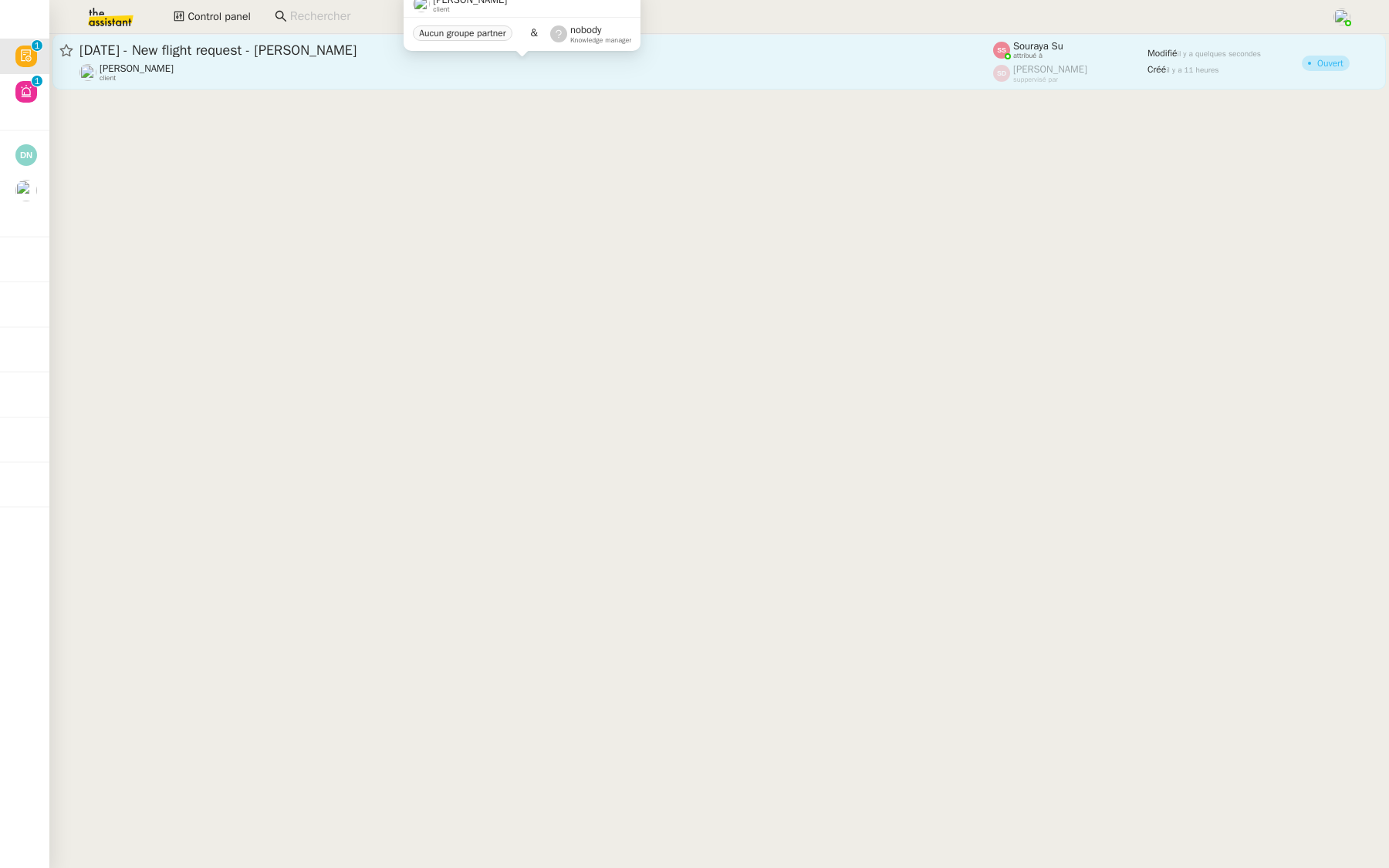click on "Louis Frei    client" 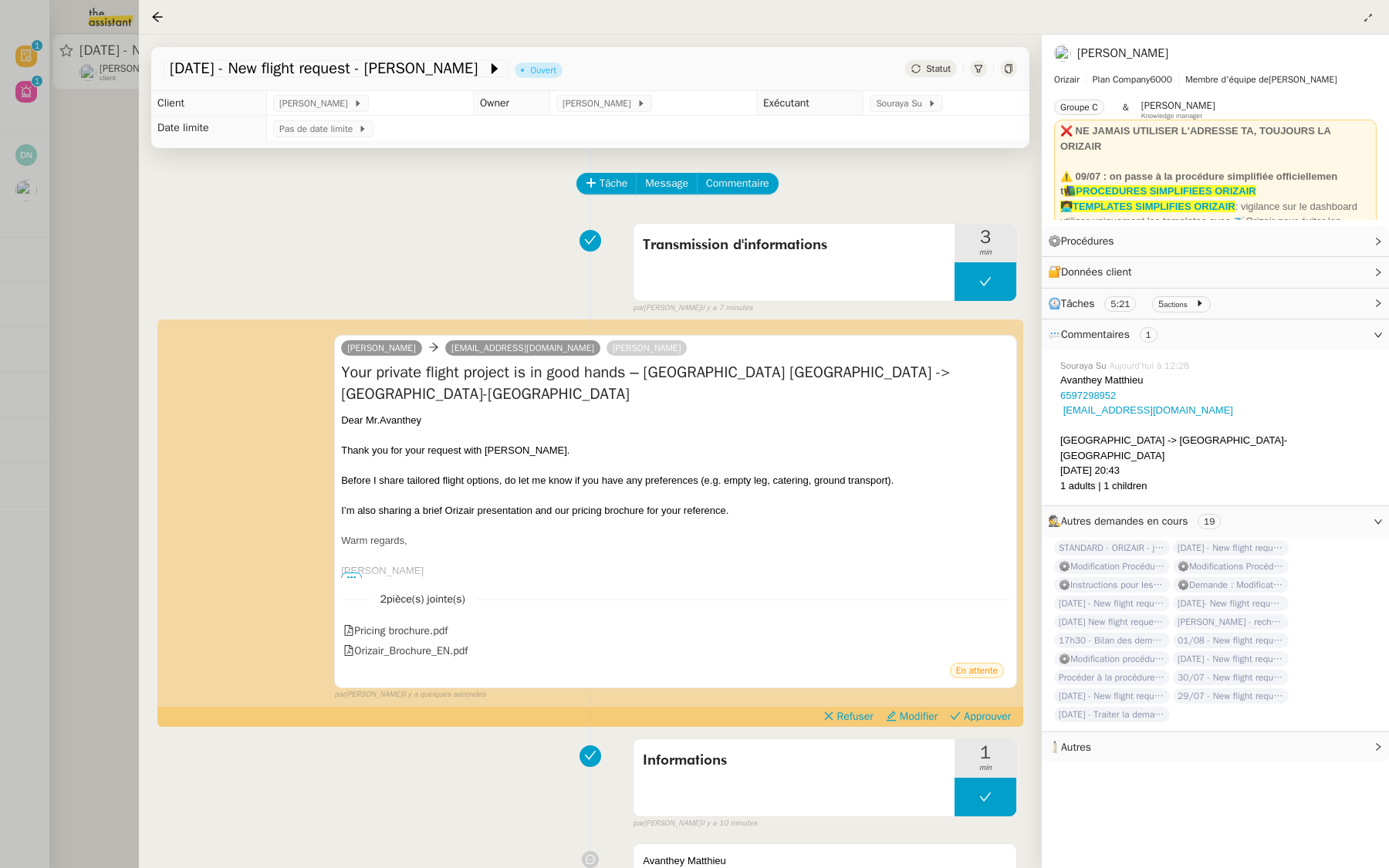 click on "Josephine Kelly     matthieu.avanthey@gmail.com  Louis Frei  Your private flight project is in good hands  – Singapore Changi Airport -> Paris-Orly Airport
Dear Mr.Avanthey Thank you for your request with Orizair. Before I share tailored flight options, do let me know if you have any preferences (e.g. empty leg, catering, ground transport). I’m also sharing a brief Orizair presentation and our pricing brochure for your reference. Warm regards, Josephine •••  2  pièce(s) jointe(s)  Pricing brochure.pdf   Orizair_Brochure_EN.pdf  En attente false par   Souraya S.   il y a quelques secondes" at bounding box center (590, 511) 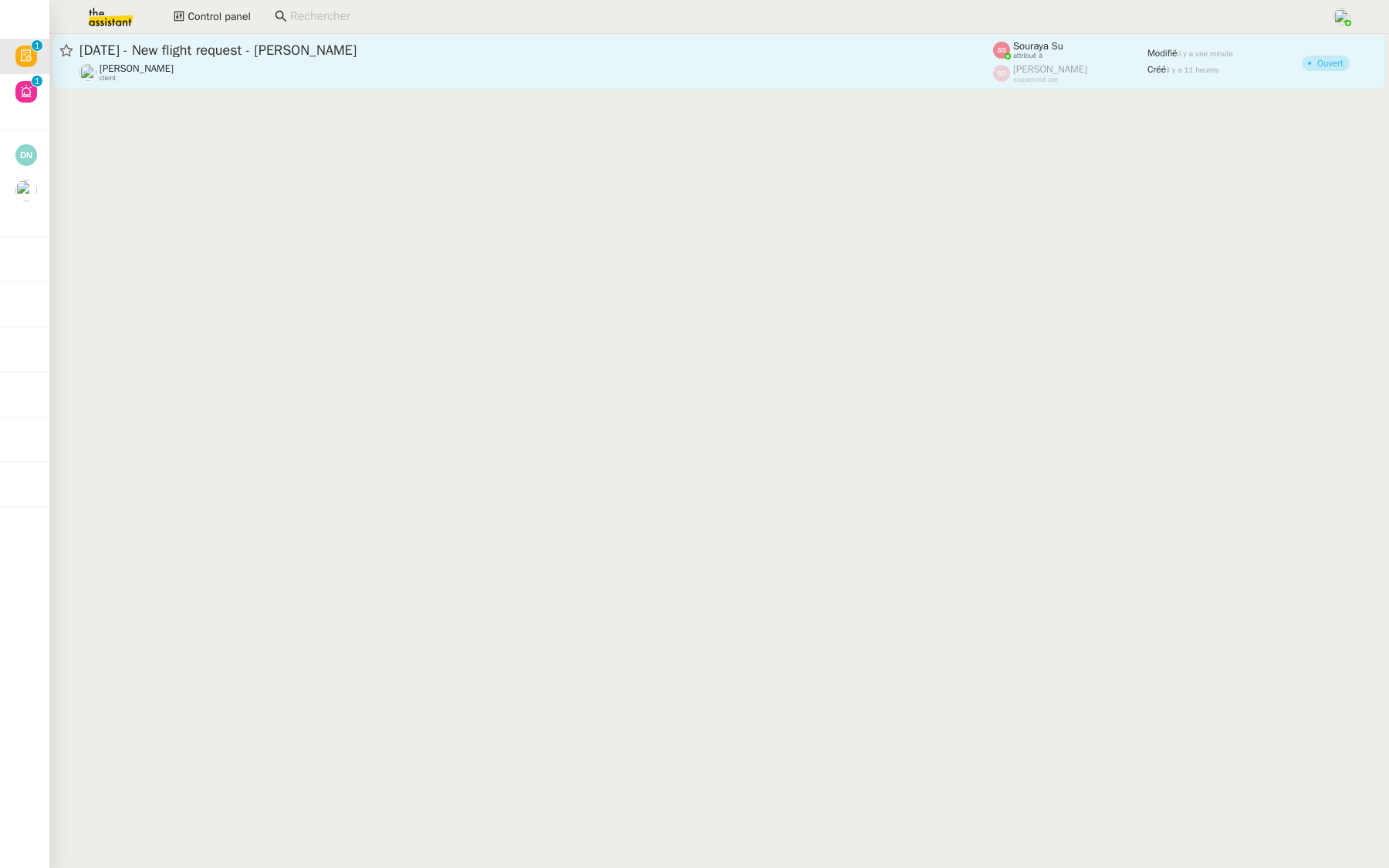 click on "20th October - New flight request - Matthieu Avanthey" 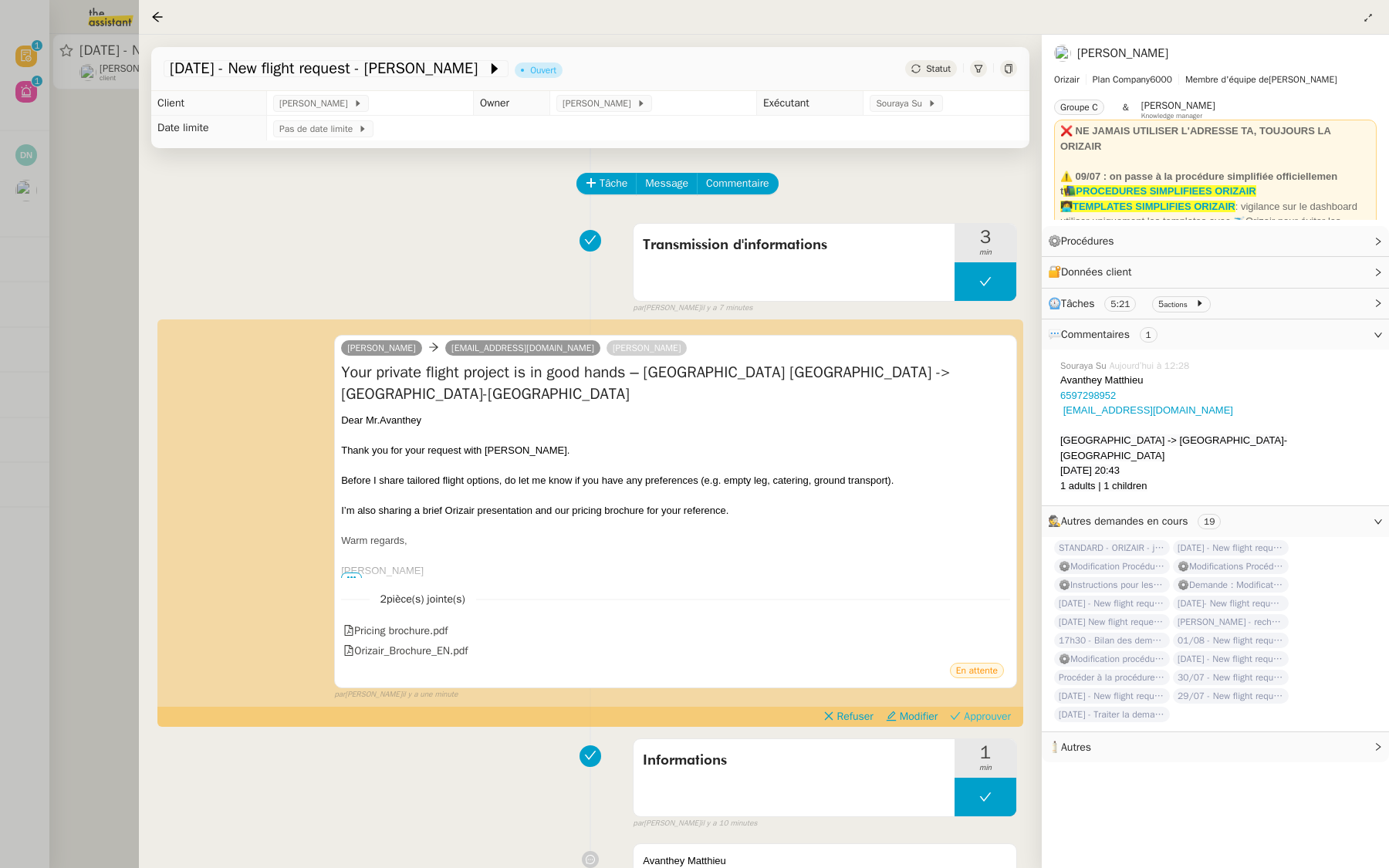 click on "Approuver" at bounding box center [987, 717] 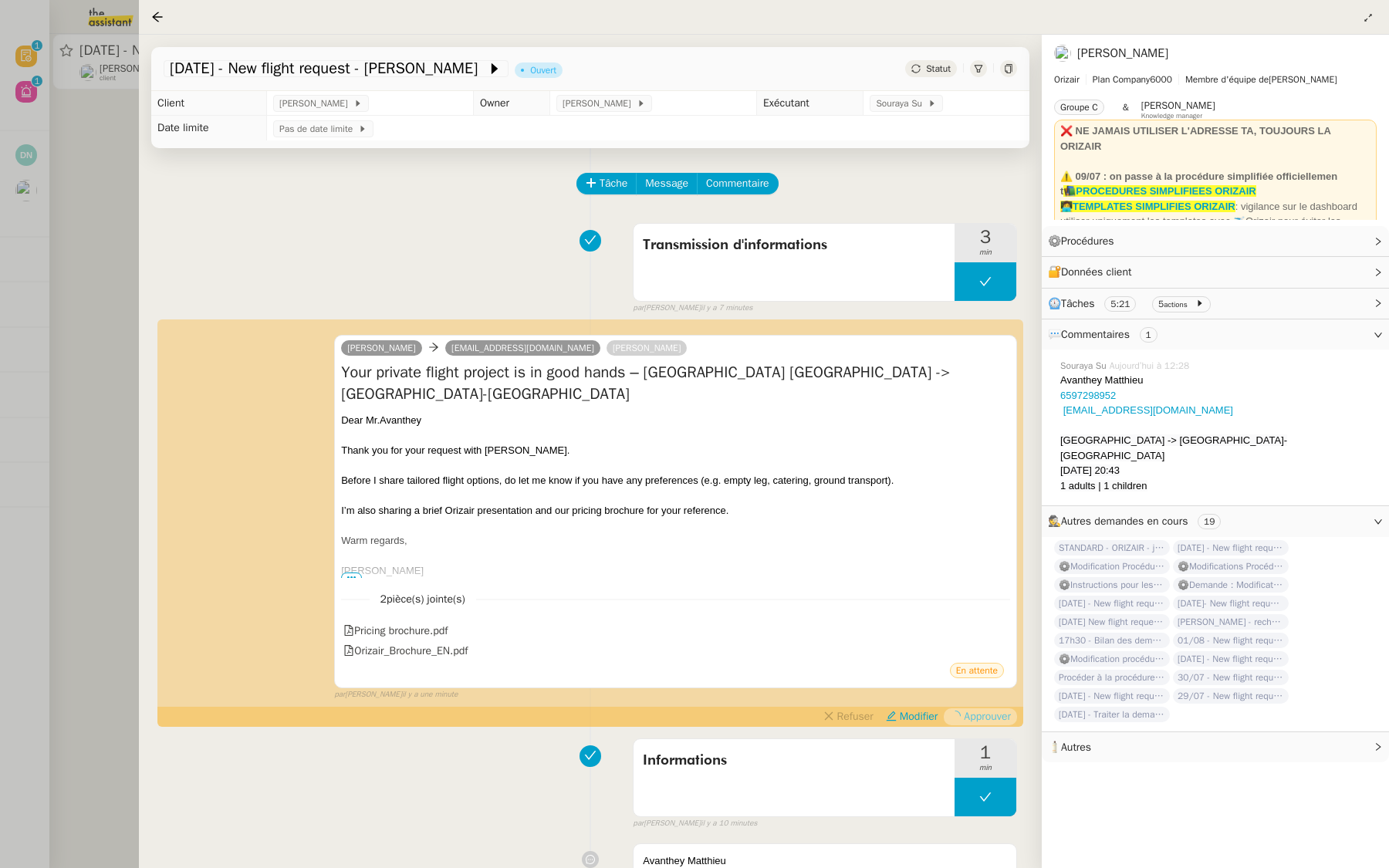 click at bounding box center (694, 434) 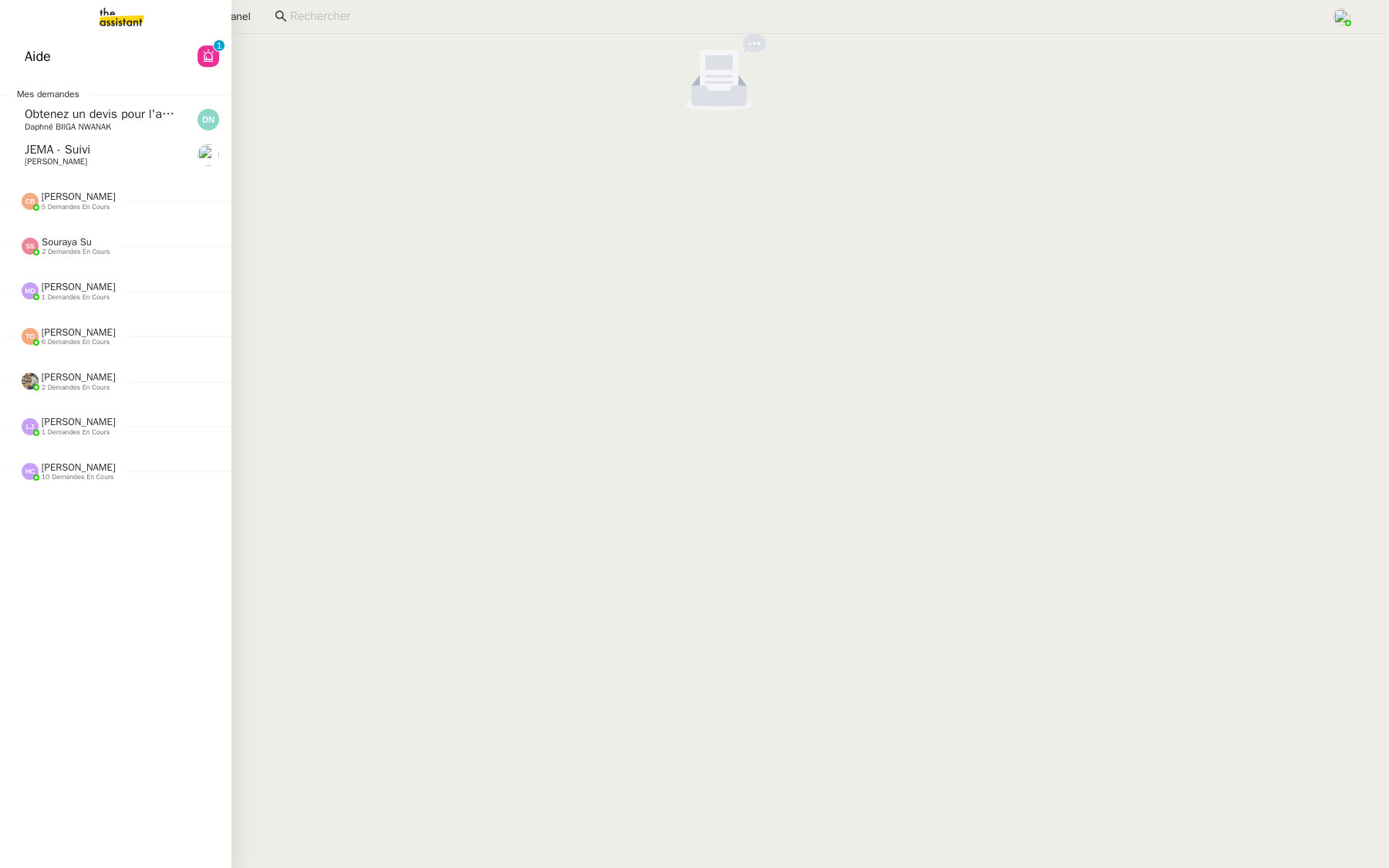 click on "Aide  0   1   2   3   4   5   6   7   8   9  Mes demandes Obtenez un devis pour l'automatisation    Daphné BIIGA NWANAK    JEMA - Suivi     Johanna Massa    Coralie Bordas    5 demandes en cours    Tri boite mail - juillet 2025    Genevieve Landsmann    Renouvellement inscriptions - juillet 2025    Cédric Tempestini     0   1   2   3   4   5   6   7   8   9   0   1   2   3   4   5   6   7   8   9  Ajouter vente à FTI    Cédric Tempestini     0   1   2   3   4   5   6   7   8   9   0   1   2   3   4   5   6   7   8   9  Gestion facturation fournisseurs- 1 juillet 2025    Genevieve Landsmann     0   1   2   3   4   5   6   7   8   9   0   1   2   3   4   5   6   7   8   9  Gestion des bulletins de paie - juillet 2025     Laurence de Nervaux    Souraya Su    2 demandes en cours    Créer des reels Instagram    Frédérique  Albert     0   1   2   3   4   5   6   7   8   9   0   1   2   3   4   5   6   7   8   9  Créer une association loi 1901    Thierry Lavat     0   1   2   3   4   5   6   7   8   9   0" at bounding box center [116, 451] 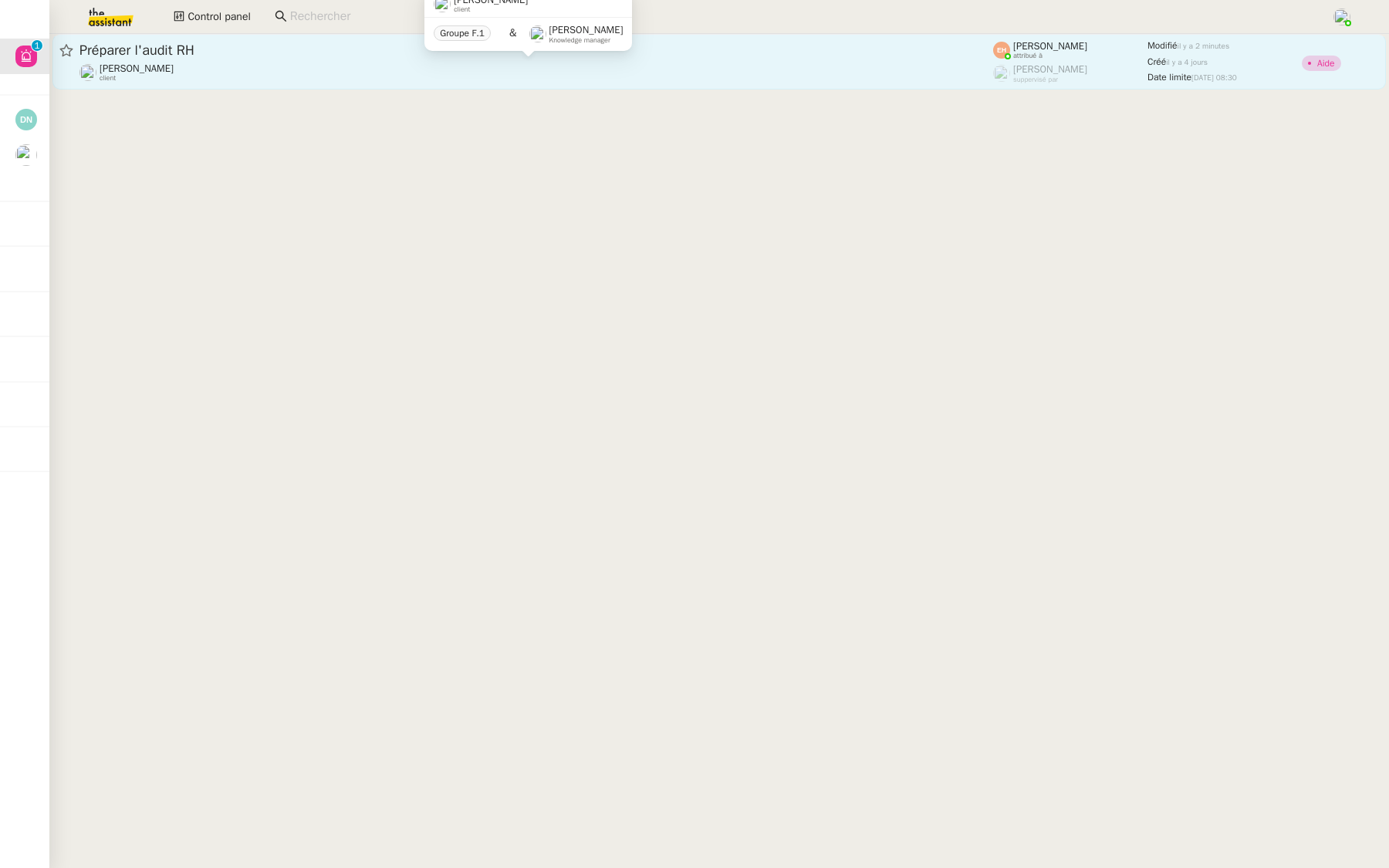 click on "Vitor Alvites    client" 